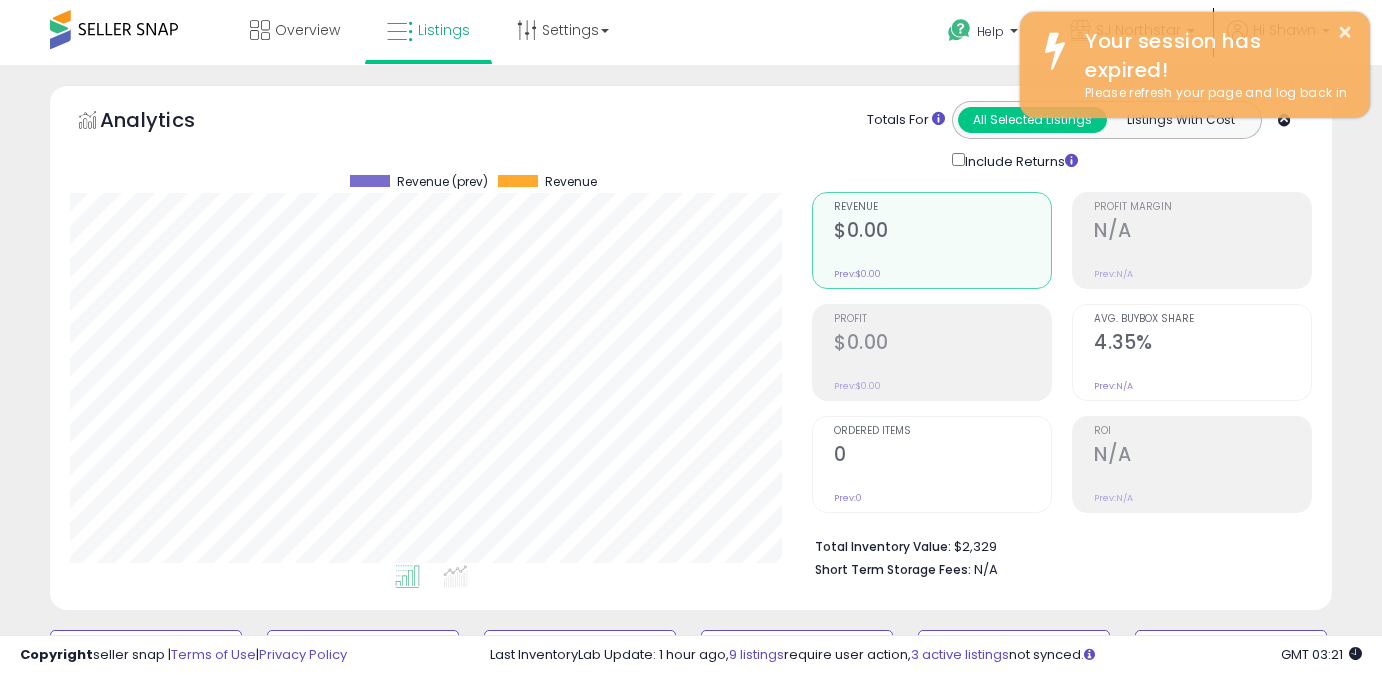 select on "*****" 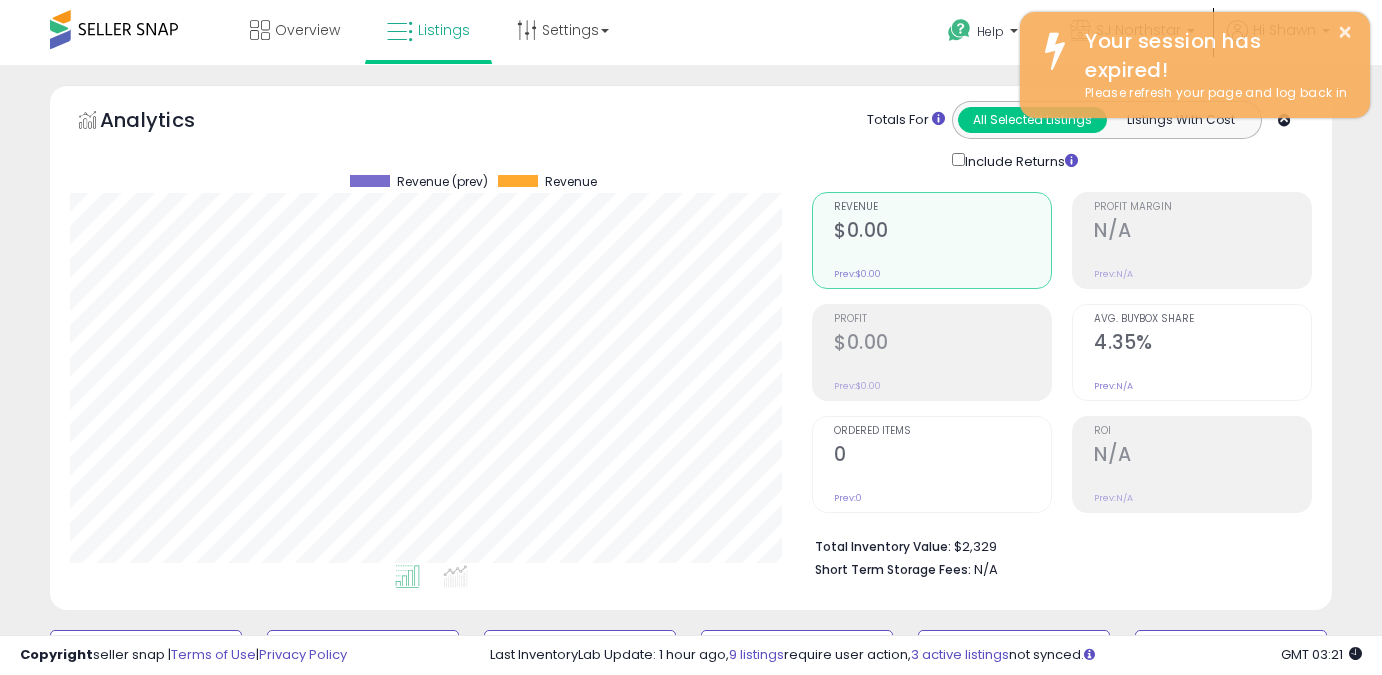 select on "*****" 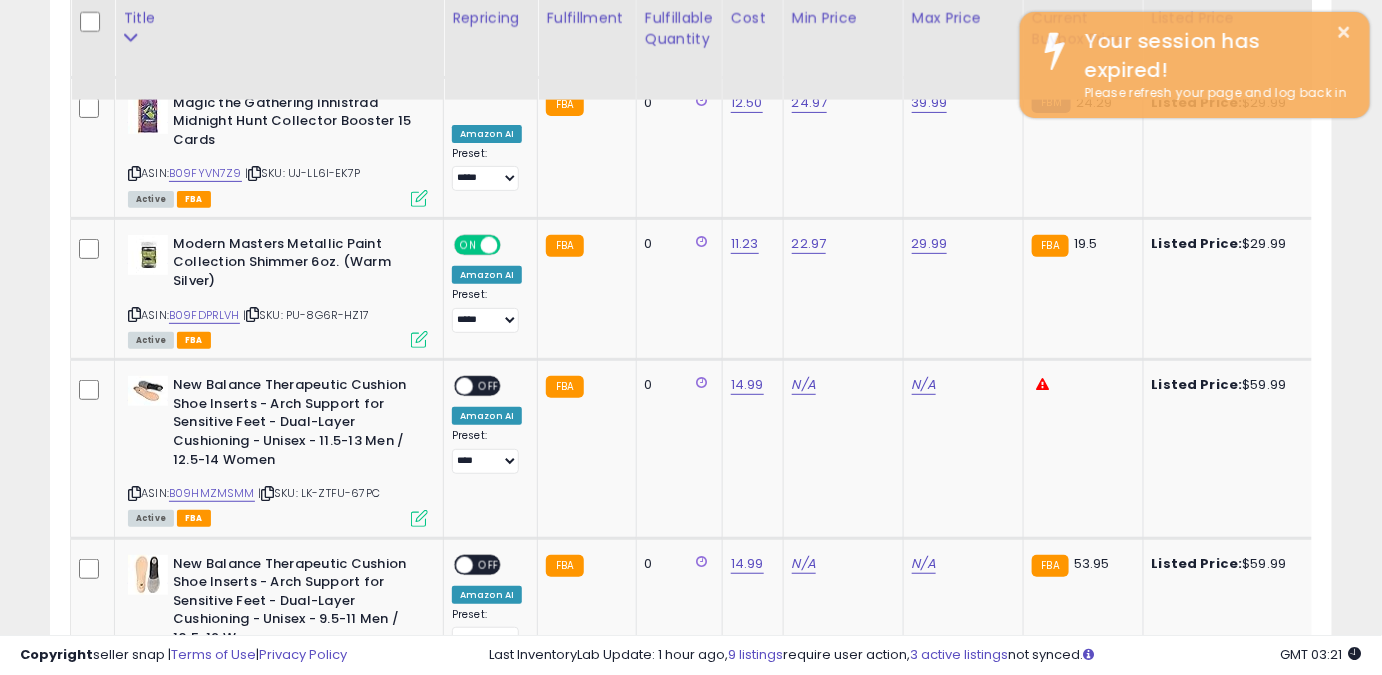 scroll, scrollTop: 999589, scrollLeft: 999257, axis: both 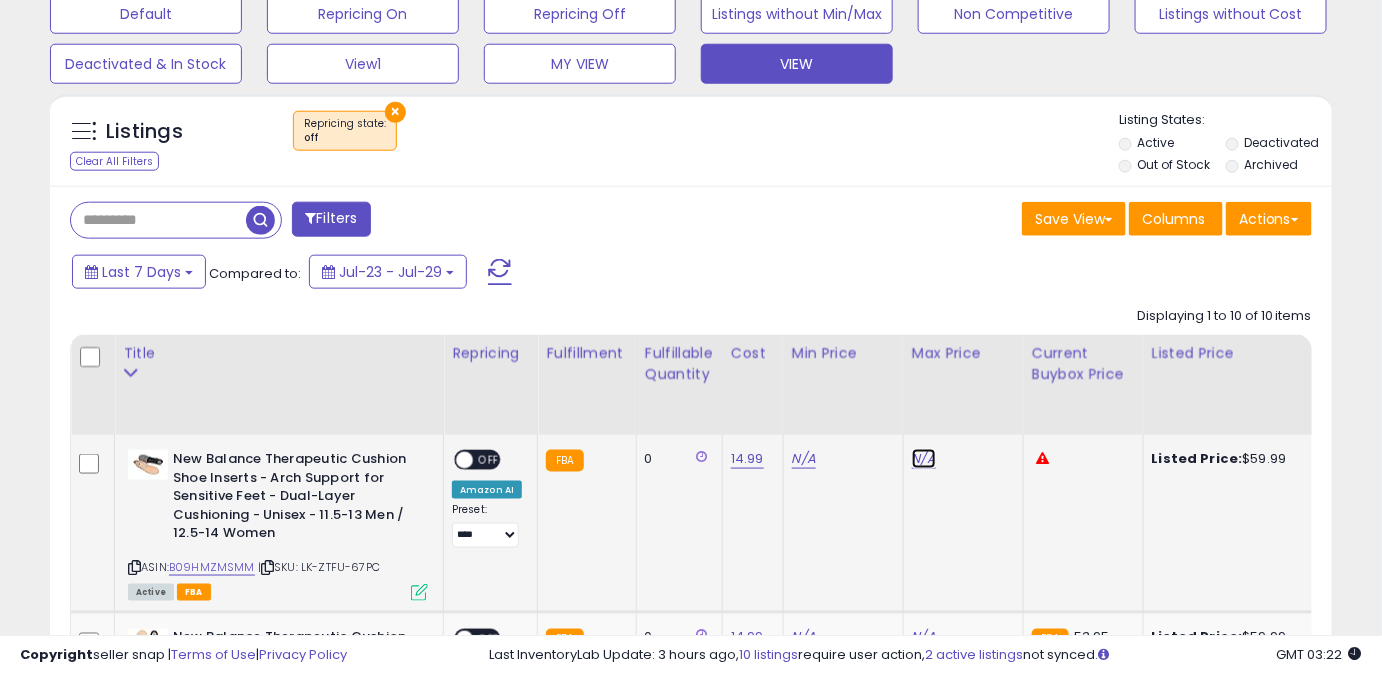 click on "N/A" at bounding box center [924, 459] 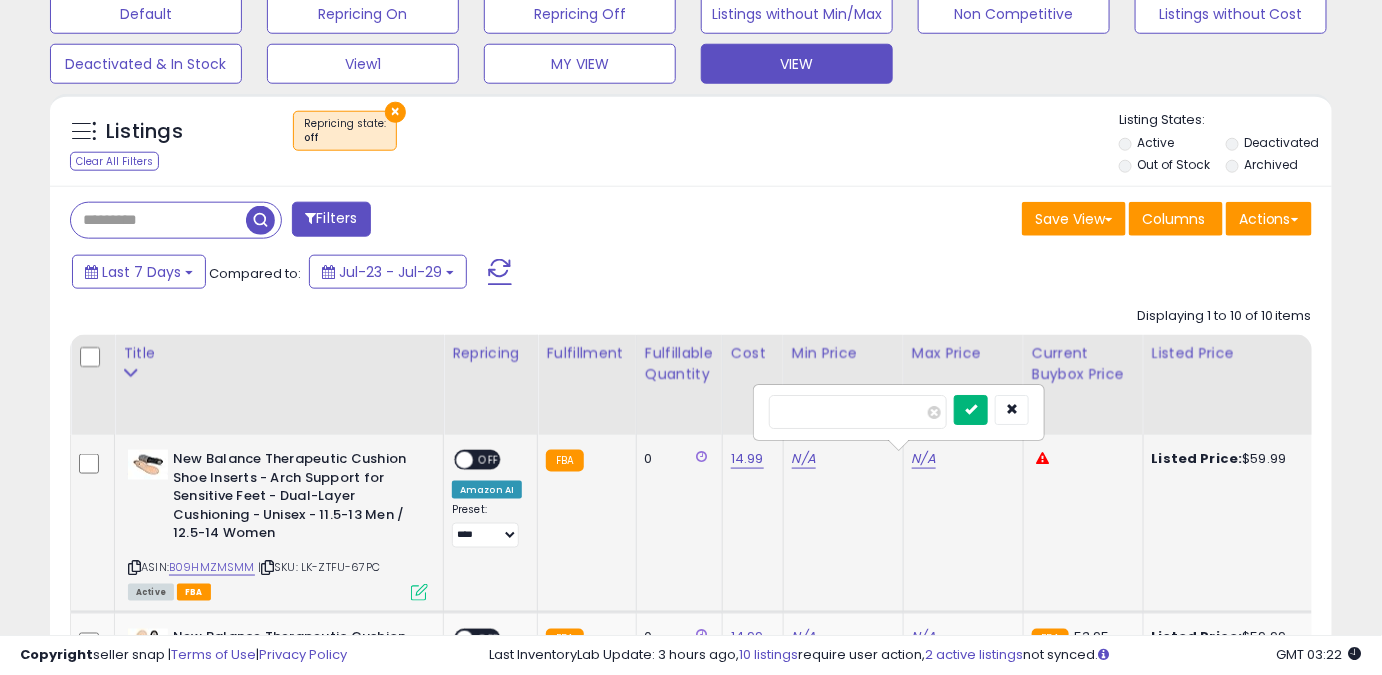 type on "*****" 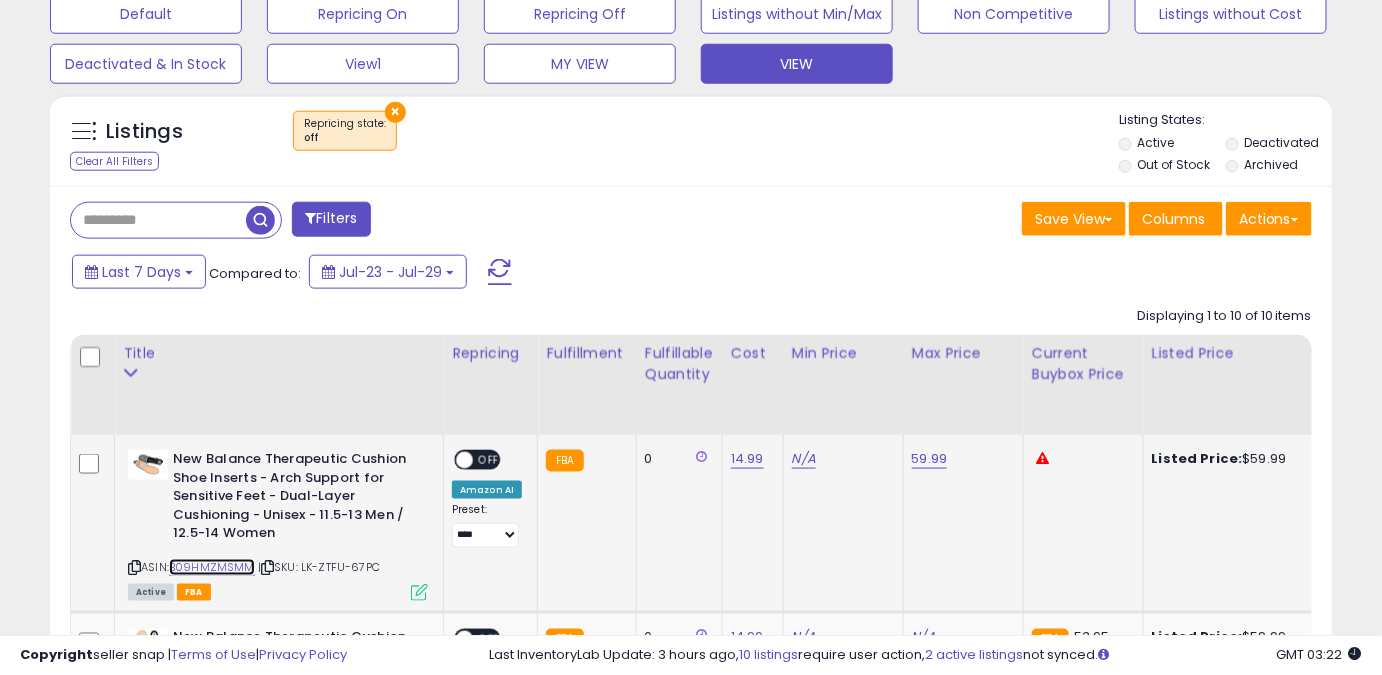 click on "B09HMZMSMM" at bounding box center [212, 567] 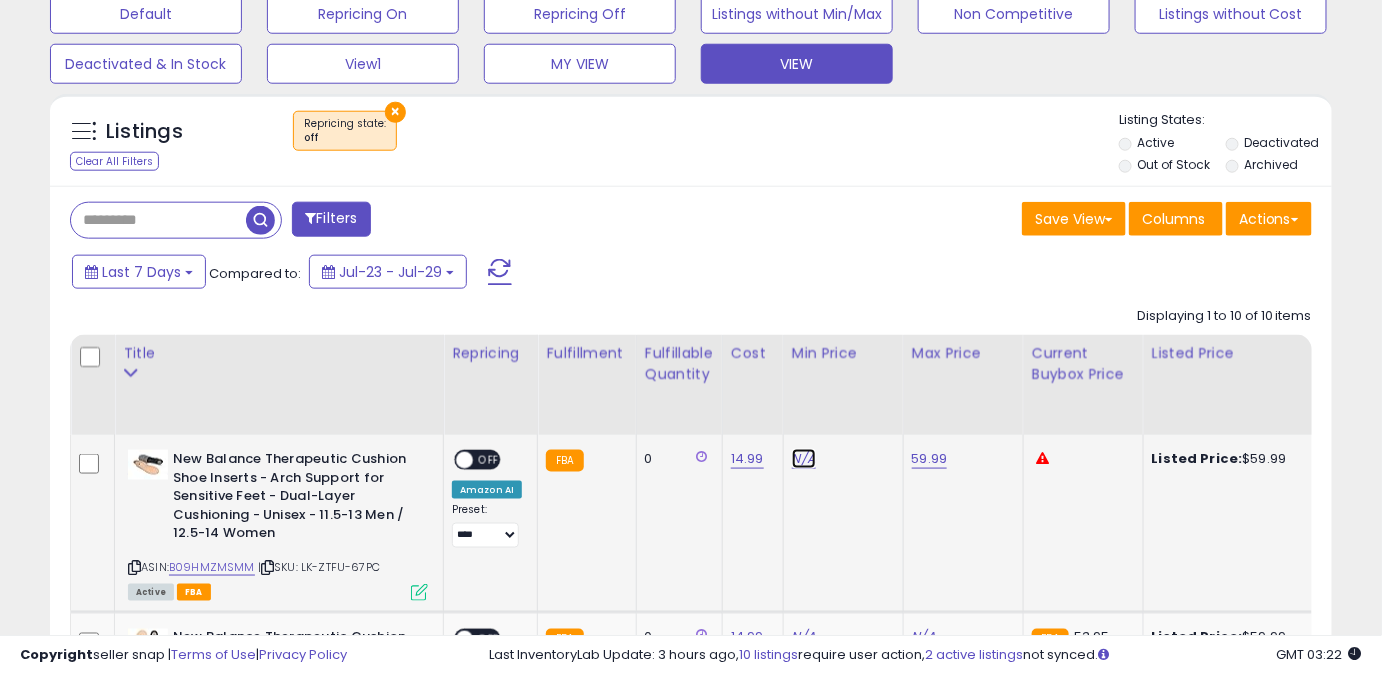 click on "N/A" at bounding box center [804, 459] 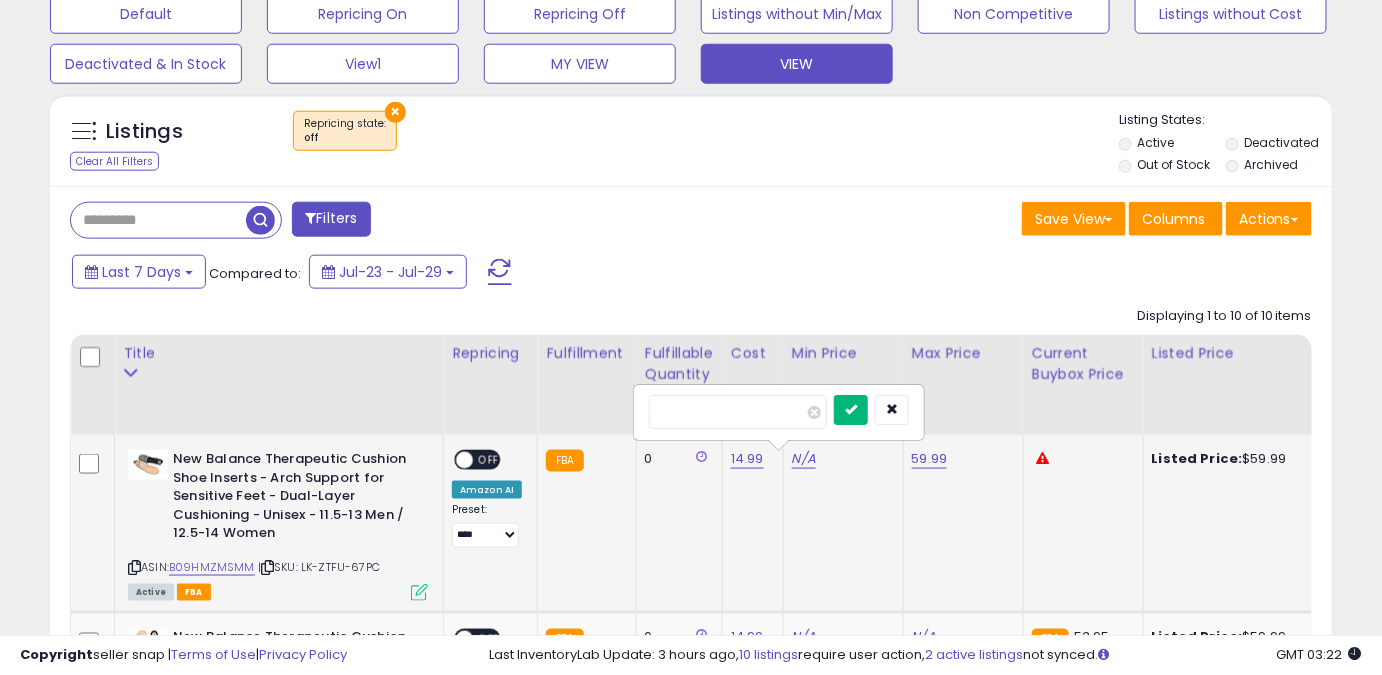 type on "*****" 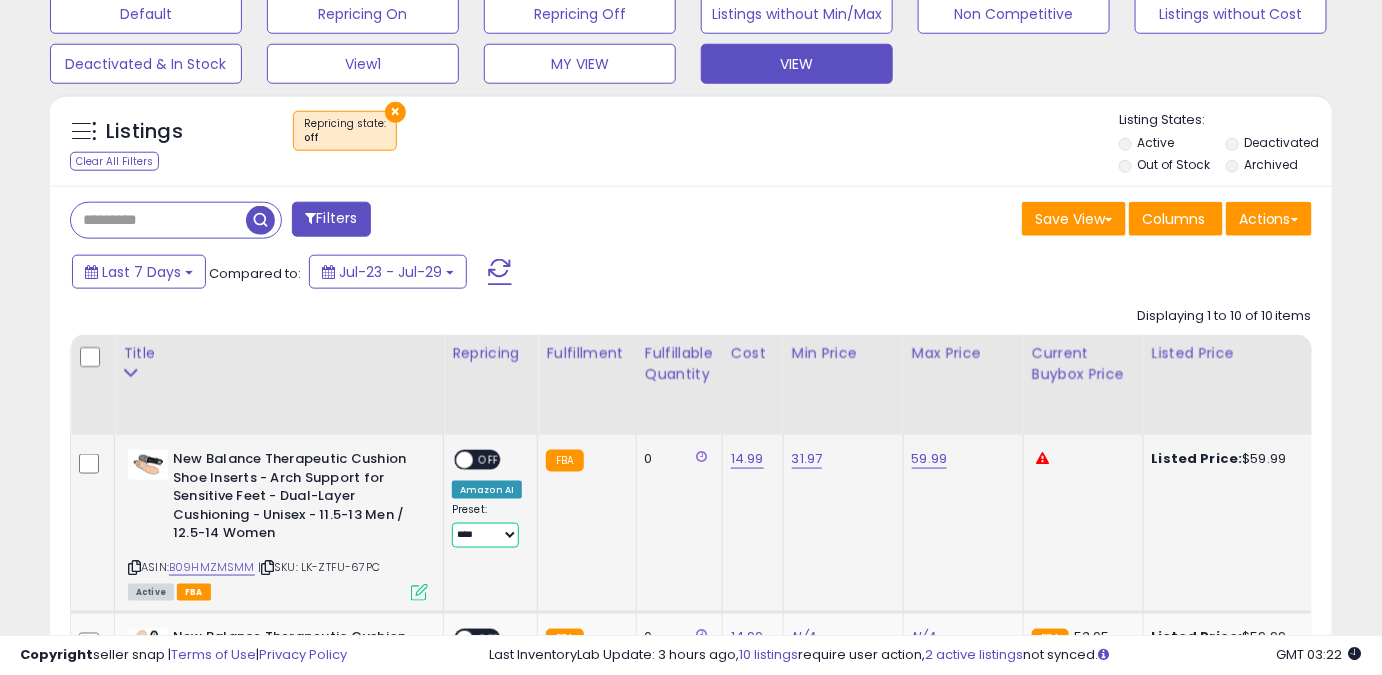 click on "**** ******** *****" at bounding box center [485, 535] 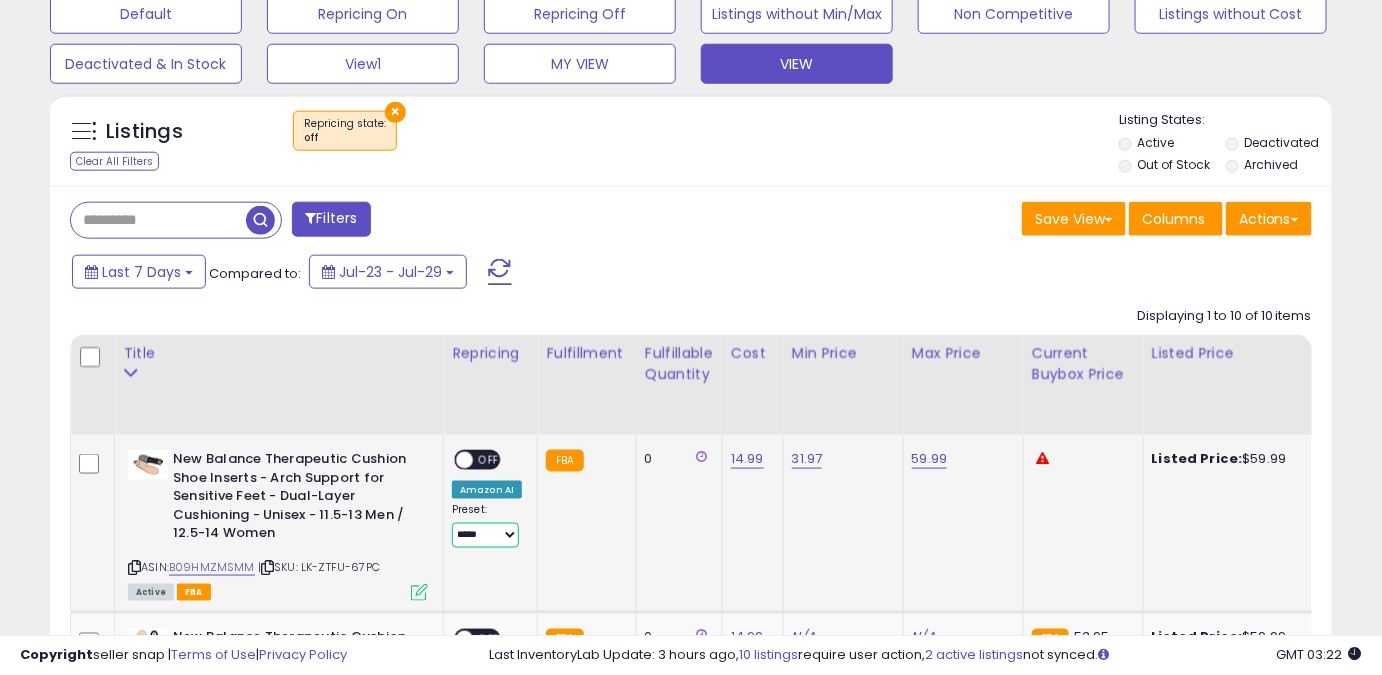 click on "**** ******** *****" at bounding box center (485, 535) 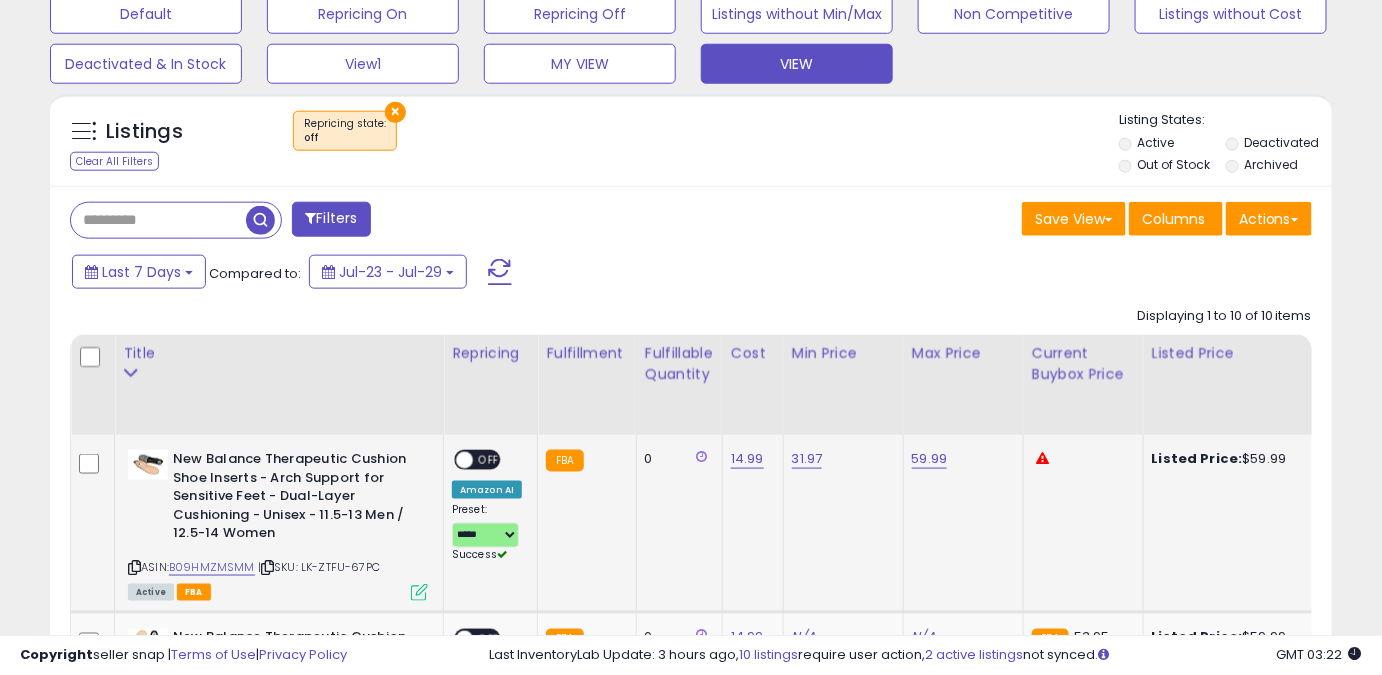 click on "OFF" at bounding box center [489, 460] 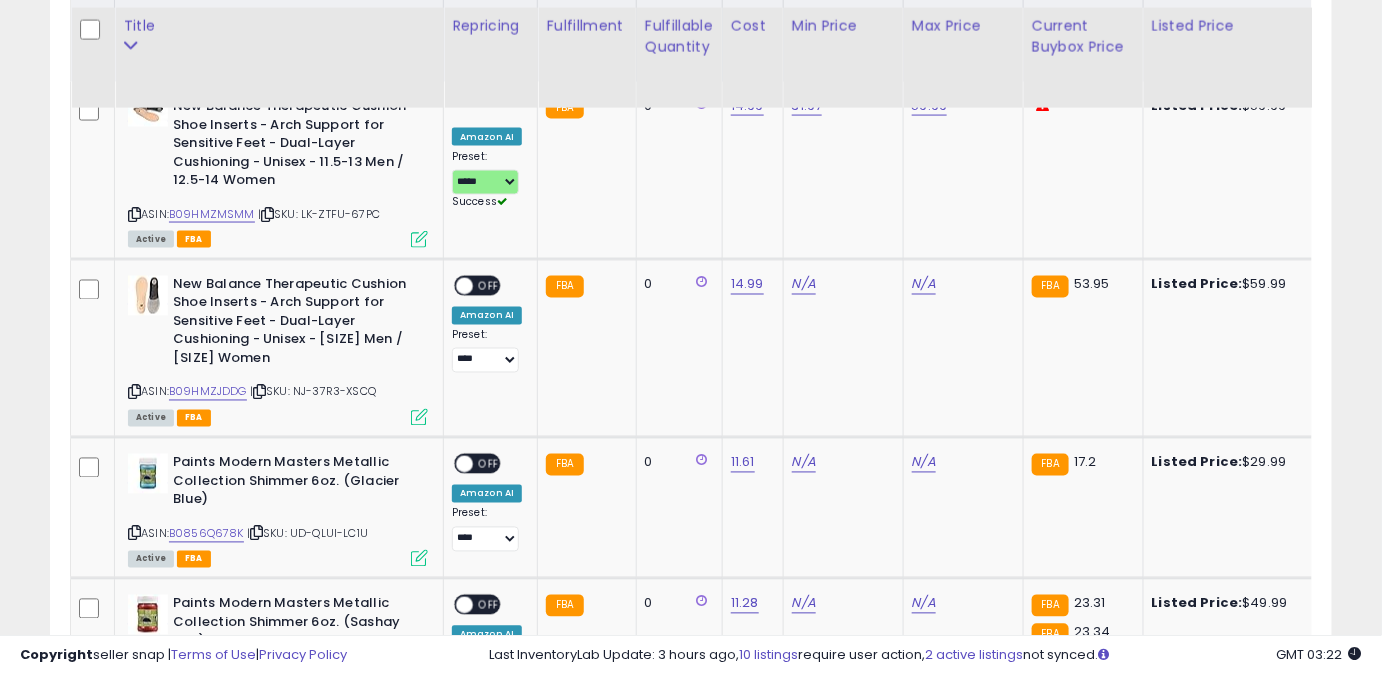 scroll, scrollTop: 1000, scrollLeft: 0, axis: vertical 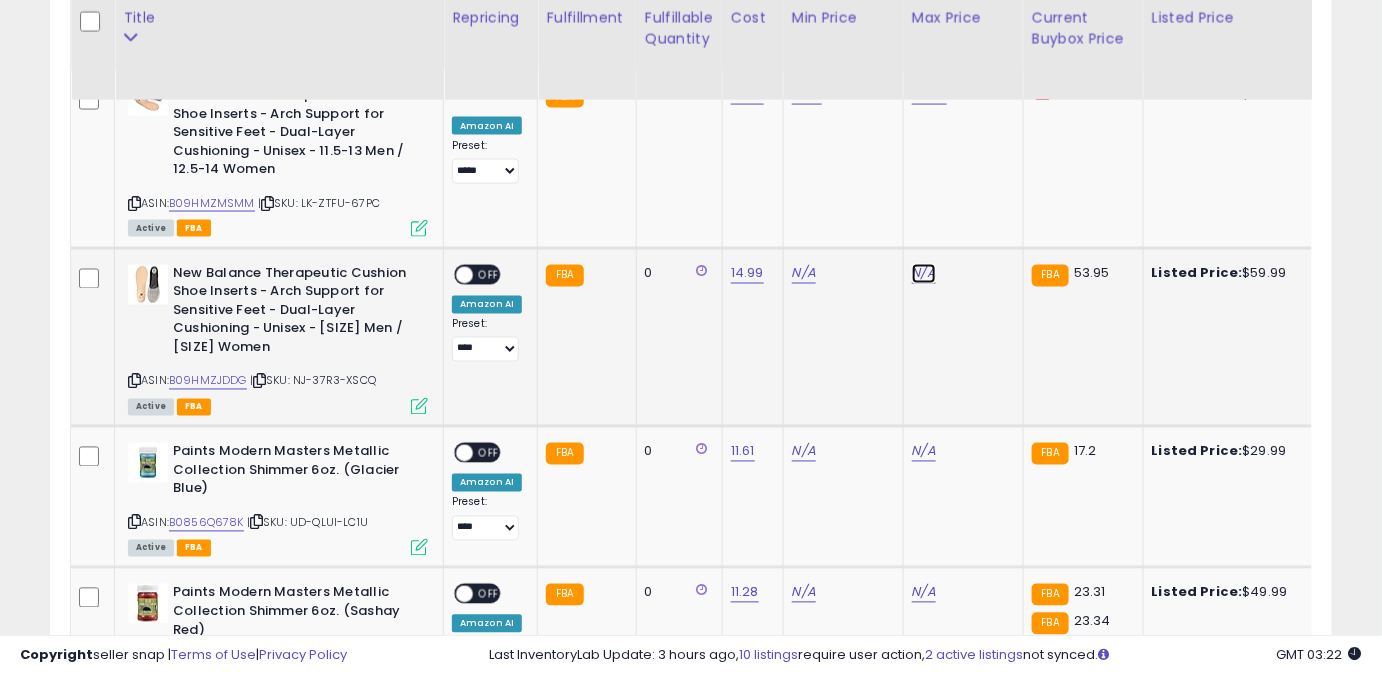 click on "N/A" at bounding box center (924, 274) 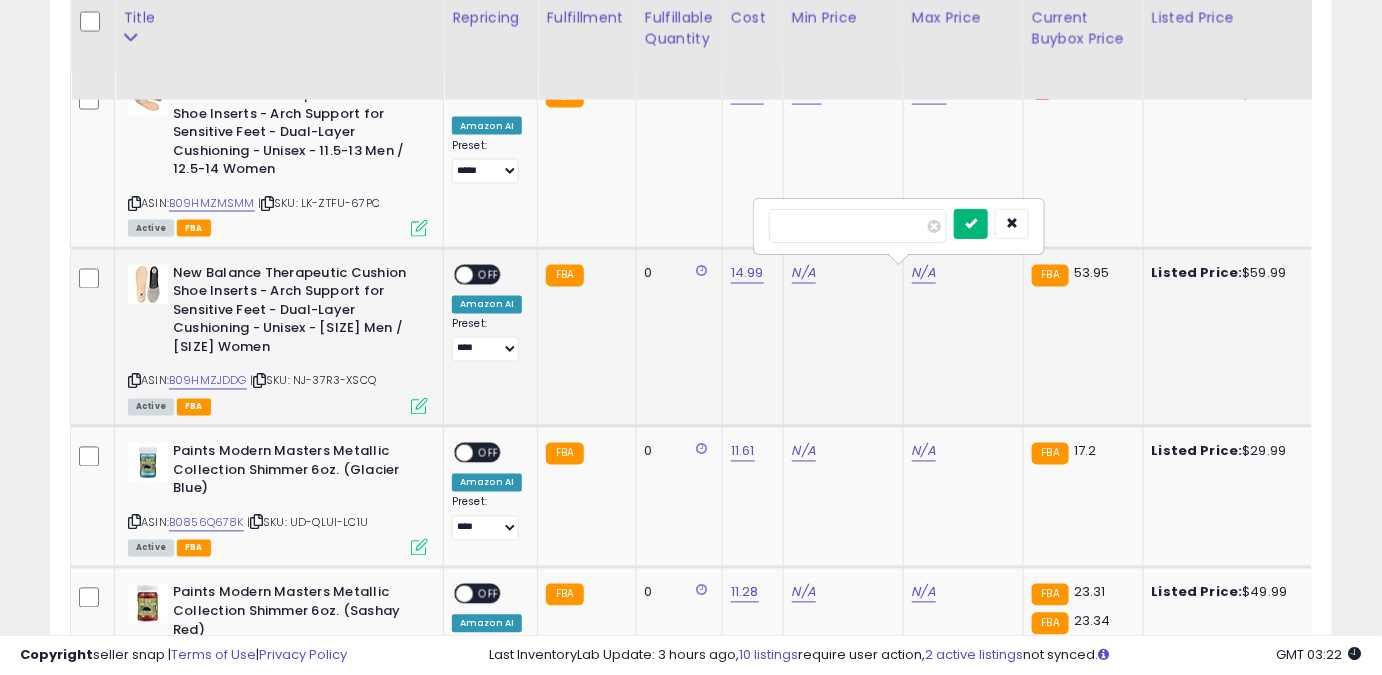 type on "*****" 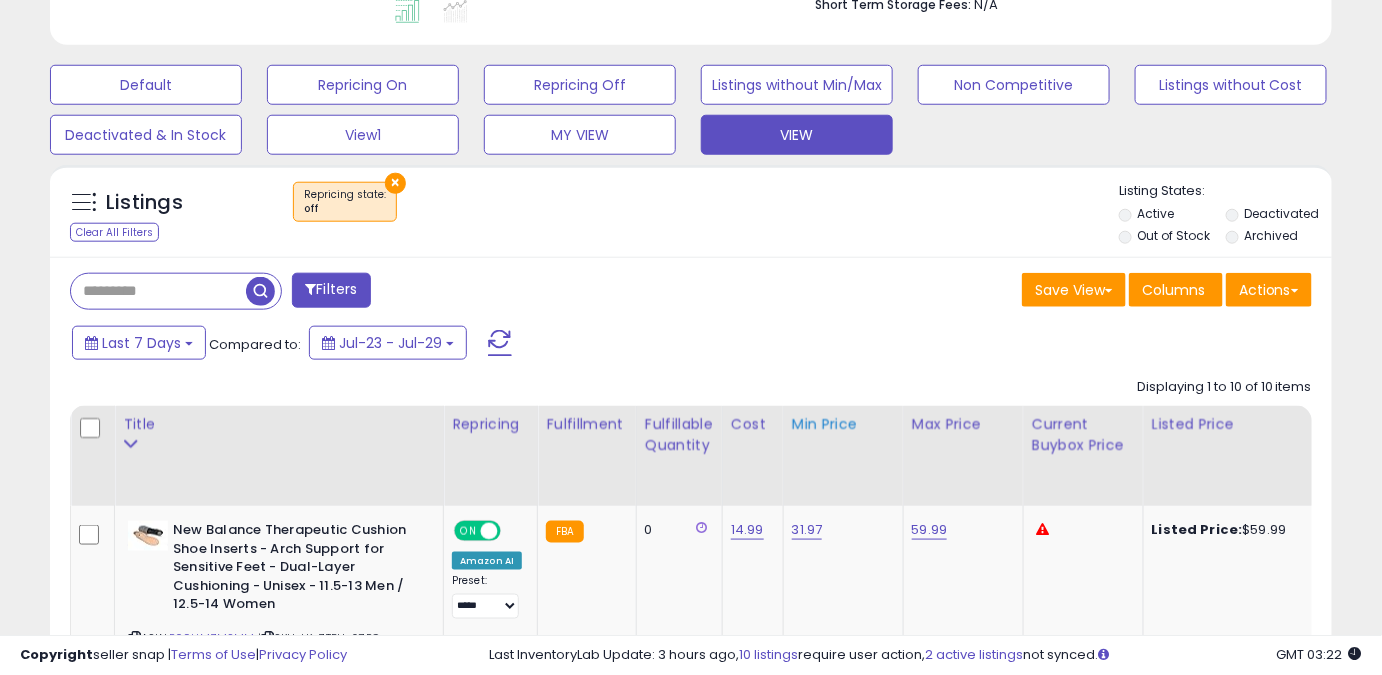 scroll, scrollTop: 545, scrollLeft: 0, axis: vertical 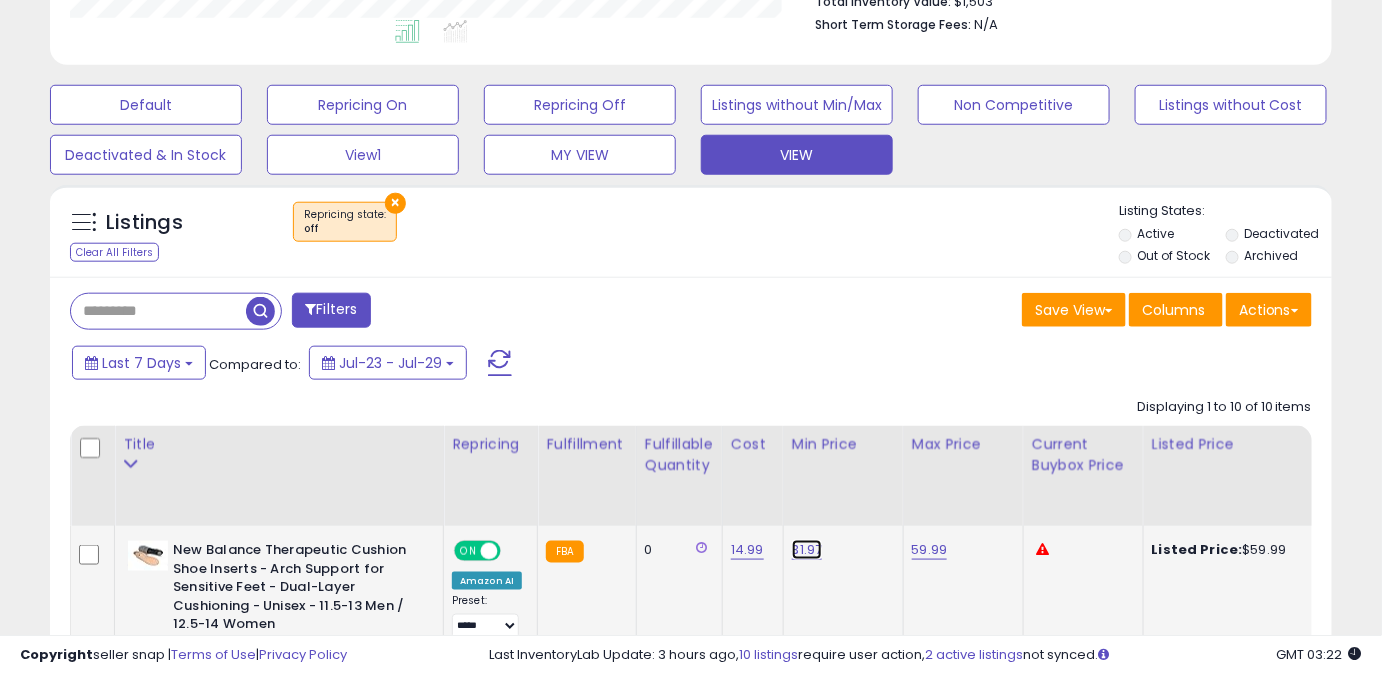 click on "31.97" at bounding box center (807, 550) 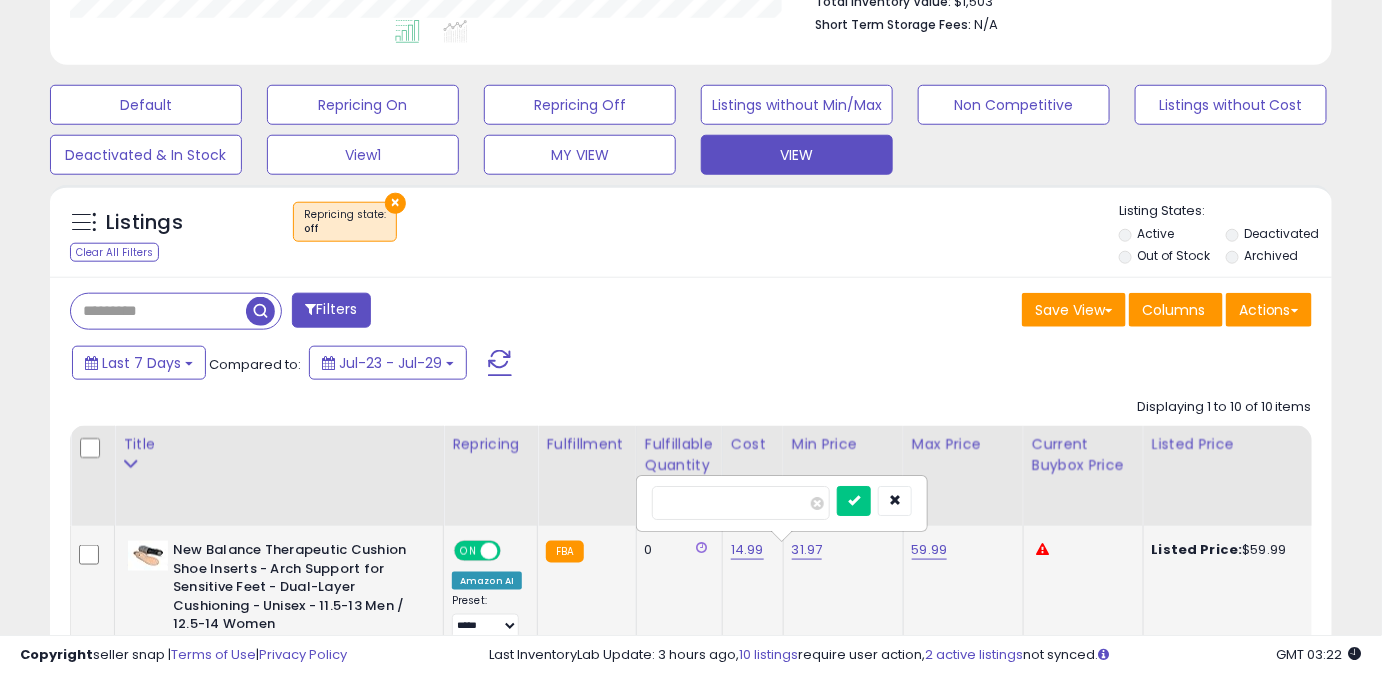 drag, startPoint x: 685, startPoint y: 510, endPoint x: 652, endPoint y: 503, distance: 33.734257 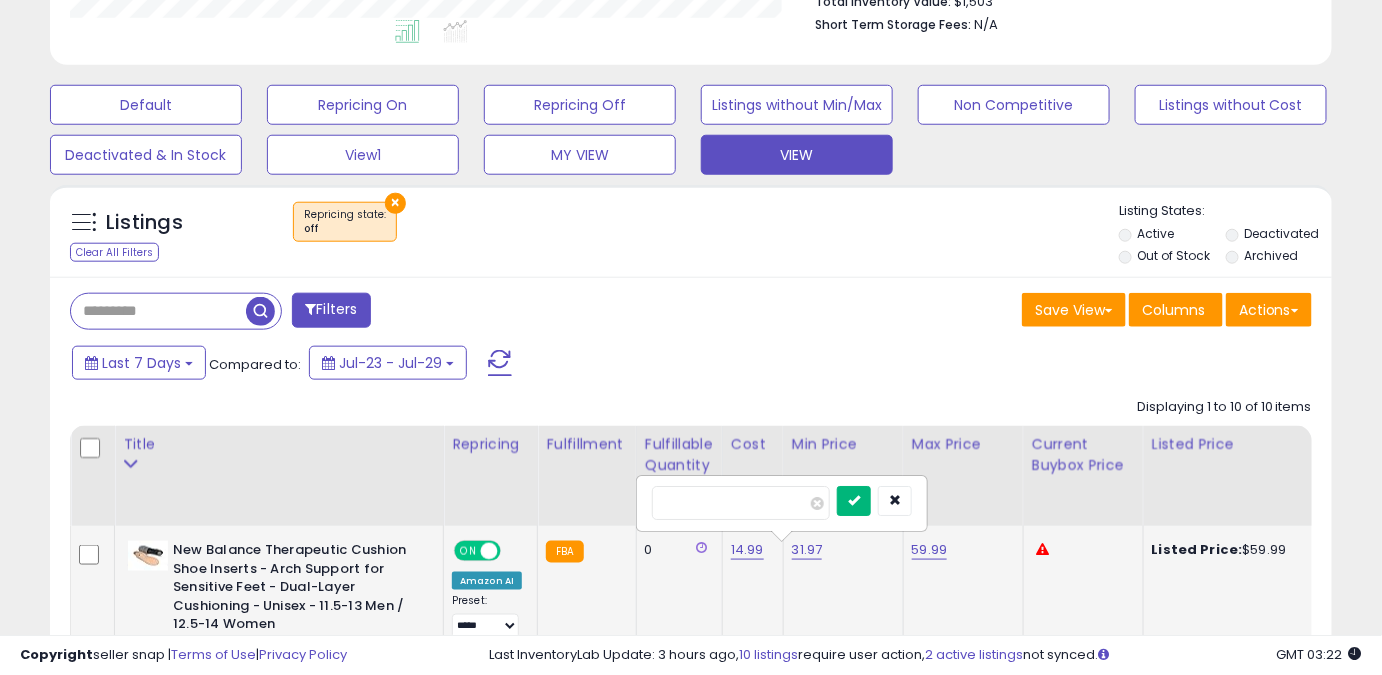 type on "*****" 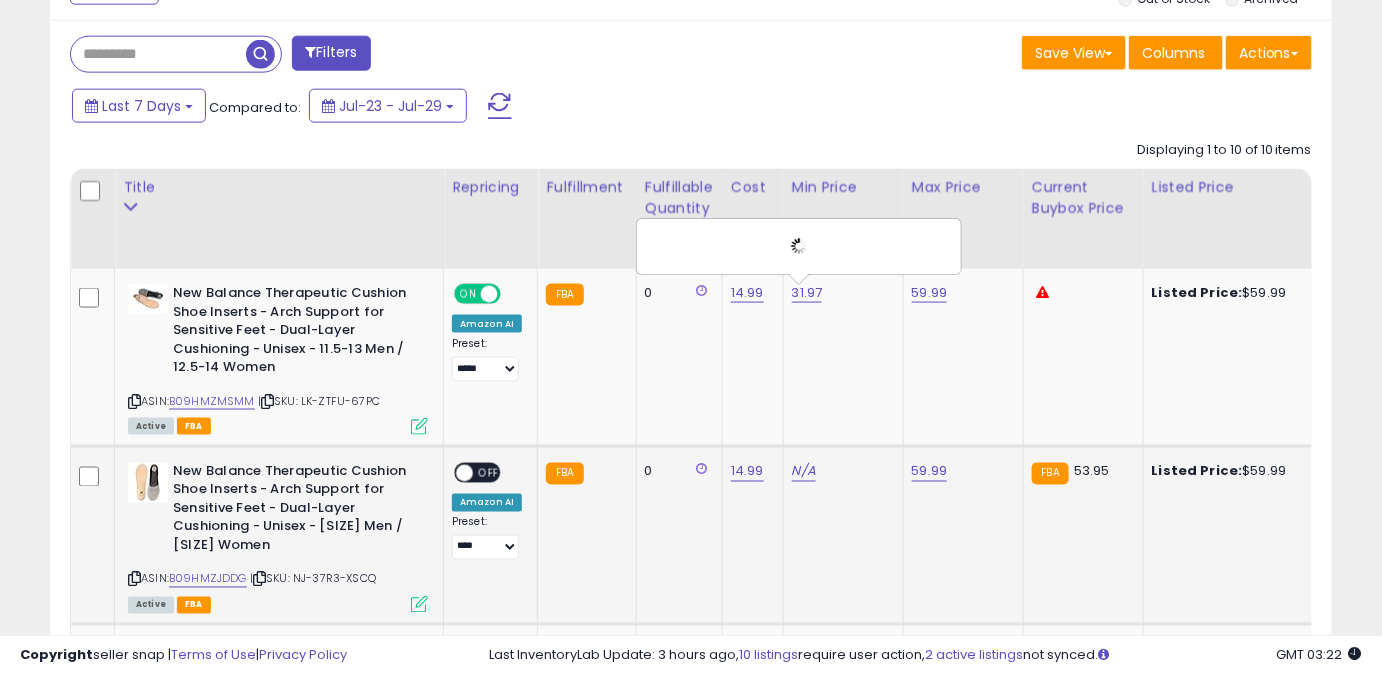 scroll, scrollTop: 818, scrollLeft: 0, axis: vertical 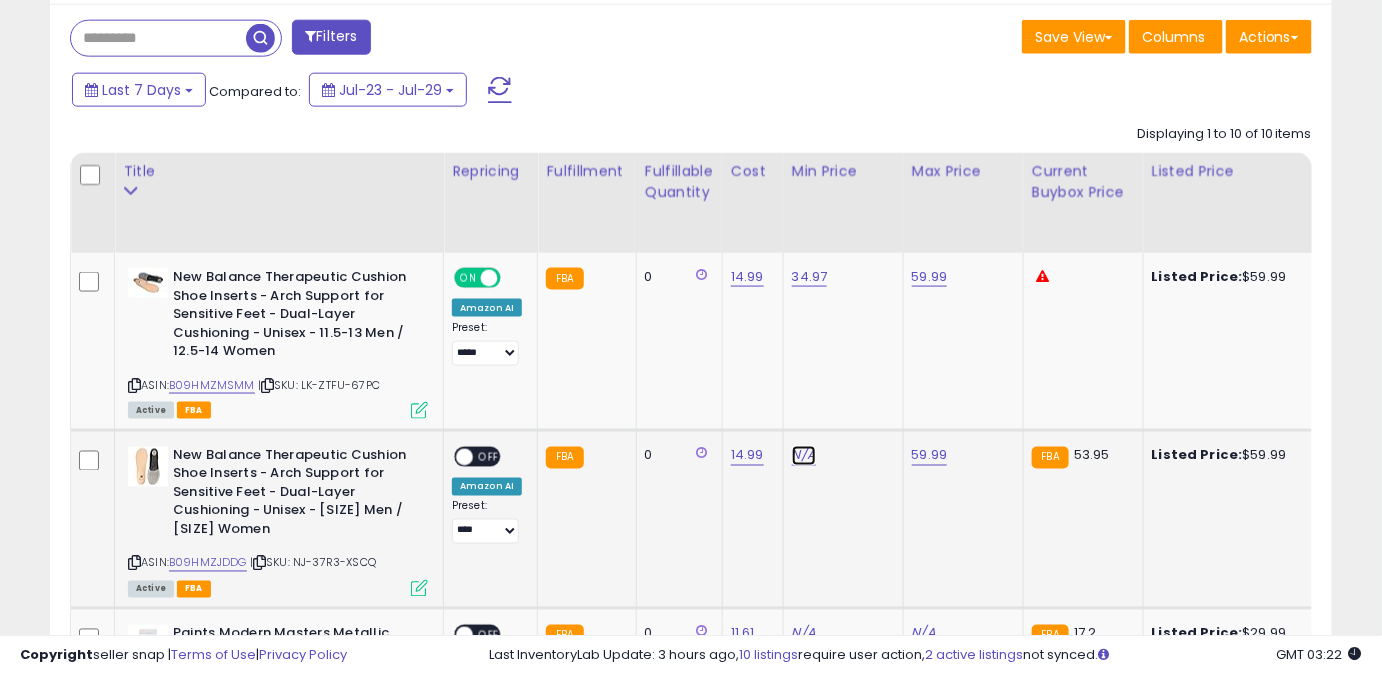 click on "N/A" at bounding box center (804, 456) 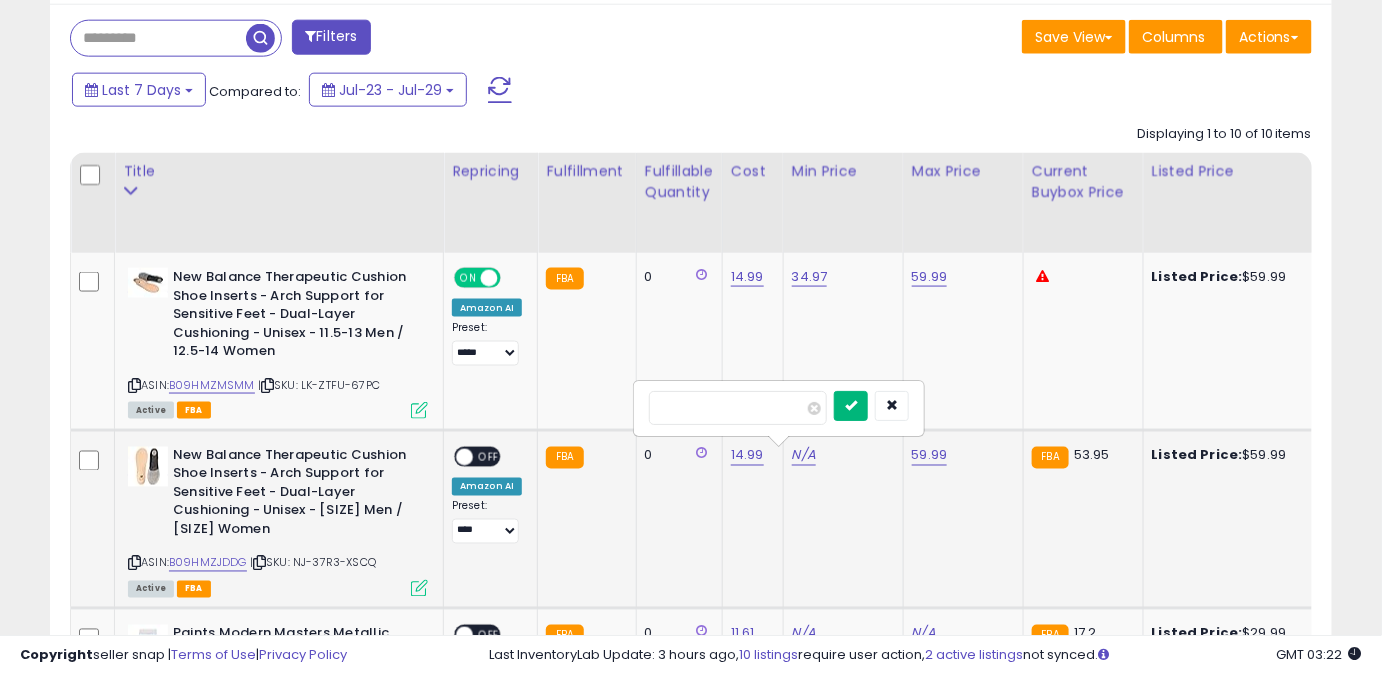 type on "*****" 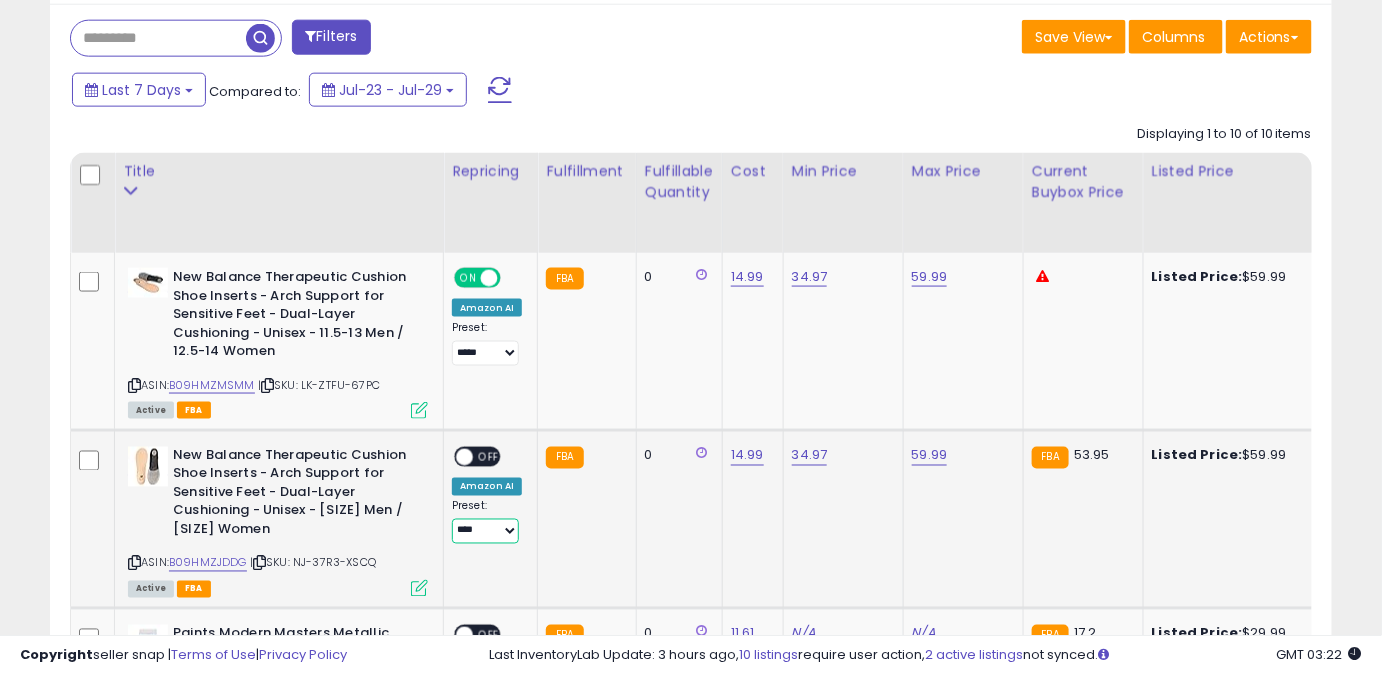 click on "**** ******** *****" at bounding box center [485, 531] 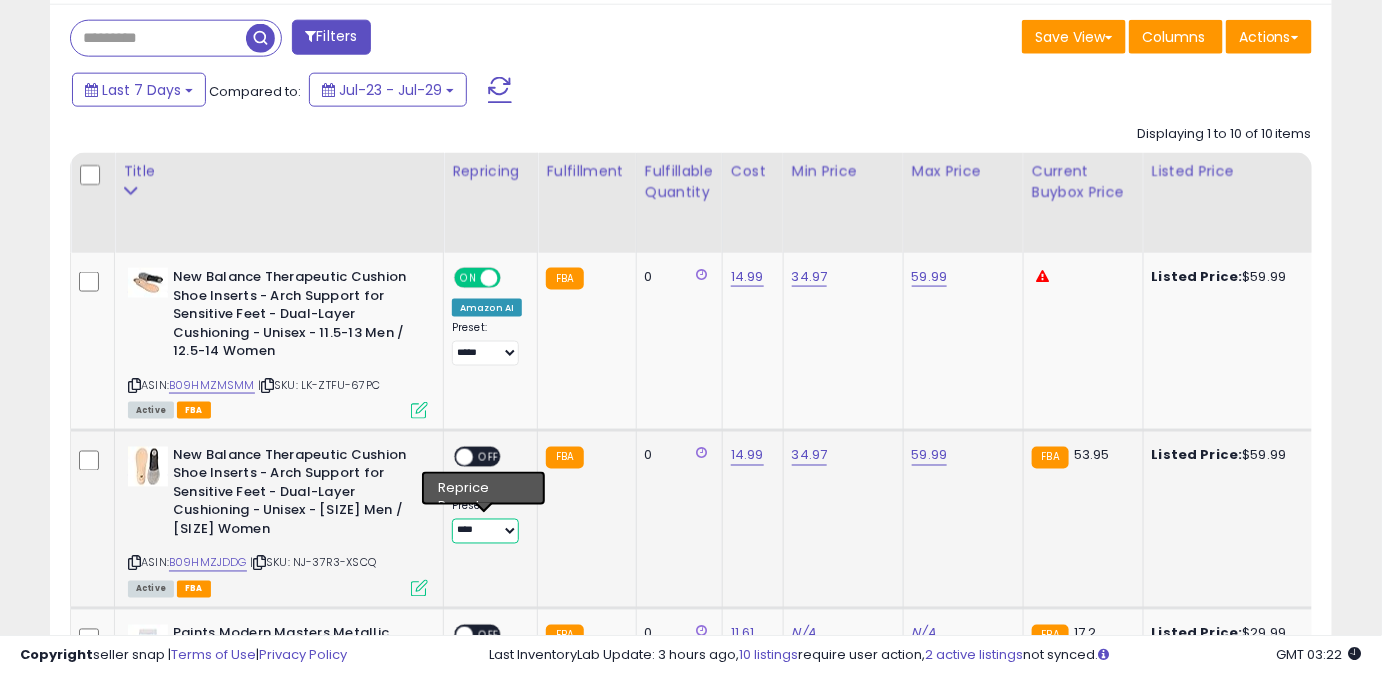 select on "*****" 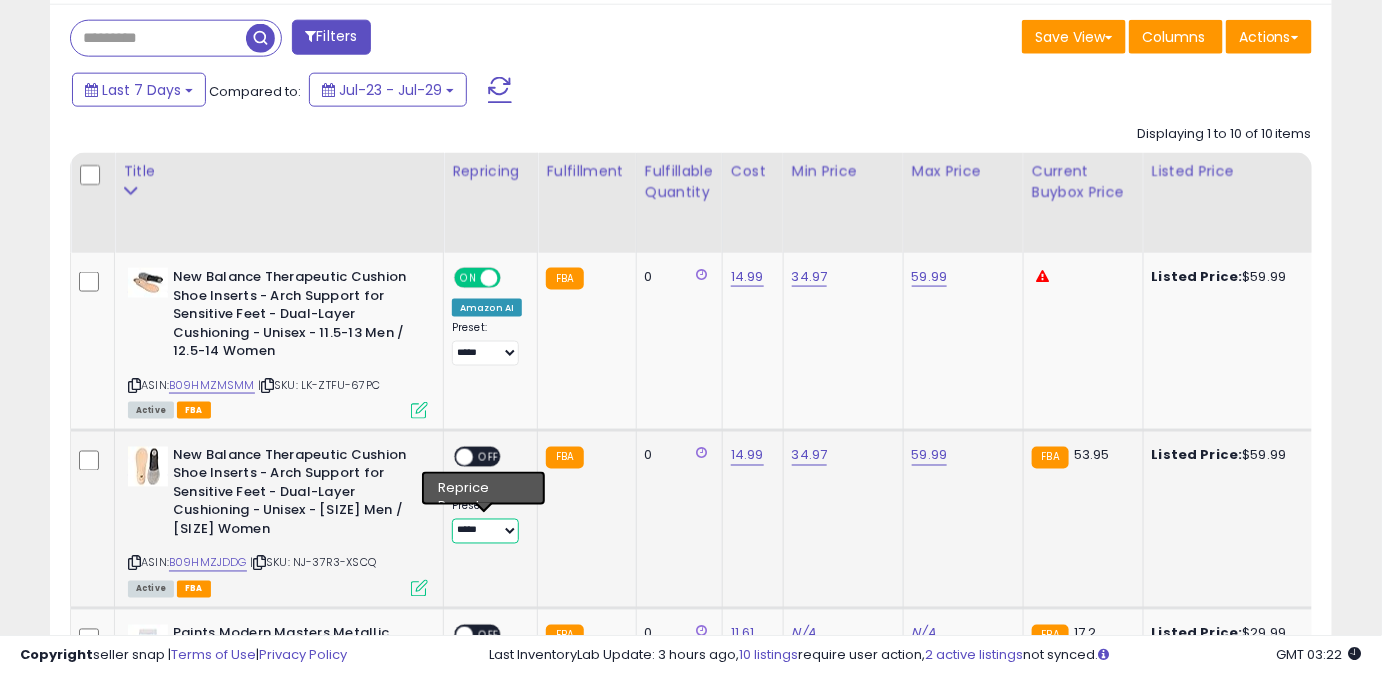 click on "**** ******** *****" at bounding box center [485, 531] 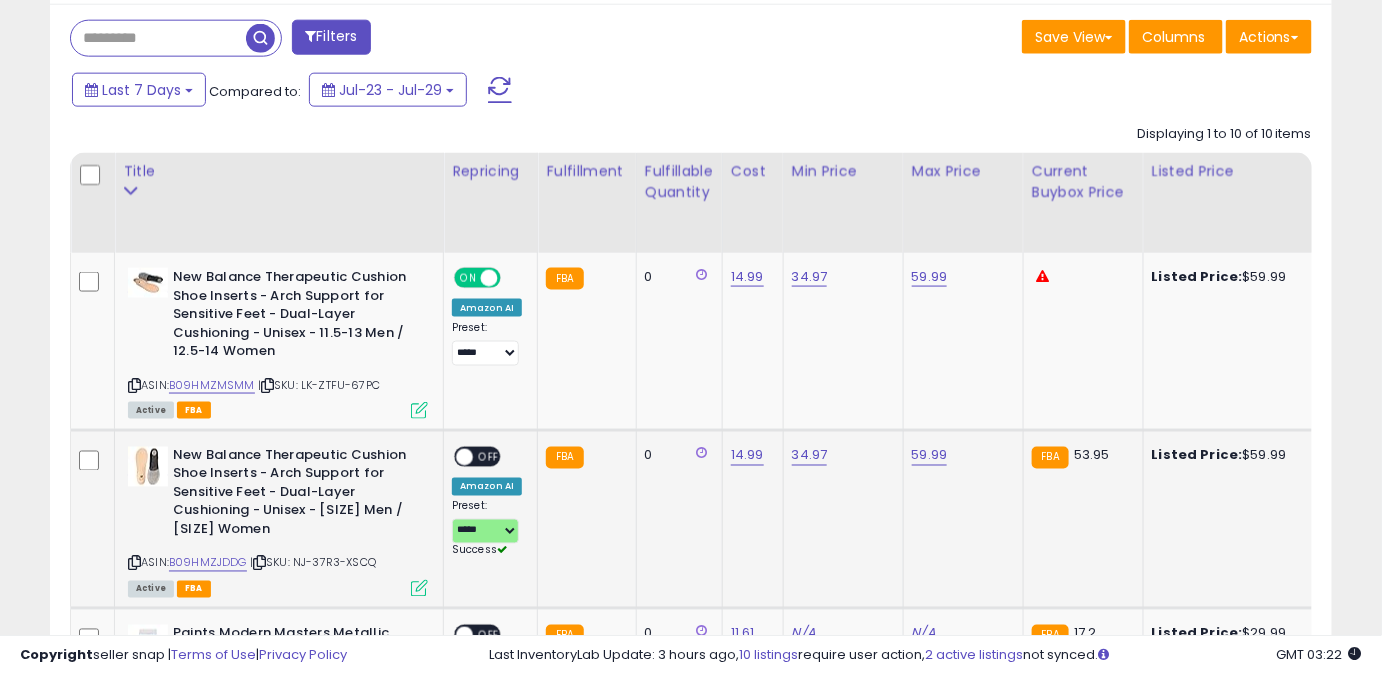 click on "OFF" at bounding box center (489, 456) 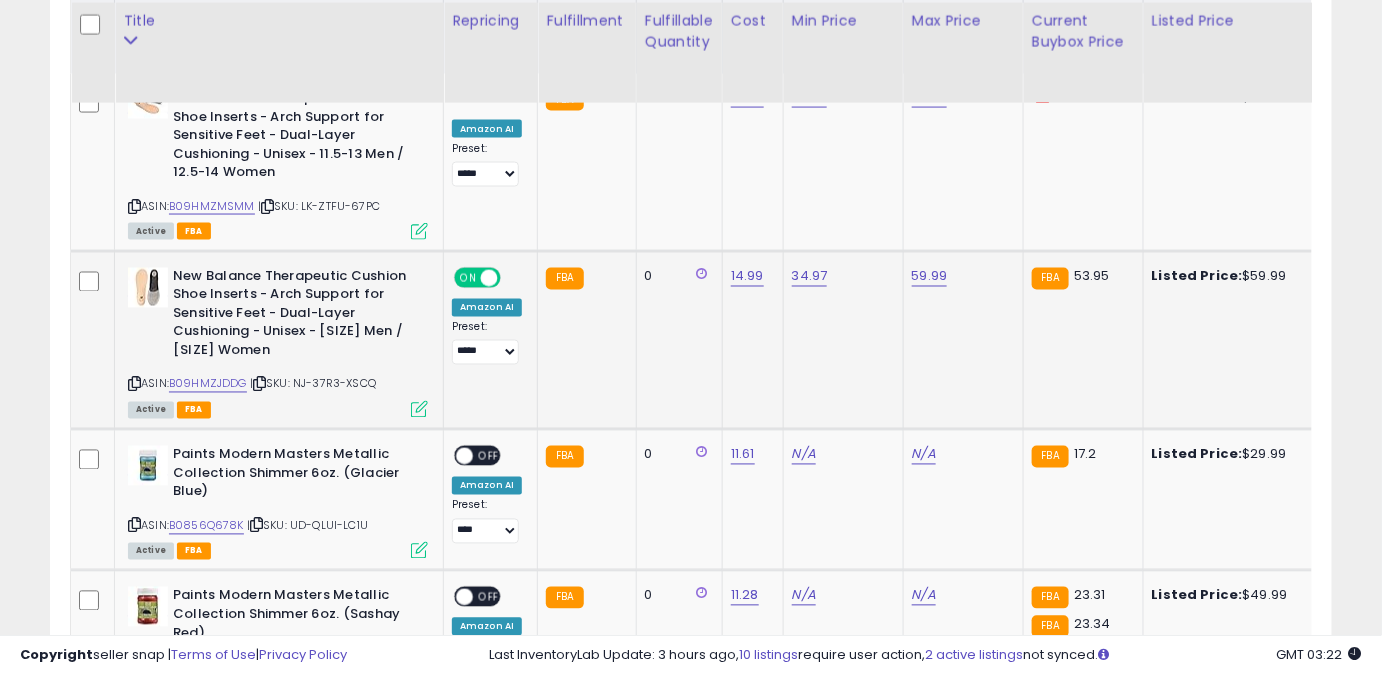 scroll, scrollTop: 1000, scrollLeft: 0, axis: vertical 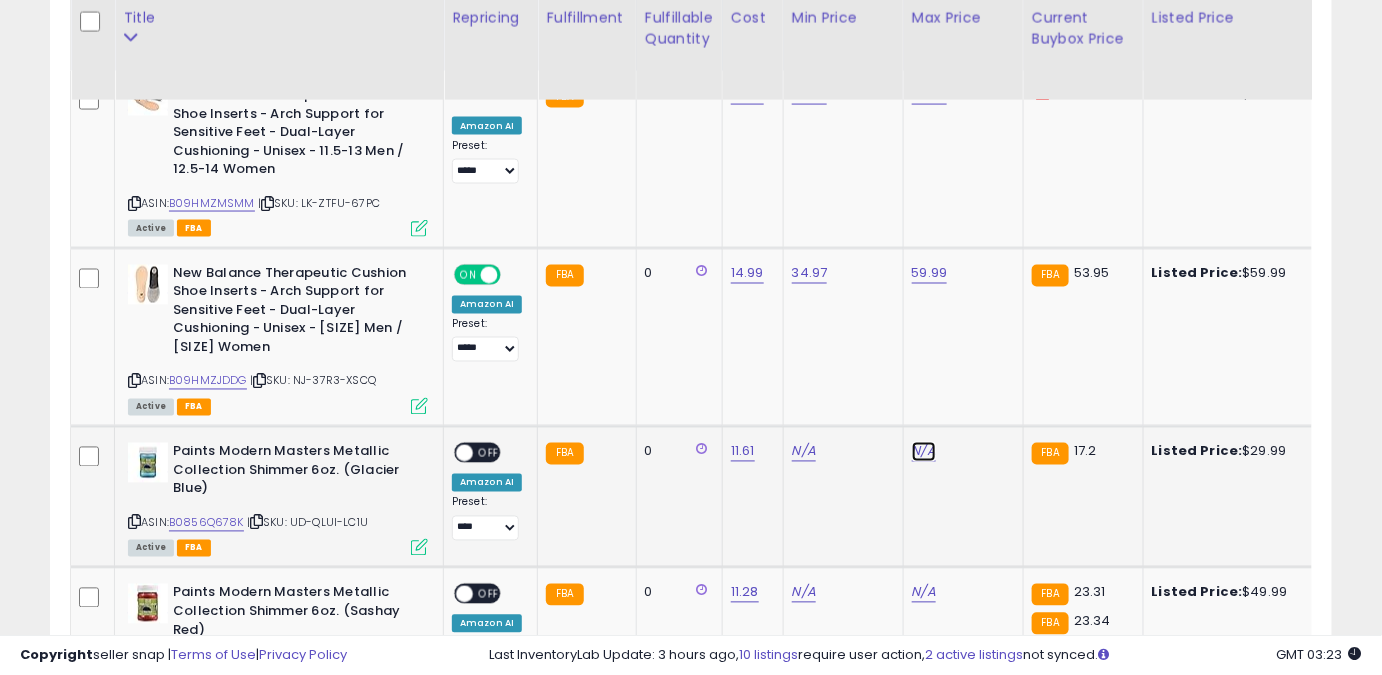 click on "N/A" at bounding box center [924, 452] 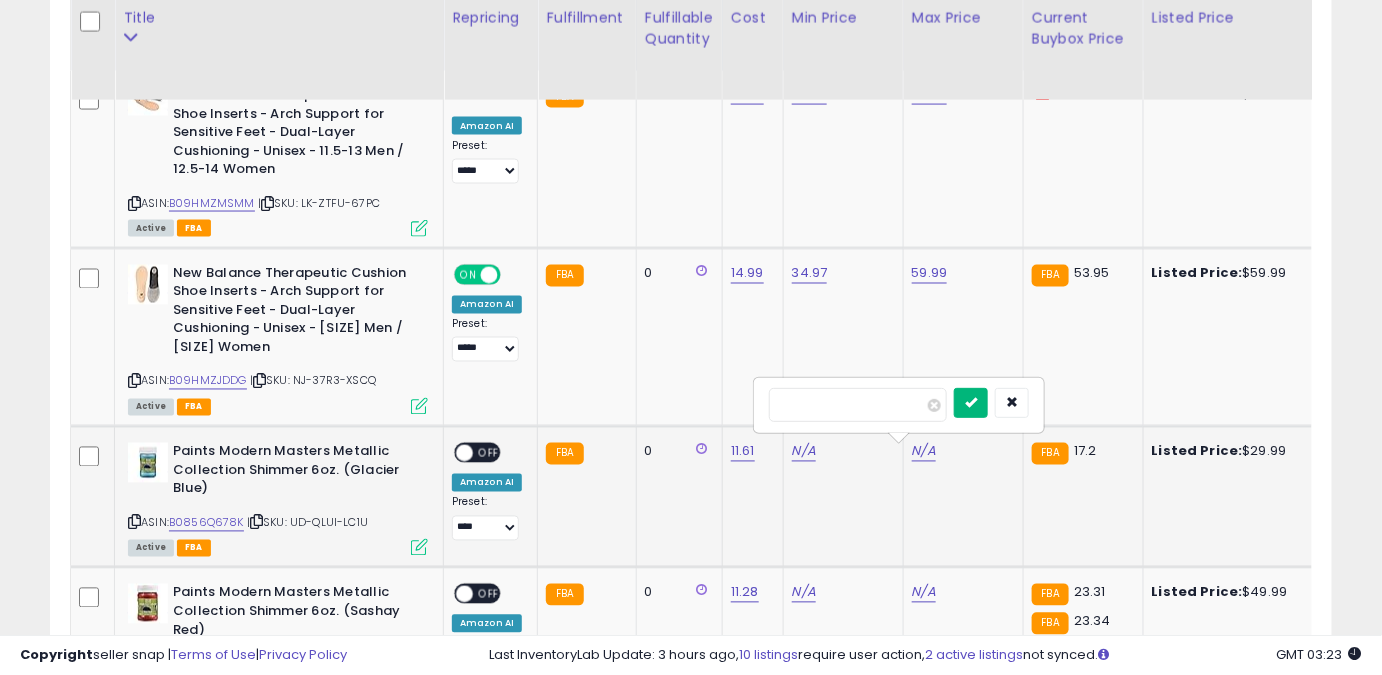 type on "*****" 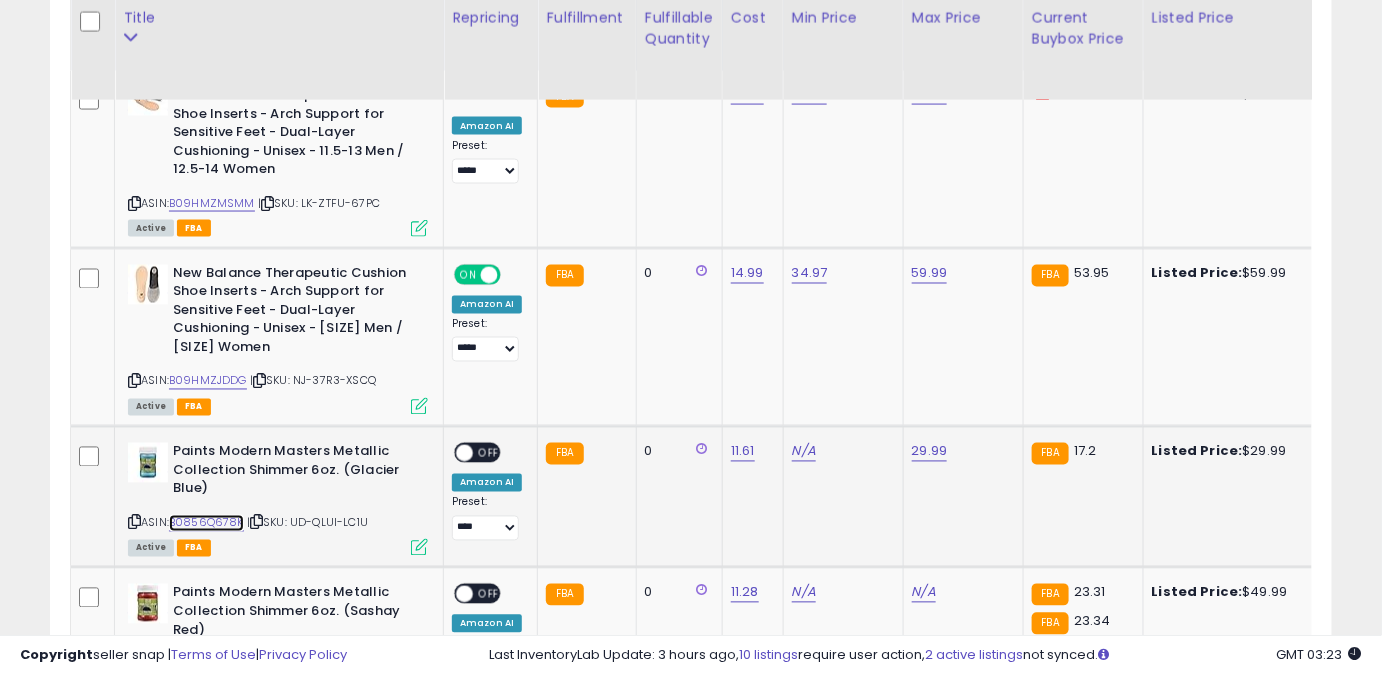click on "B0856Q678K" at bounding box center (206, 523) 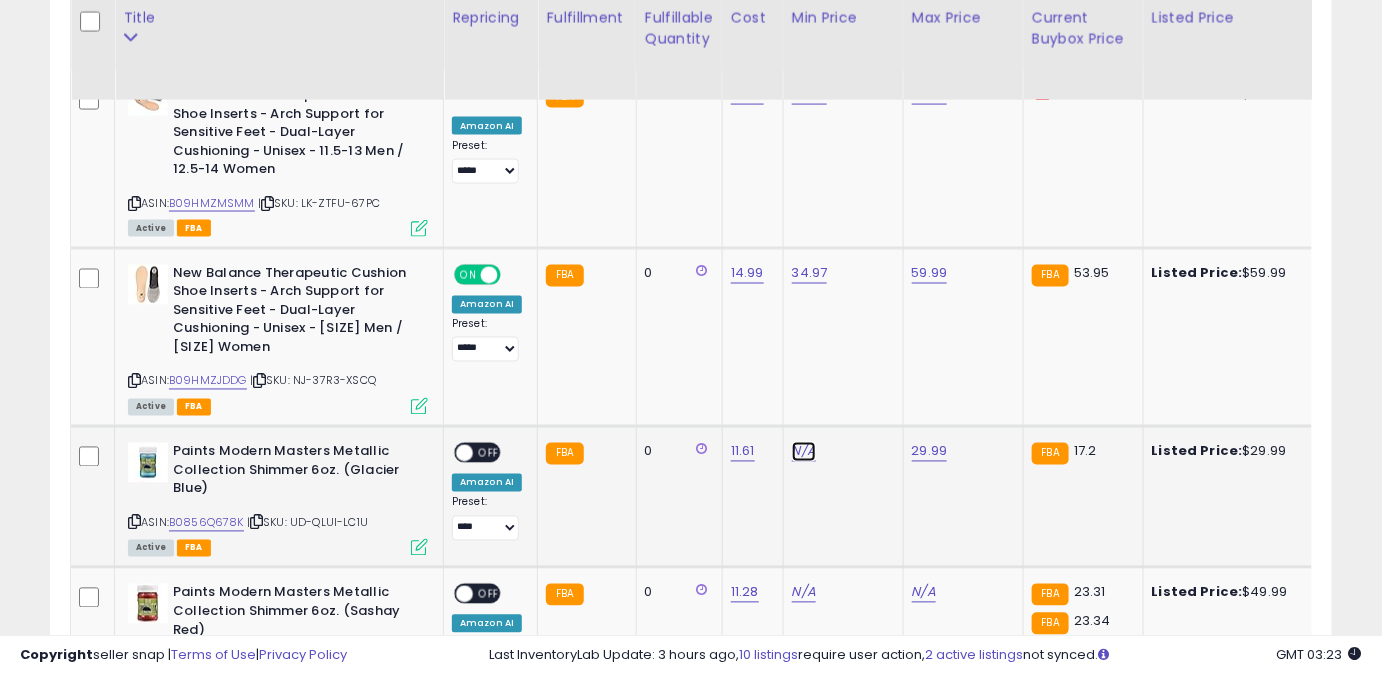 click on "N/A" at bounding box center (804, 452) 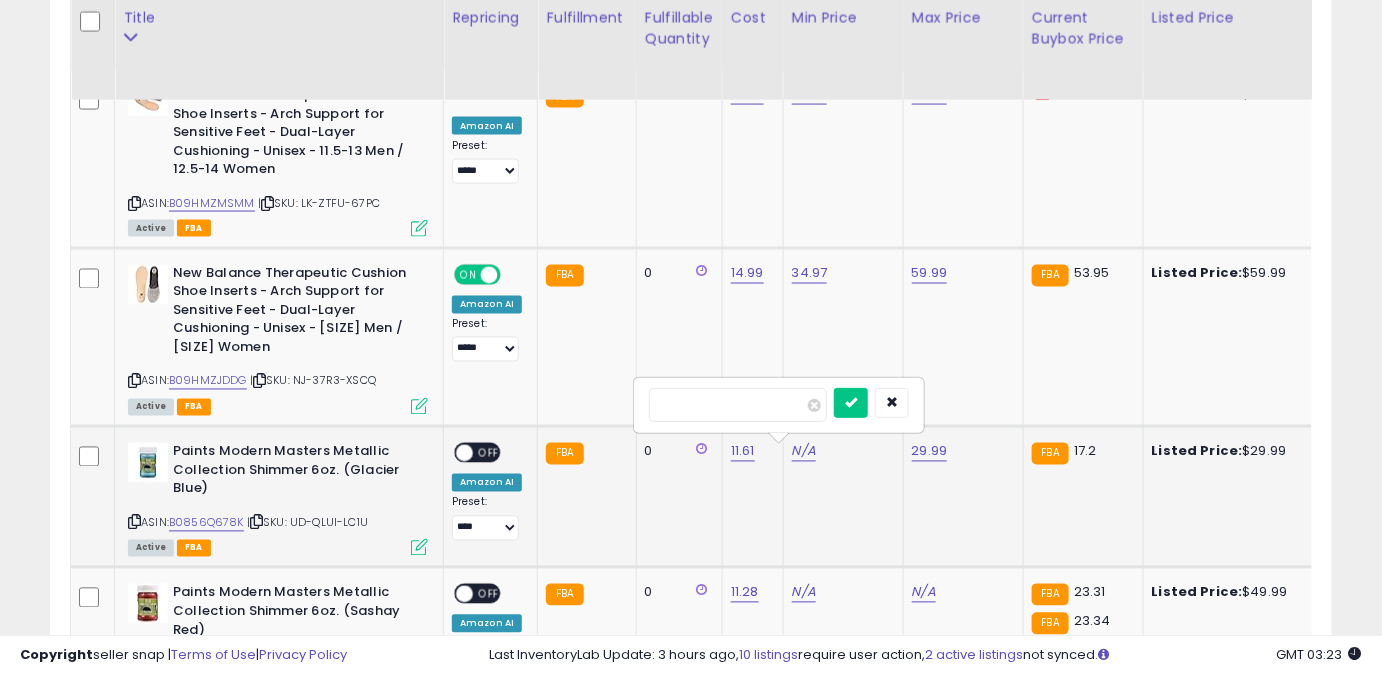 type on "*" 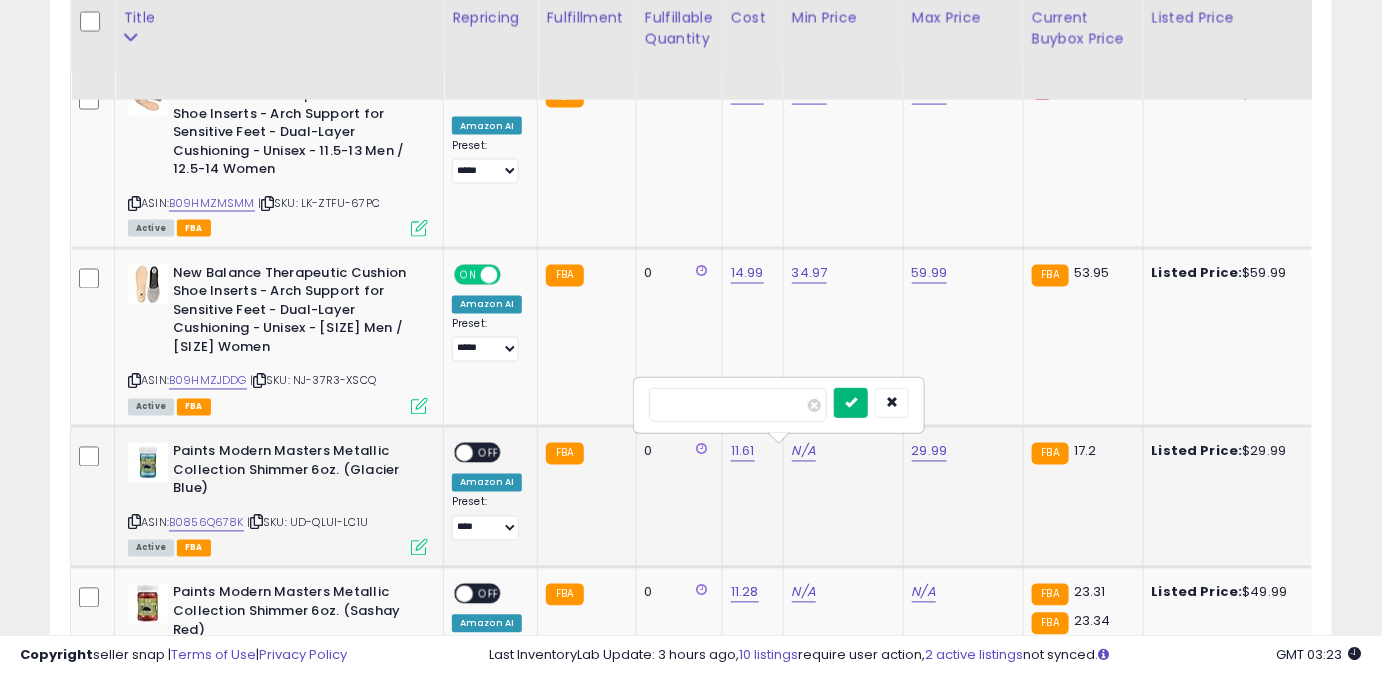 type on "*****" 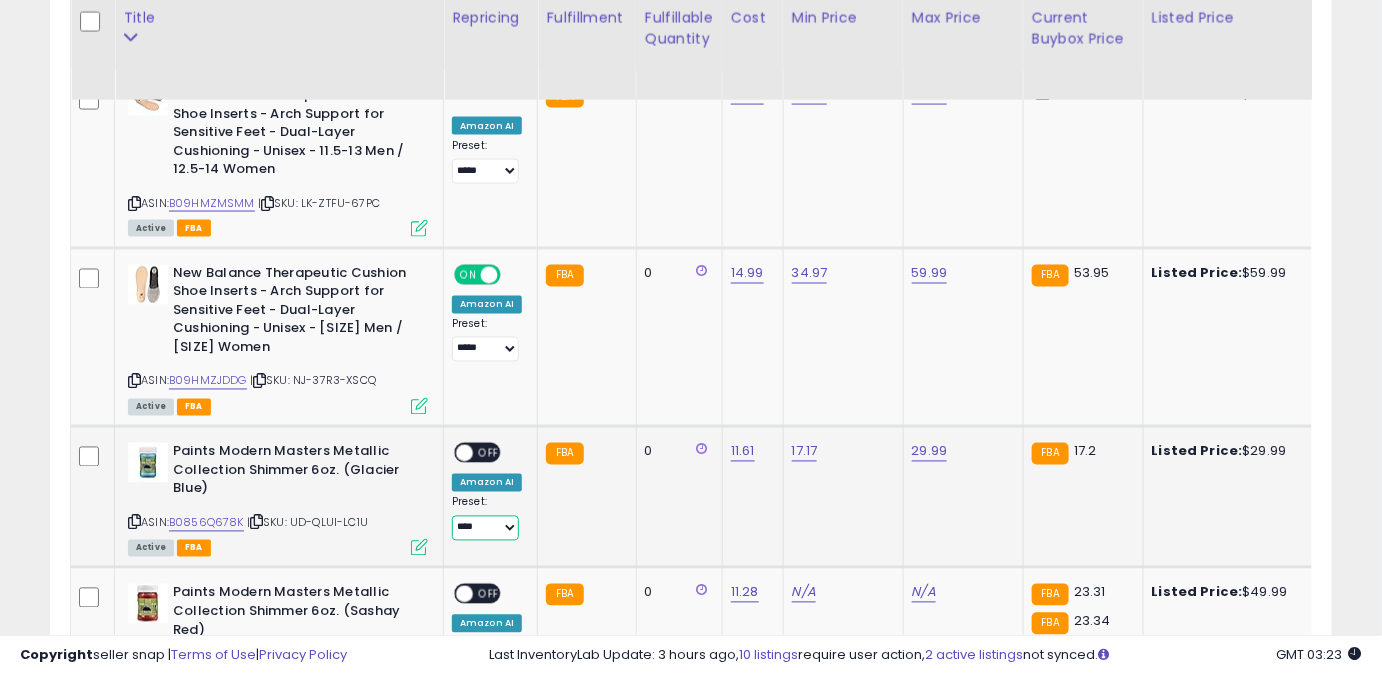 drag, startPoint x: 507, startPoint y: 528, endPoint x: 505, endPoint y: 538, distance: 10.198039 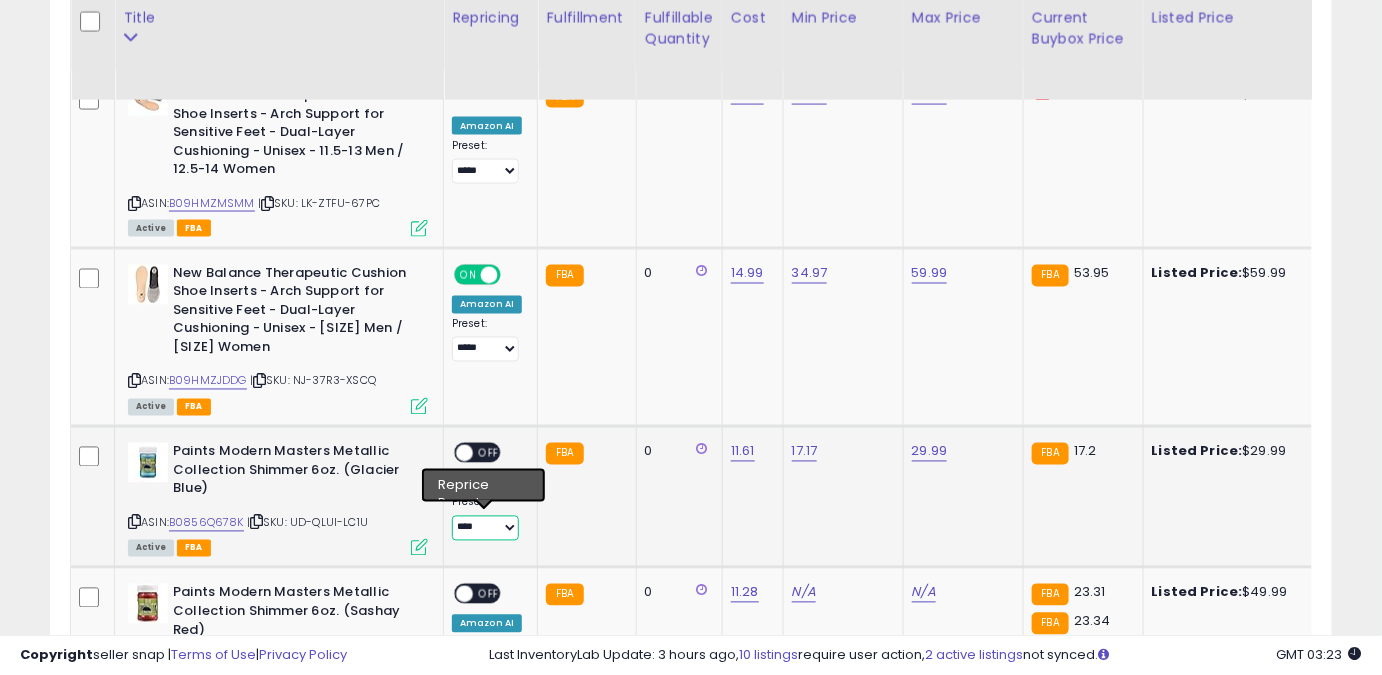select on "*****" 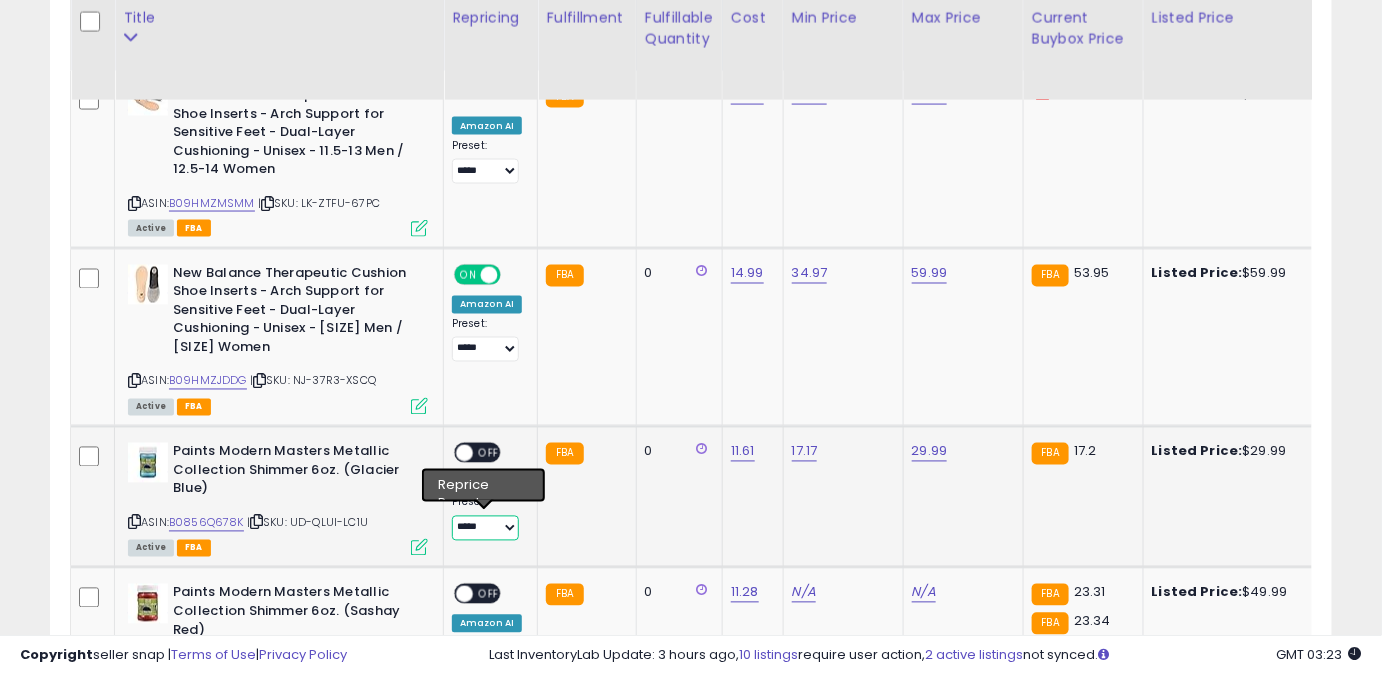 click on "**** ******** *****" at bounding box center [485, 528] 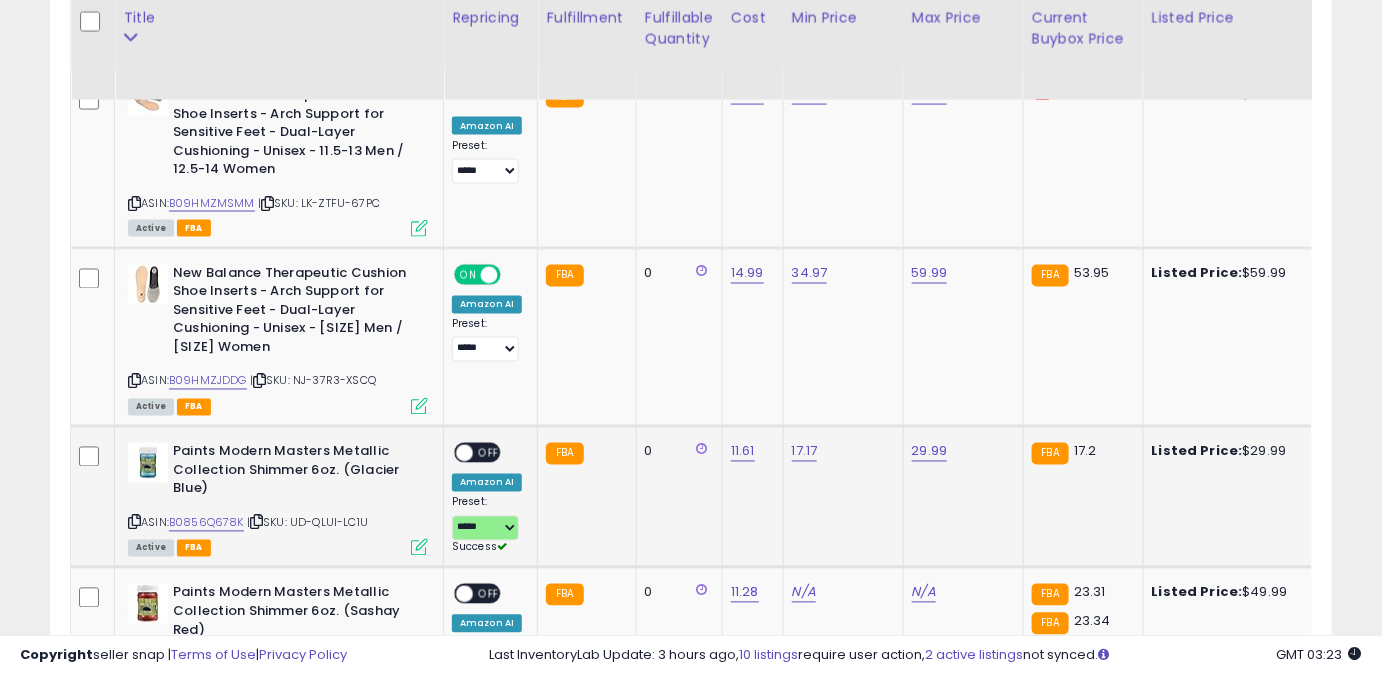 click on "OFF" at bounding box center [489, 453] 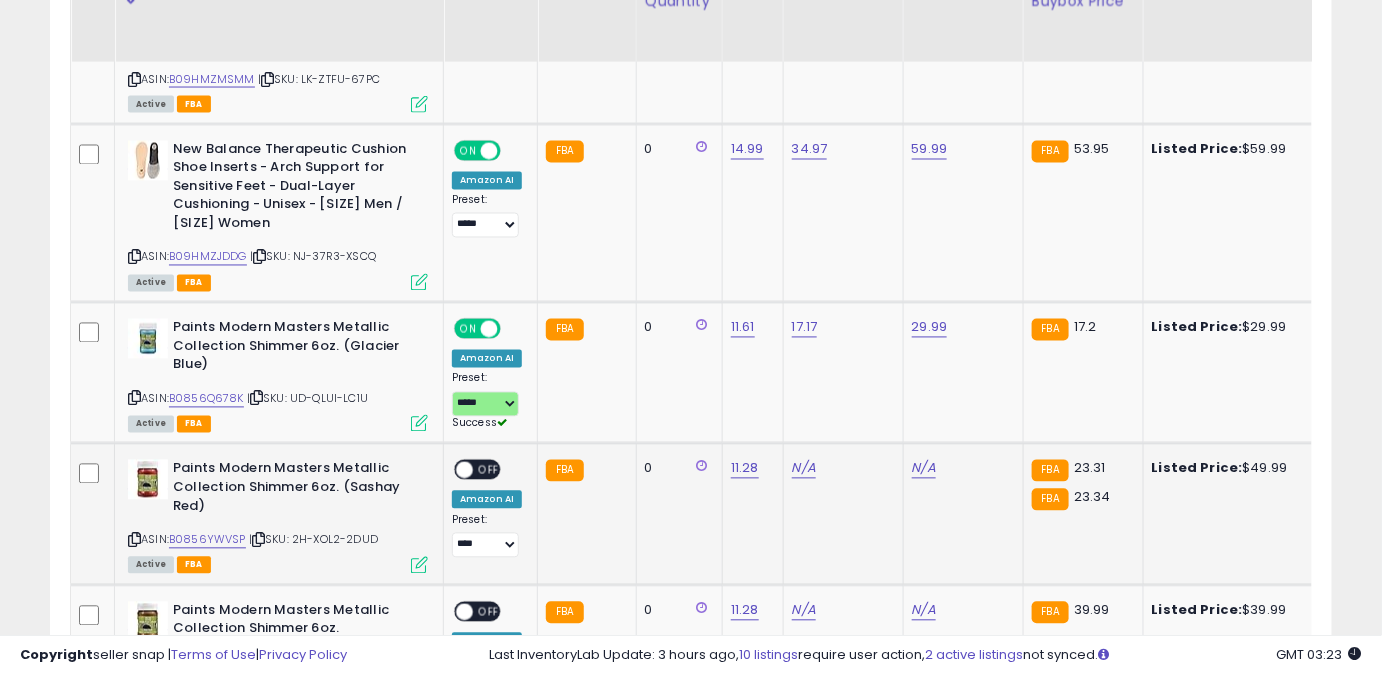 scroll, scrollTop: 1181, scrollLeft: 0, axis: vertical 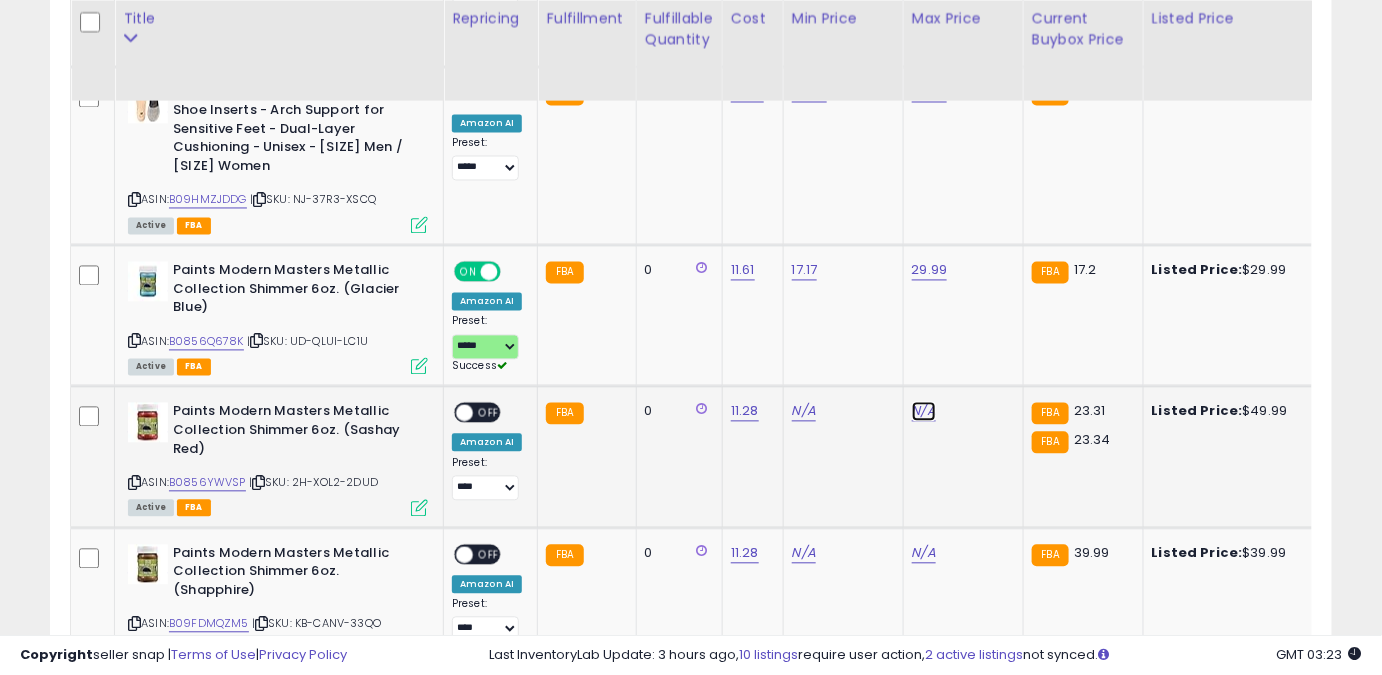 click on "N/A" at bounding box center (924, 412) 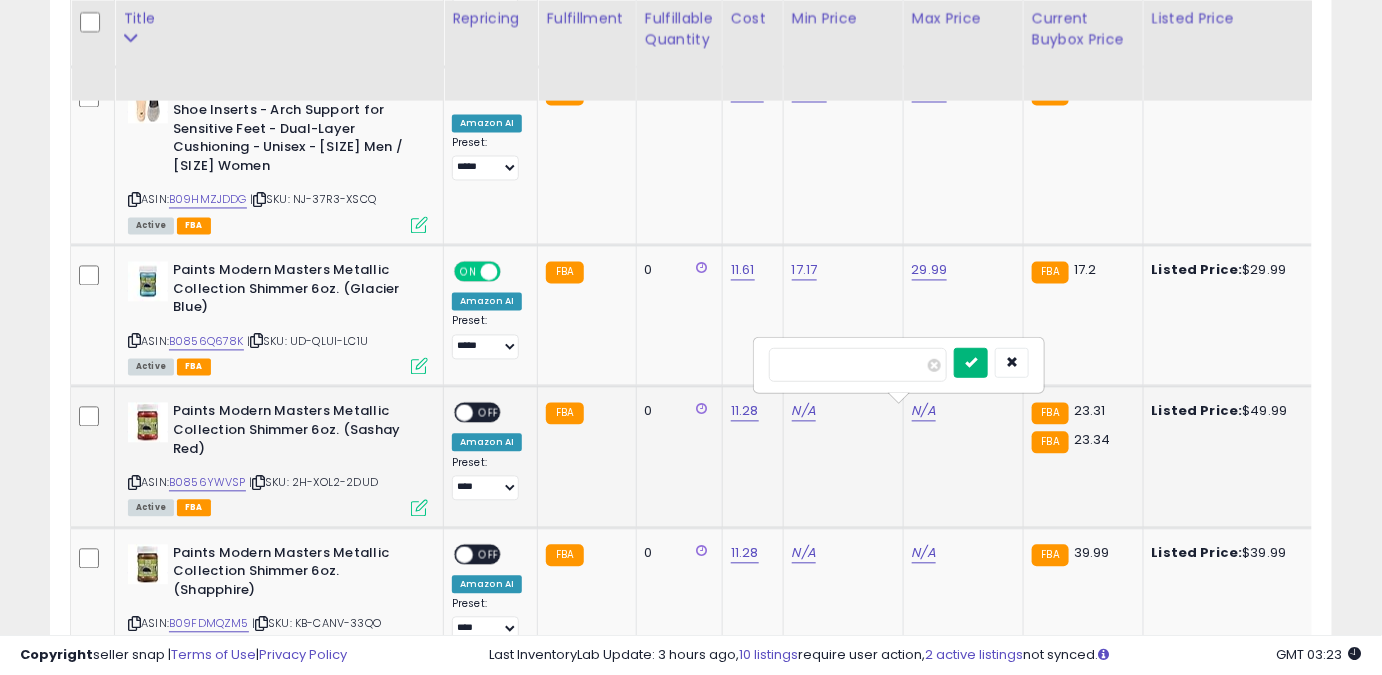 type on "*****" 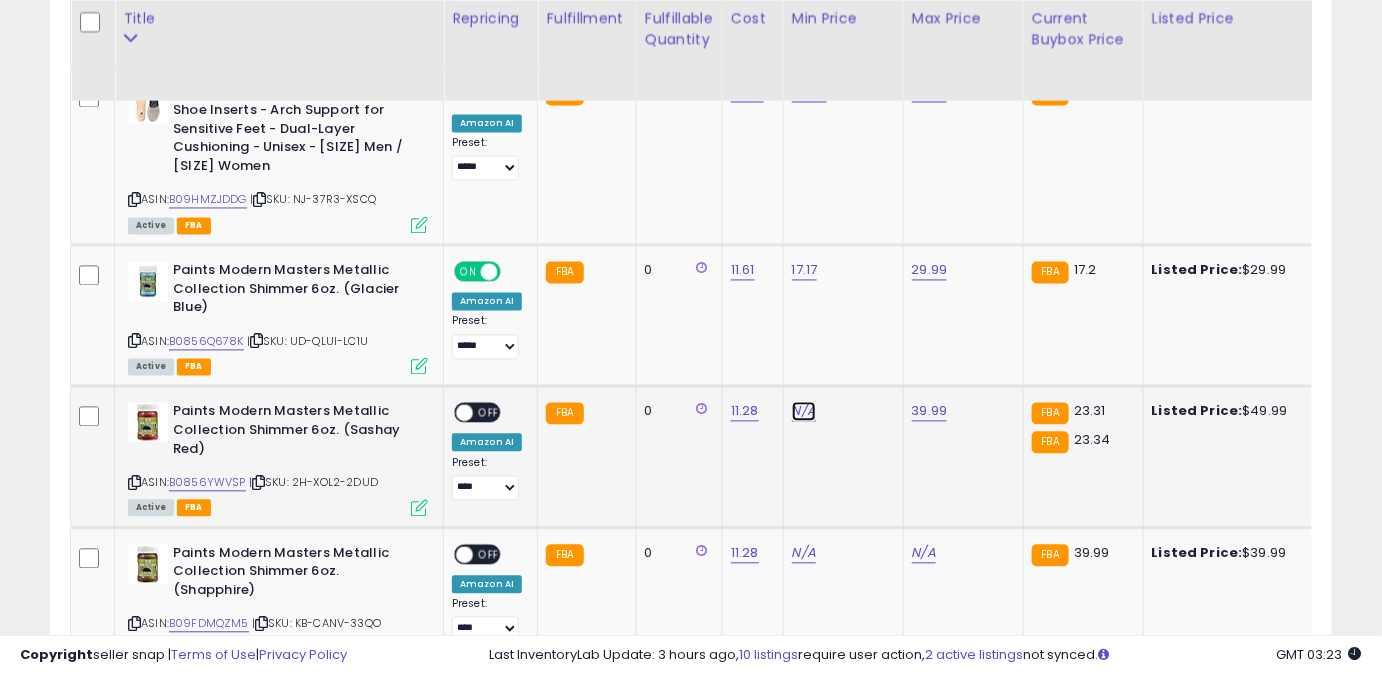 click on "N/A" at bounding box center (804, 412) 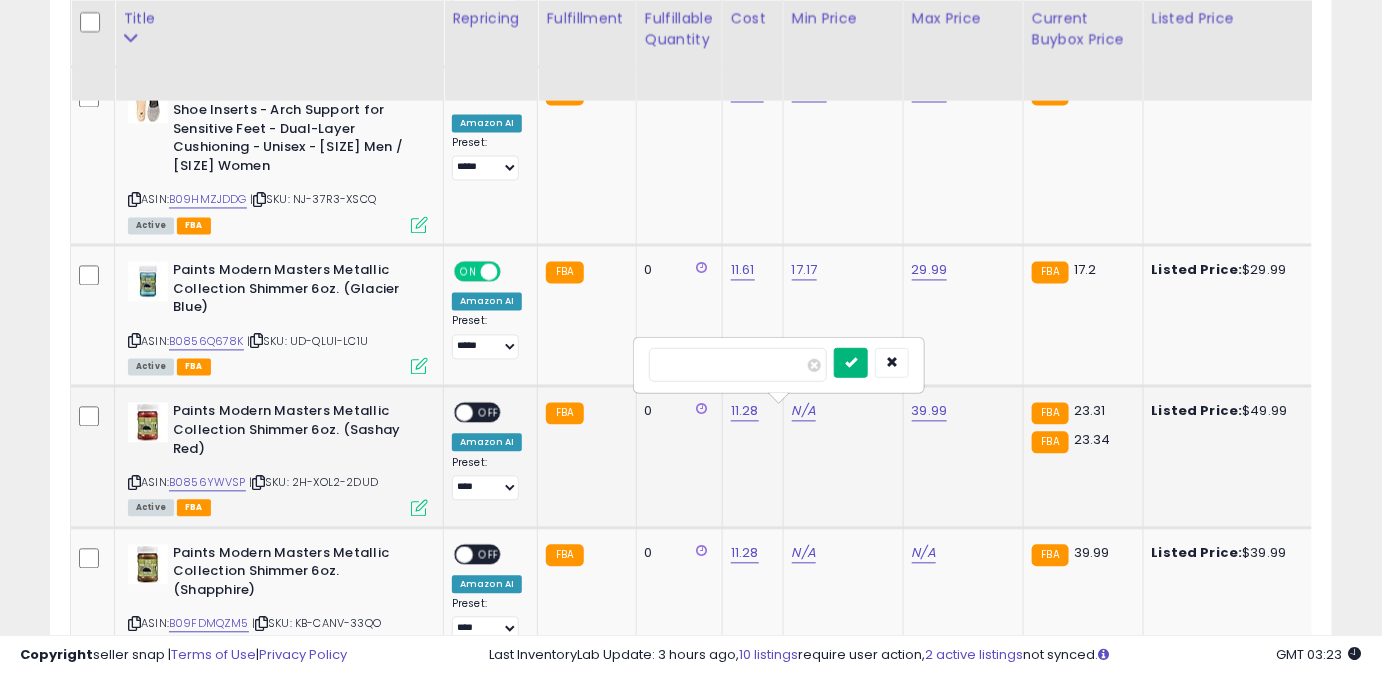 type on "*****" 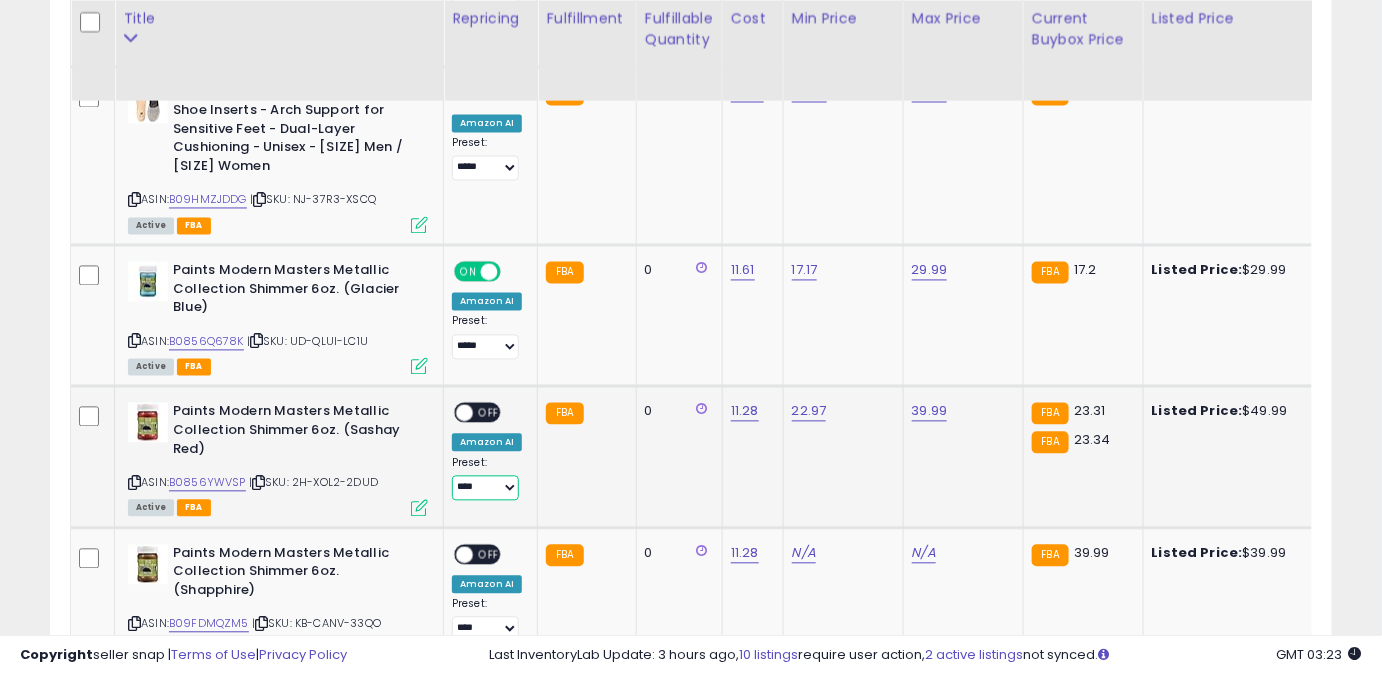 click on "**** ******** *****" at bounding box center (485, 488) 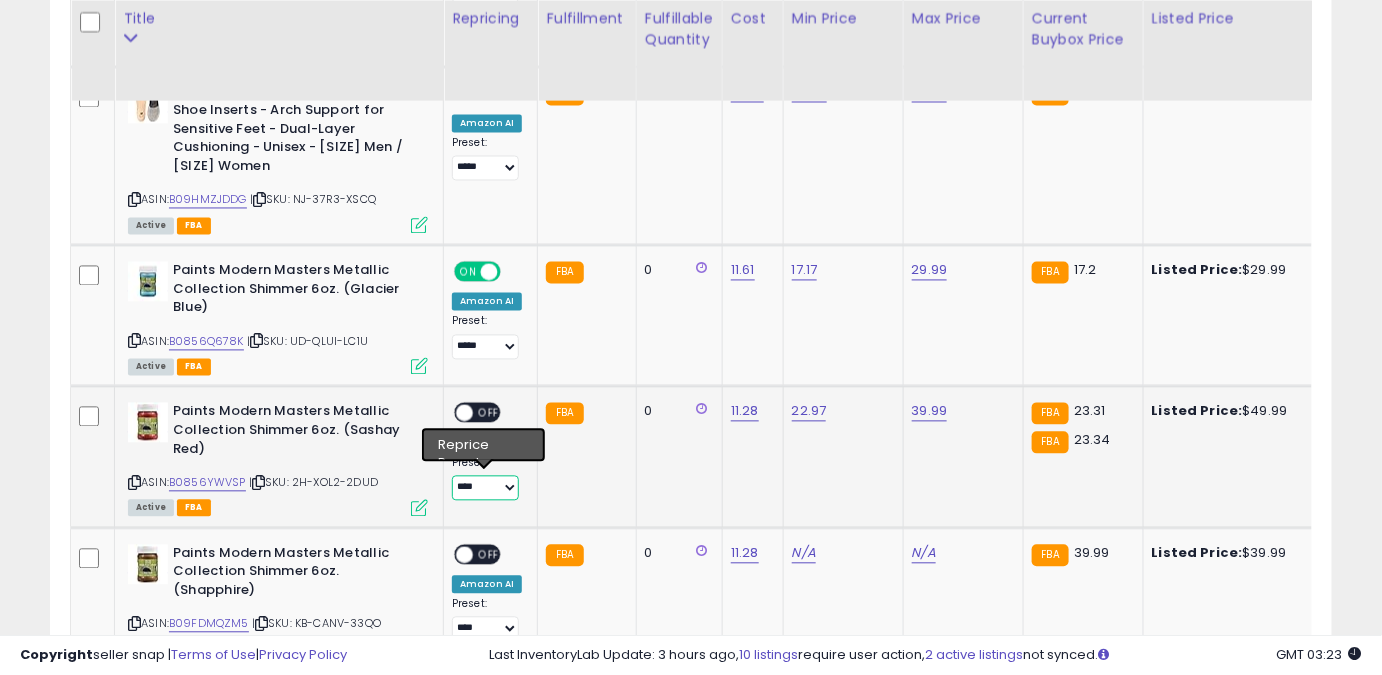 select on "*****" 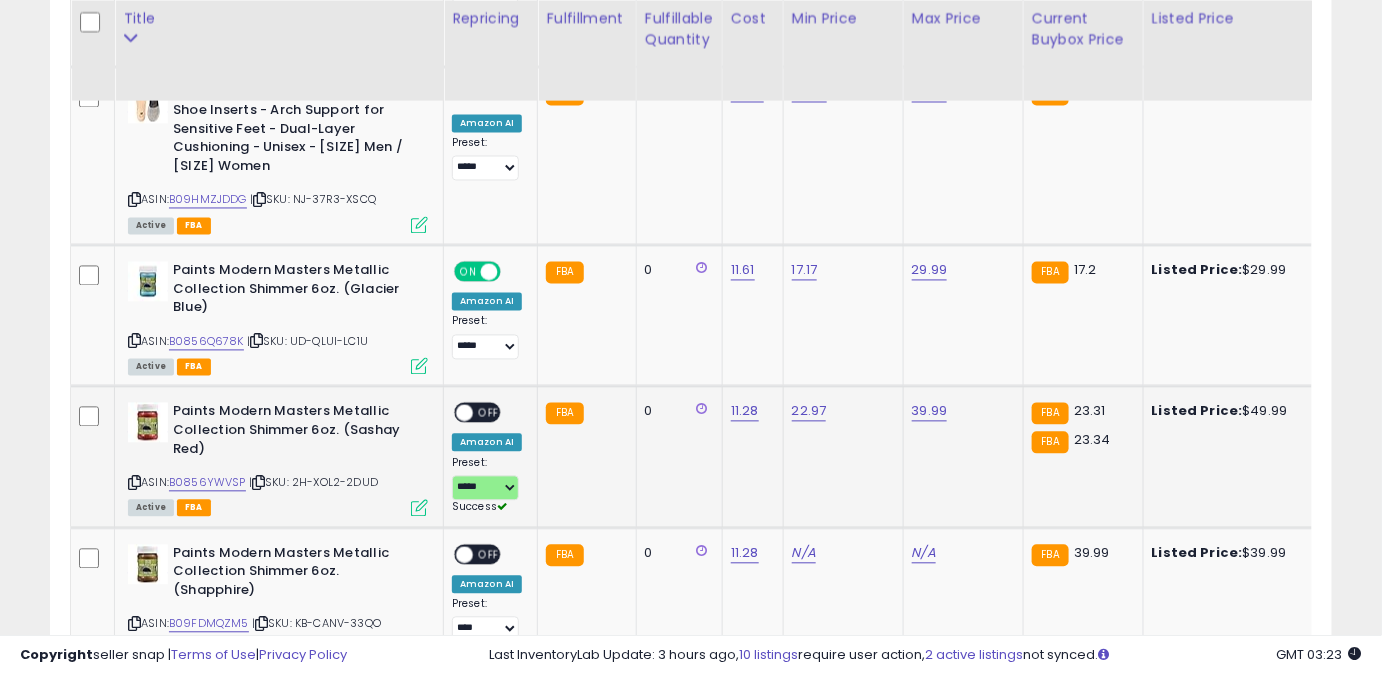 click on "ON   OFF" at bounding box center (455, 413) 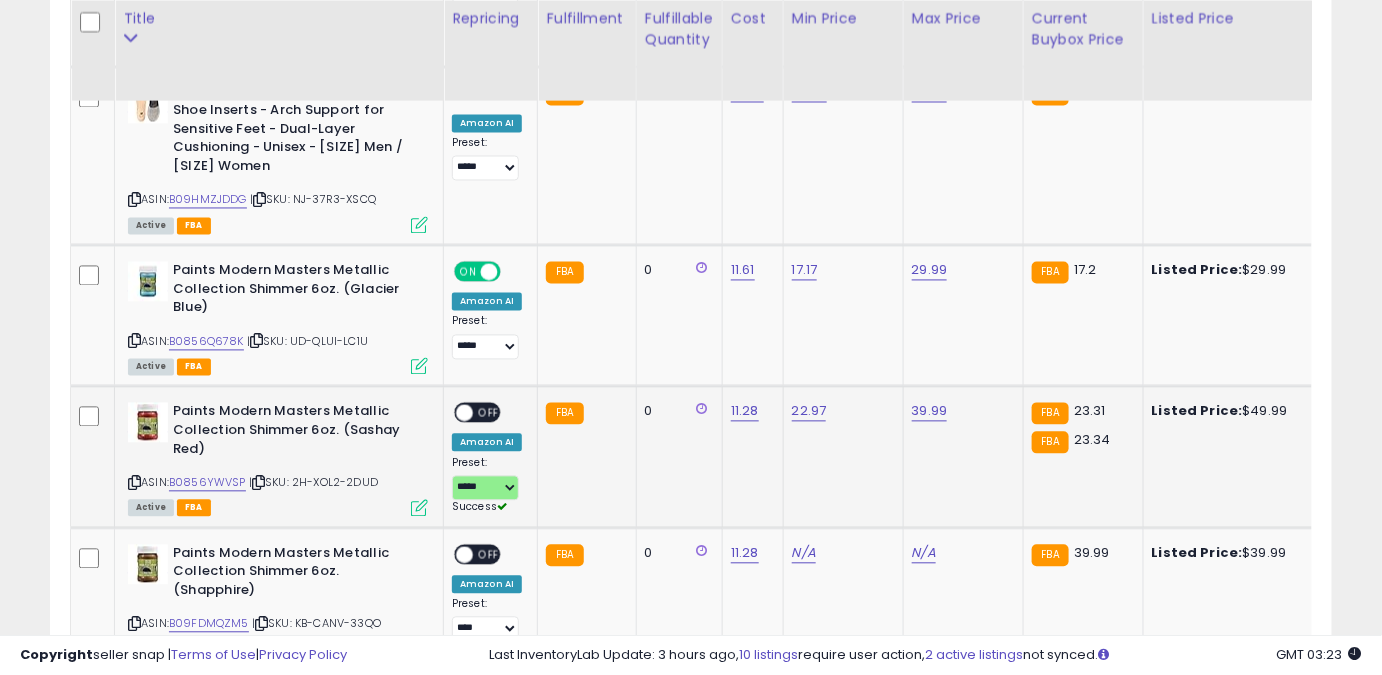 click on "OFF" at bounding box center (489, 413) 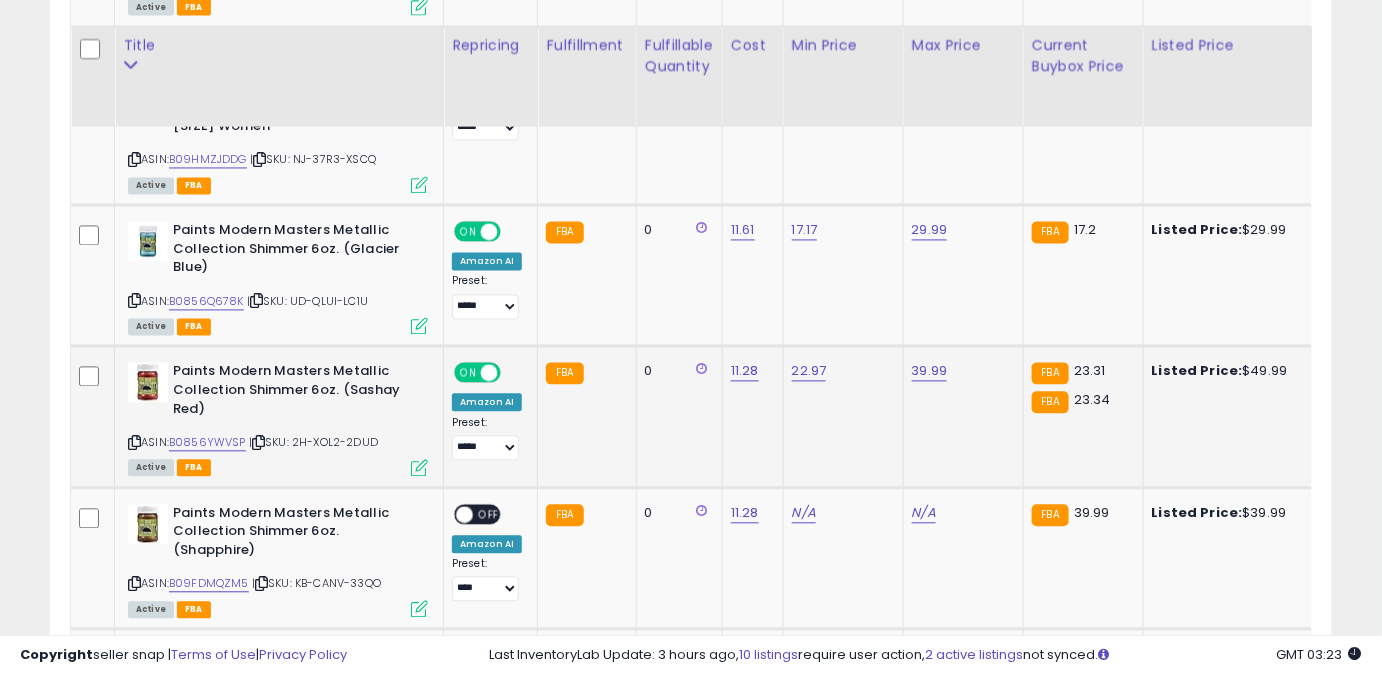 scroll, scrollTop: 1272, scrollLeft: 0, axis: vertical 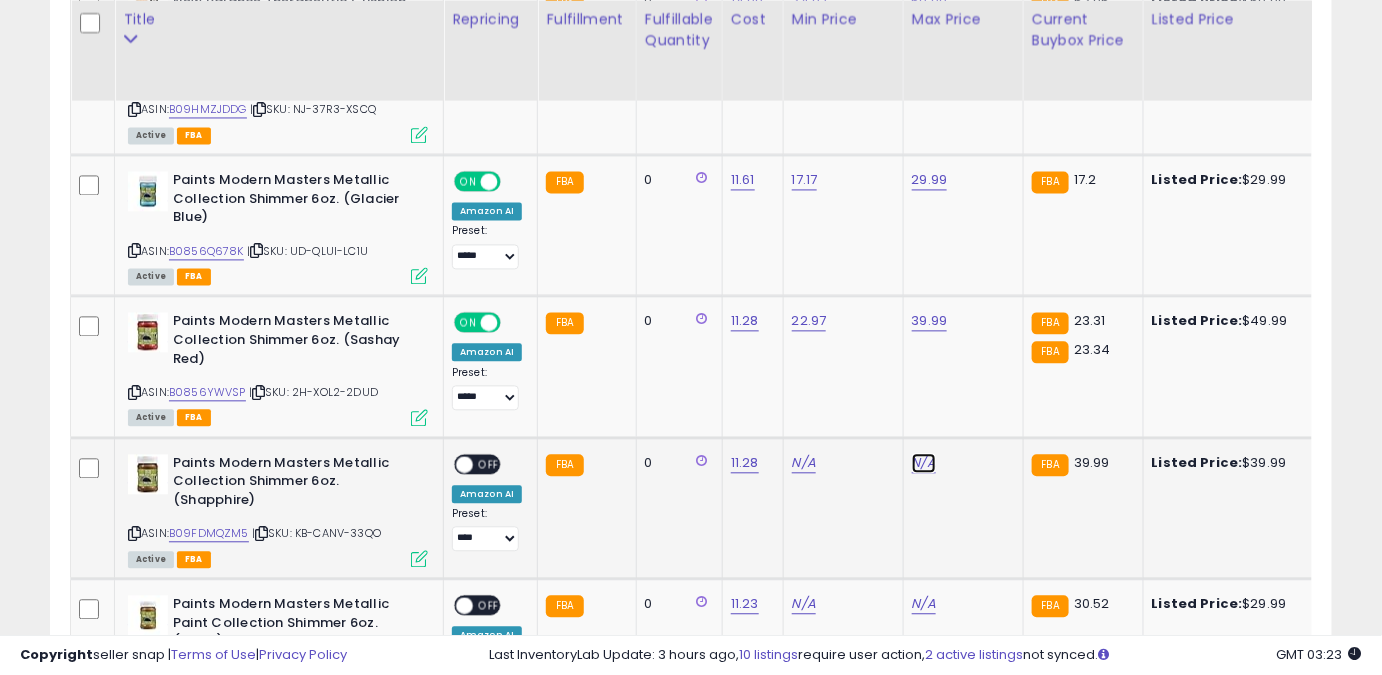 click on "N/A" at bounding box center [924, 463] 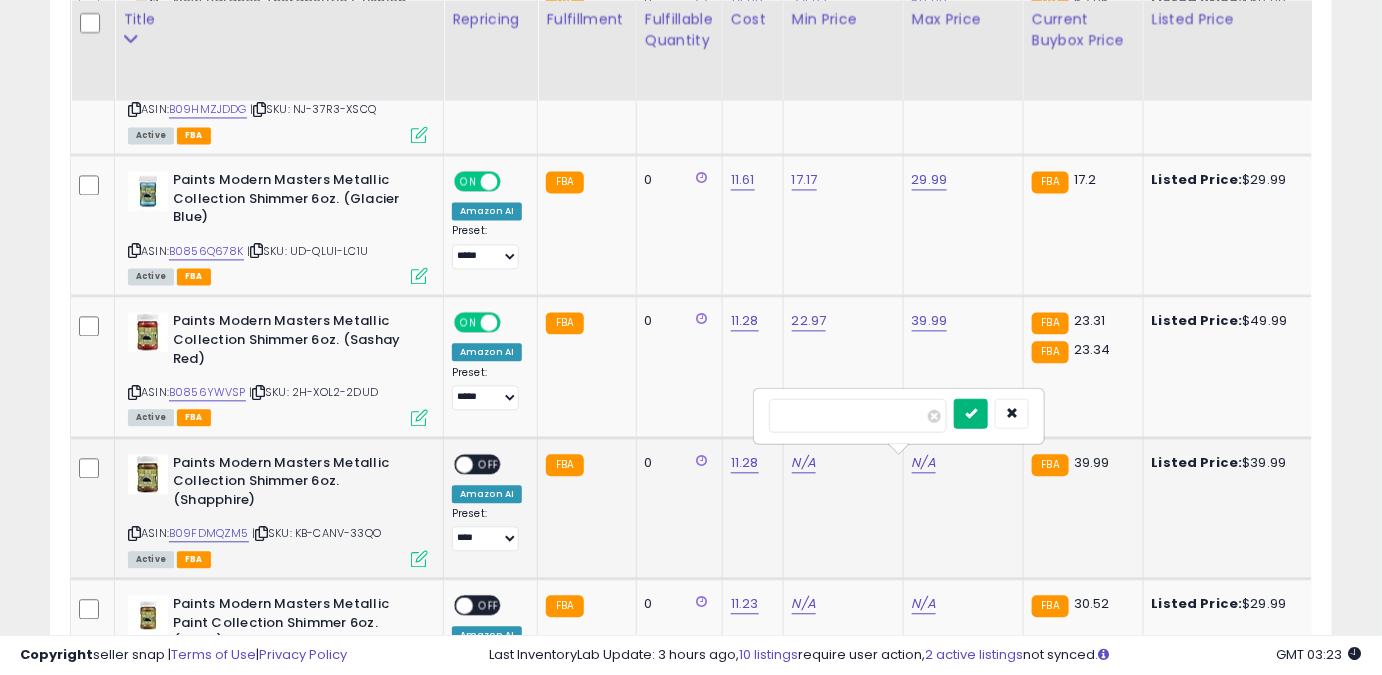 type on "*****" 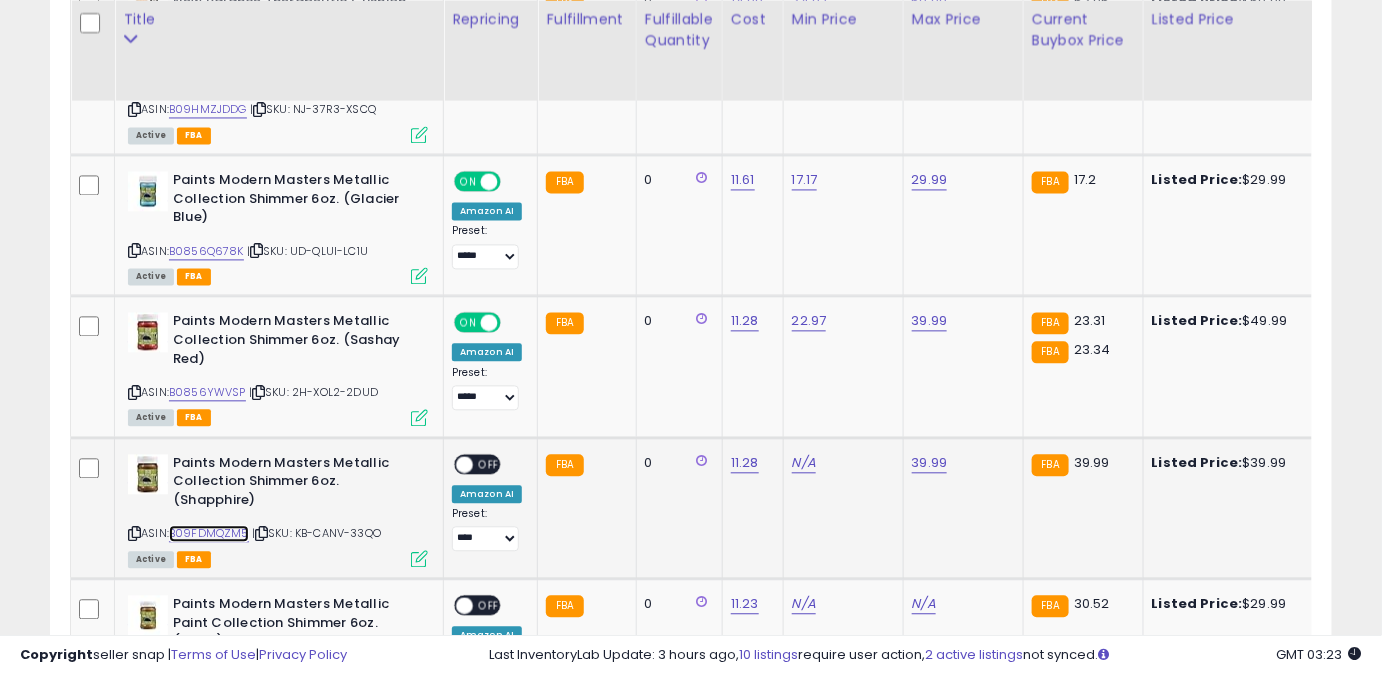 click on "B09FDMQZM5" at bounding box center (209, 533) 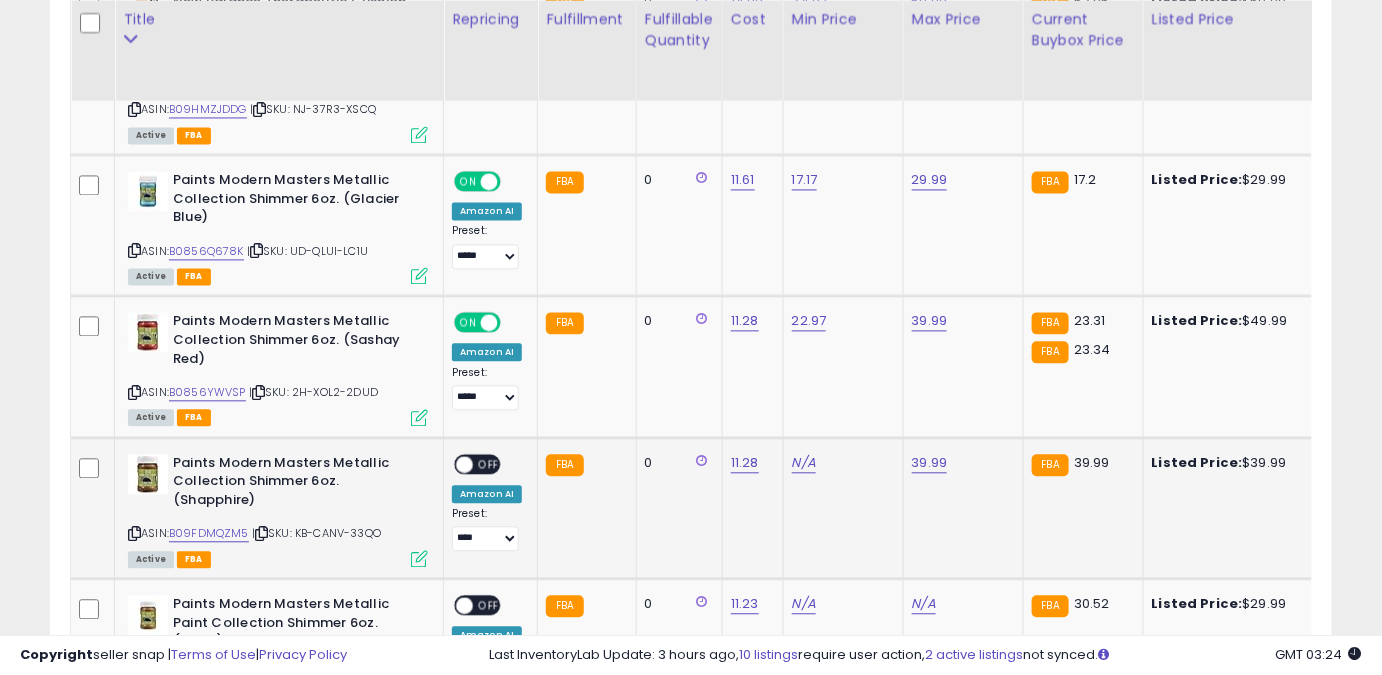 click on "N/A" 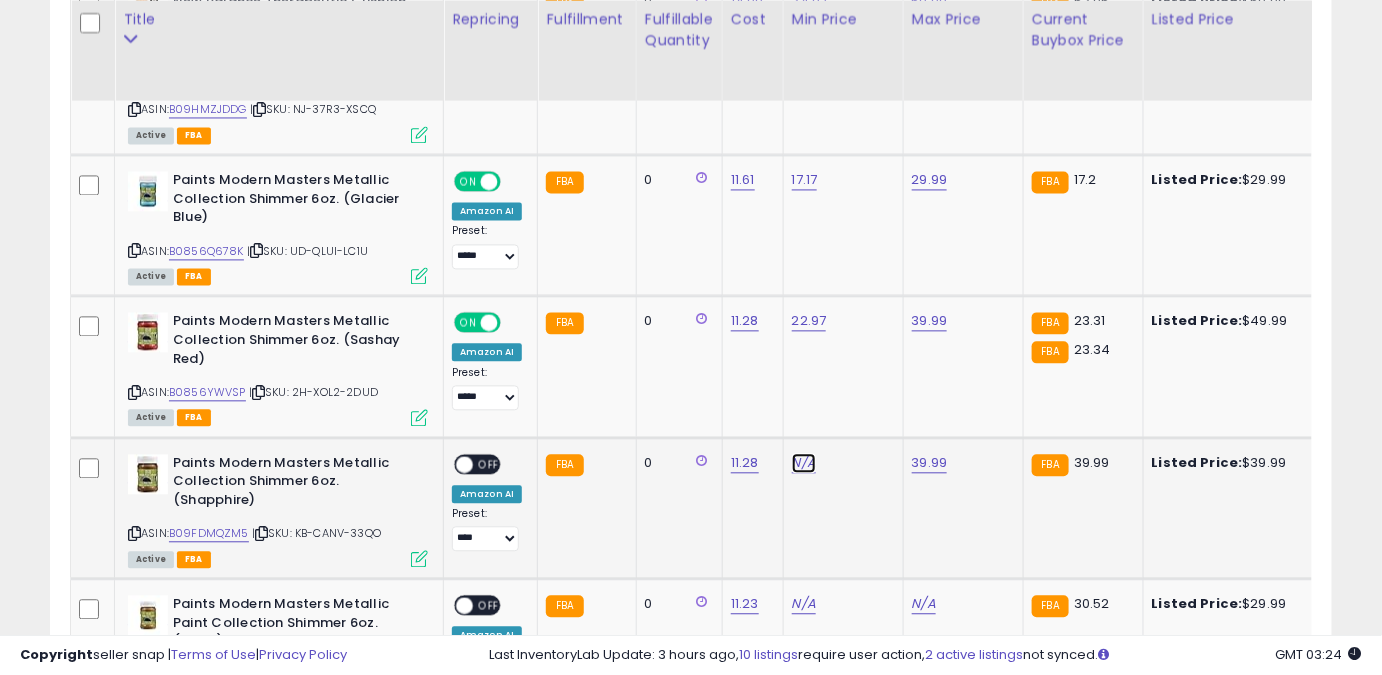 click on "N/A" at bounding box center [804, 463] 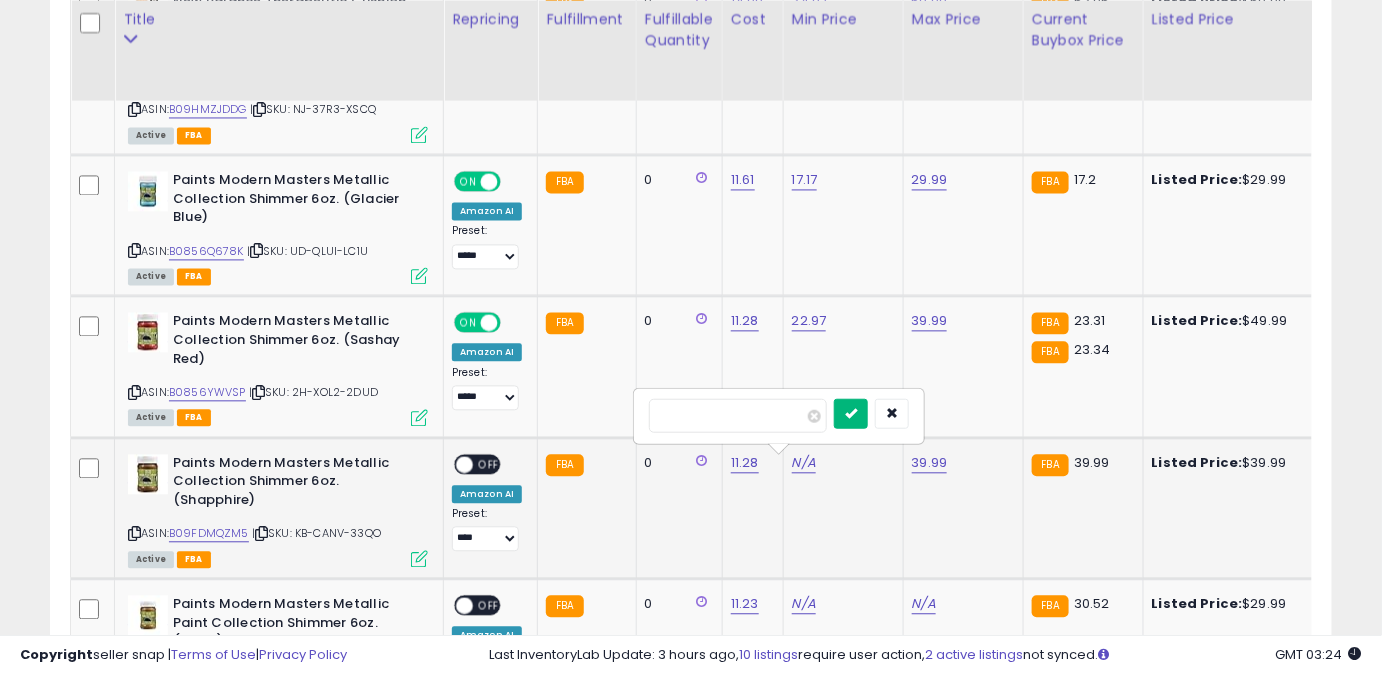 type on "*****" 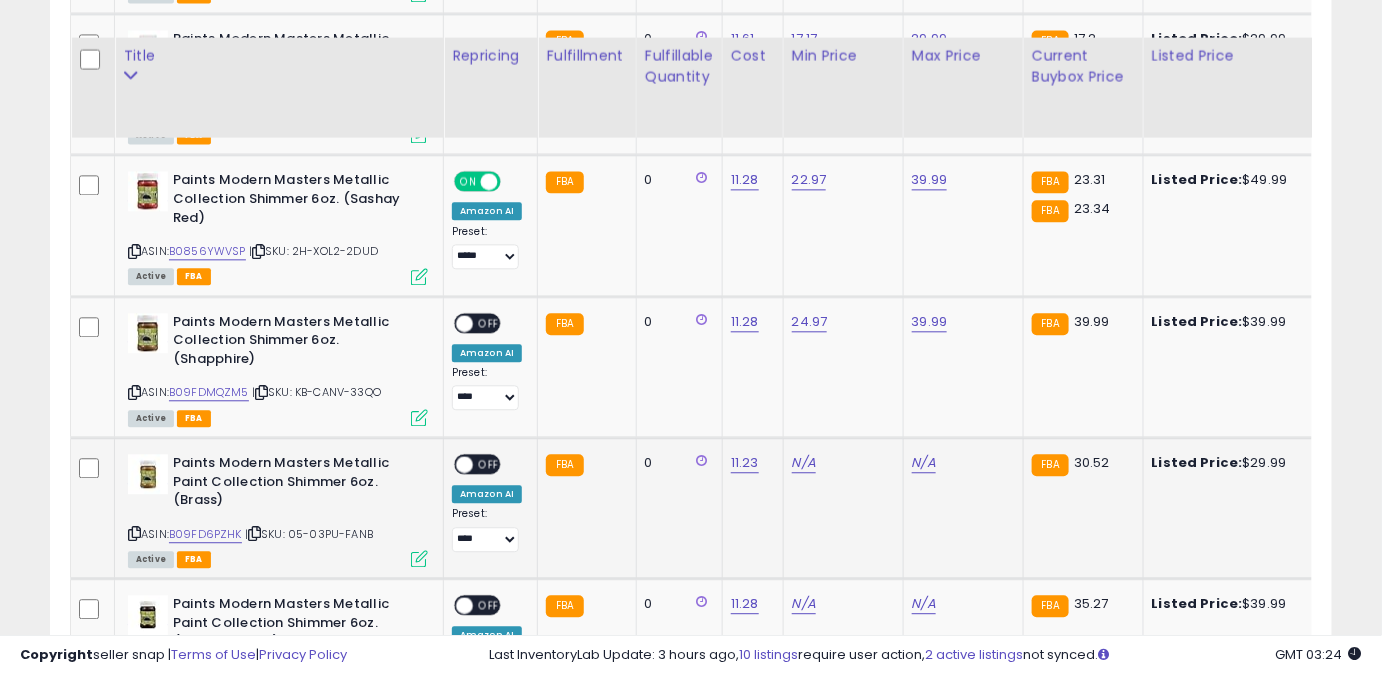 scroll, scrollTop: 1454, scrollLeft: 0, axis: vertical 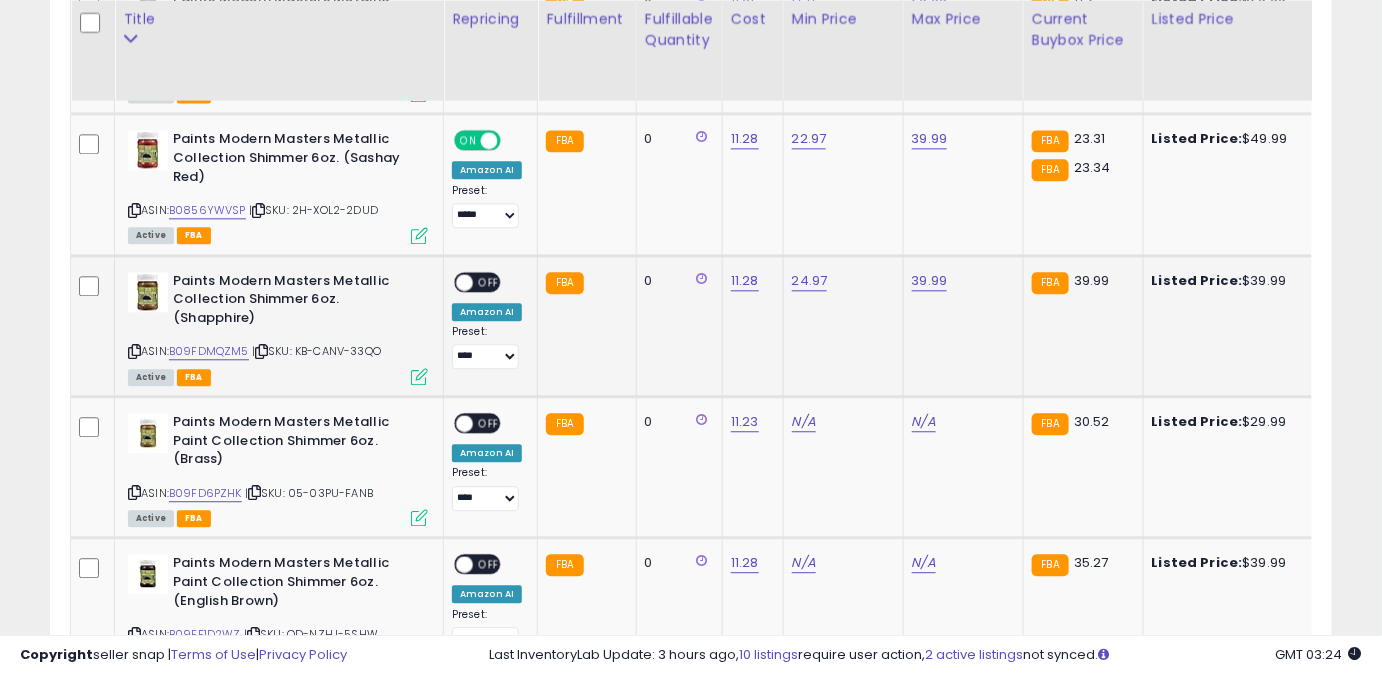 click on "Preset:
**** ******** ***** Success
Error" at bounding box center [487, 347] 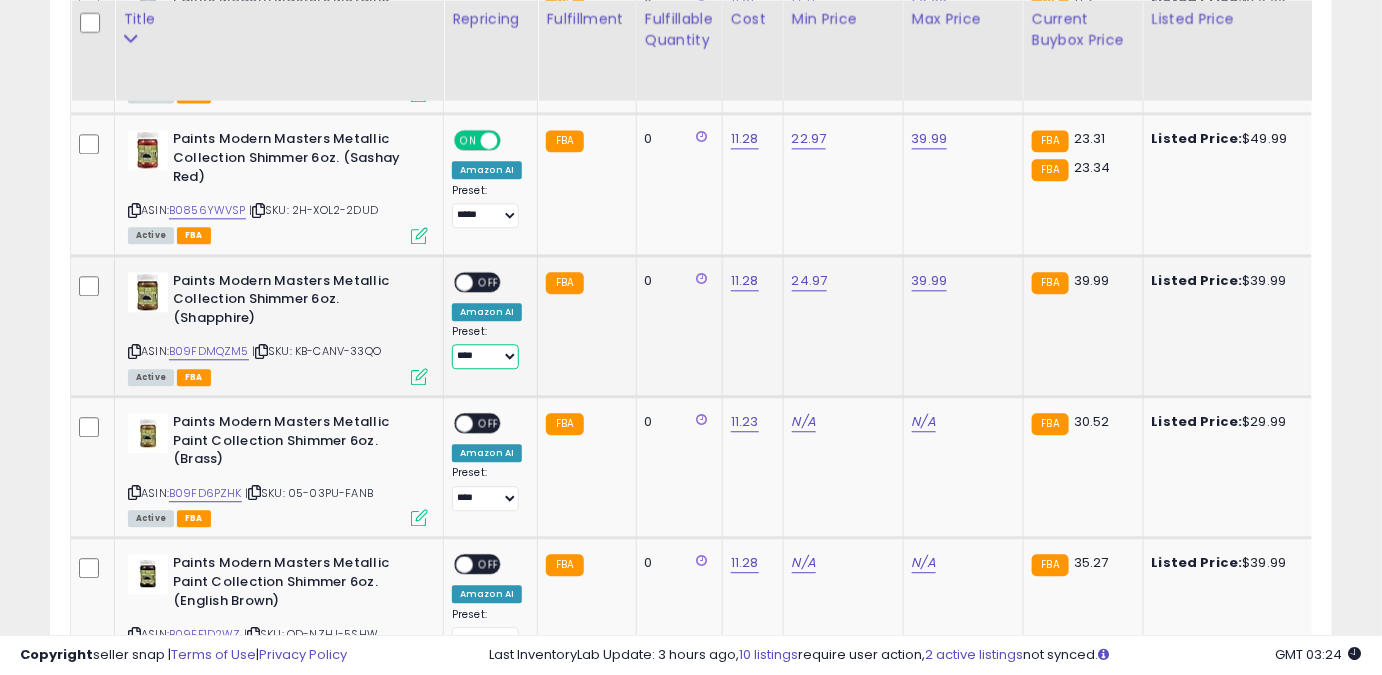 click on "**** ******** *****" at bounding box center [485, 356] 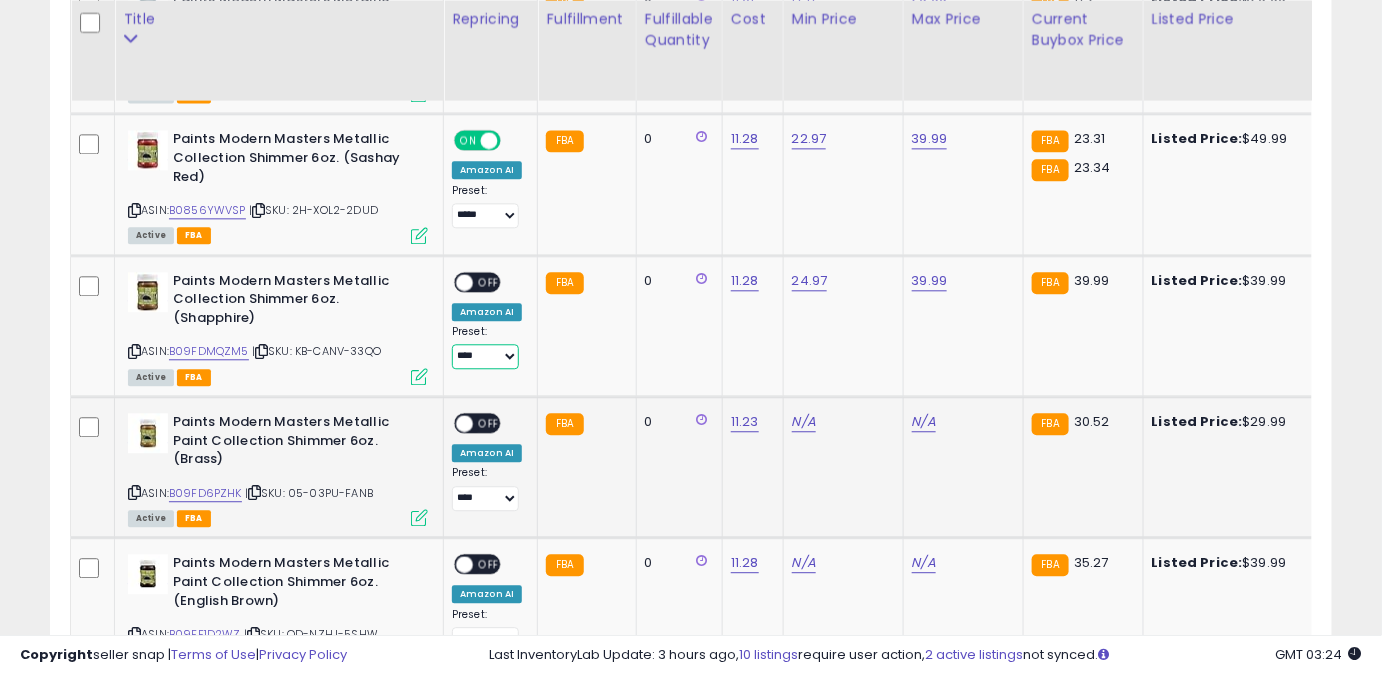 select on "*****" 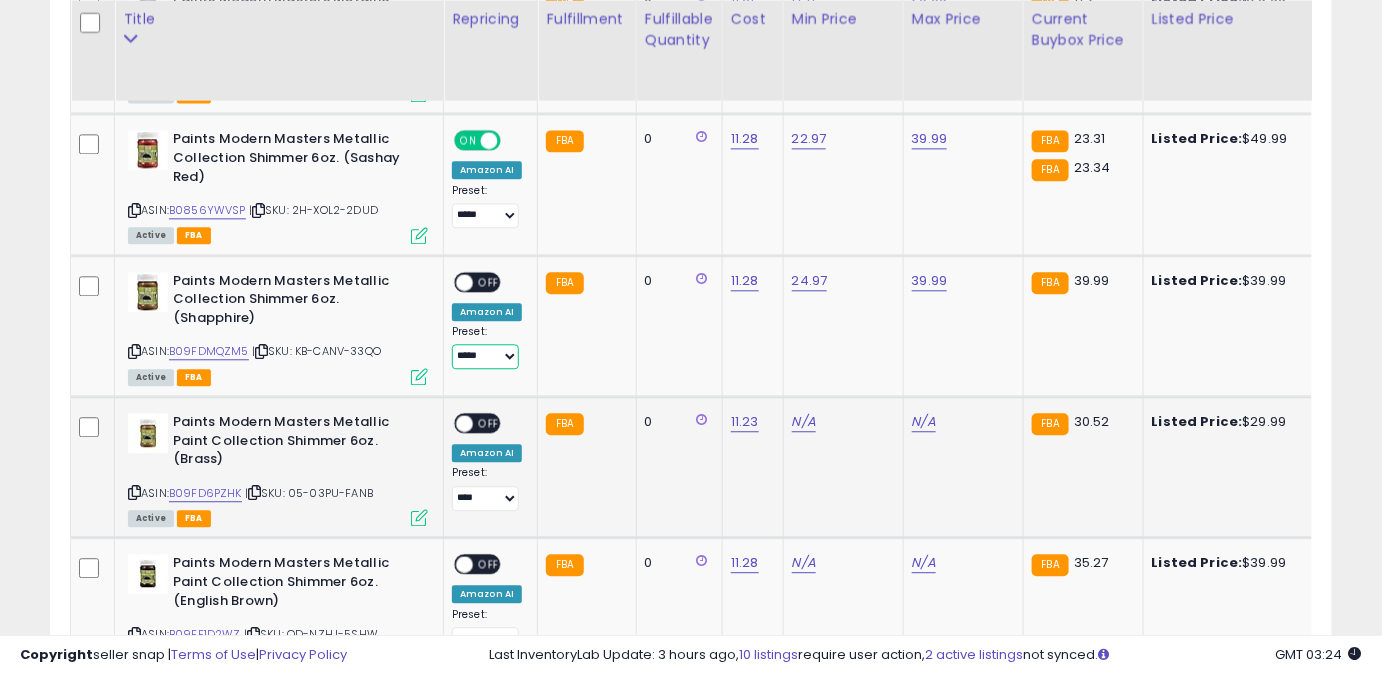 click on "**** ******** *****" at bounding box center [485, 356] 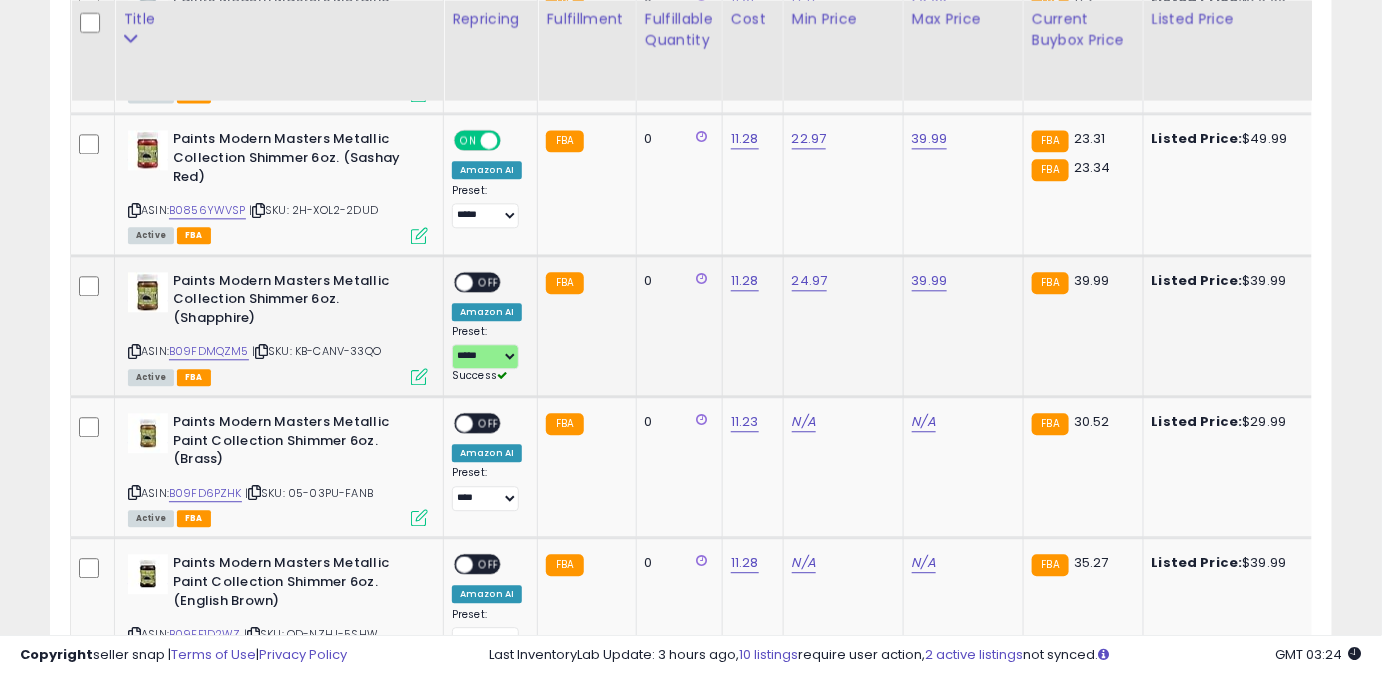 click on "OFF" at bounding box center [489, 281] 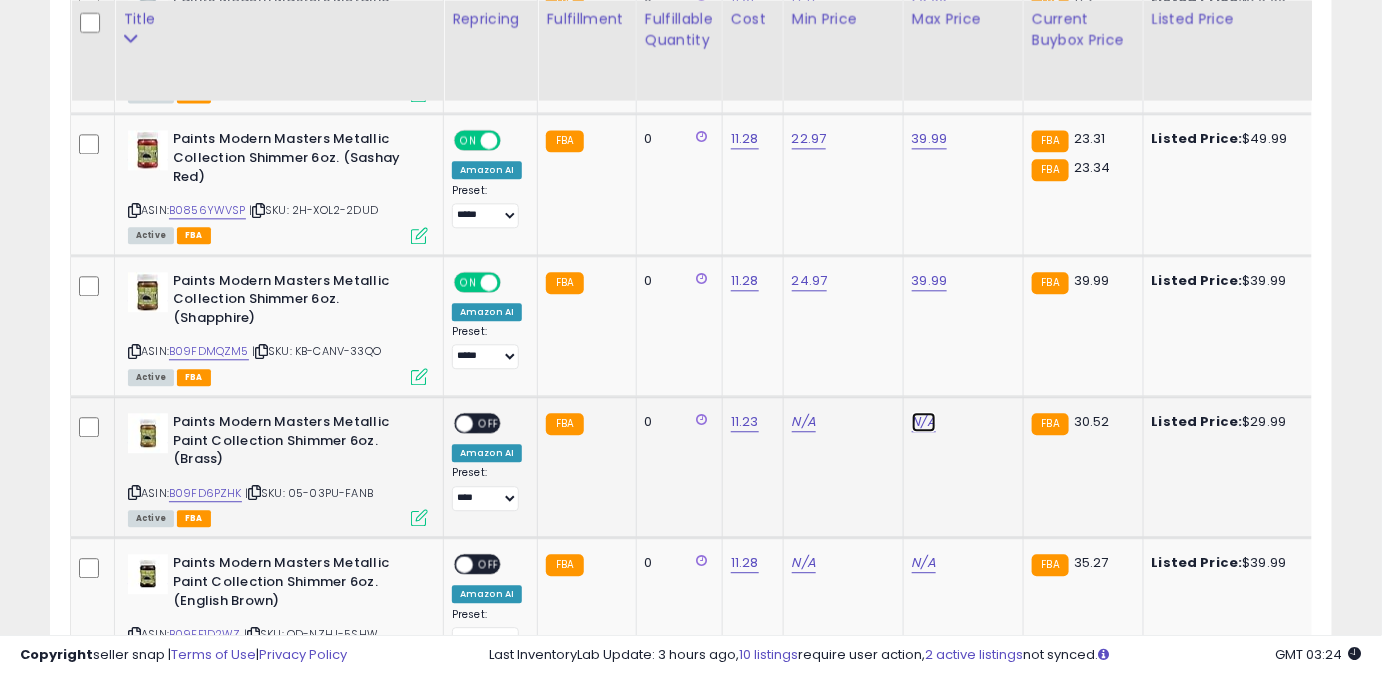 click on "N/A" at bounding box center (924, 422) 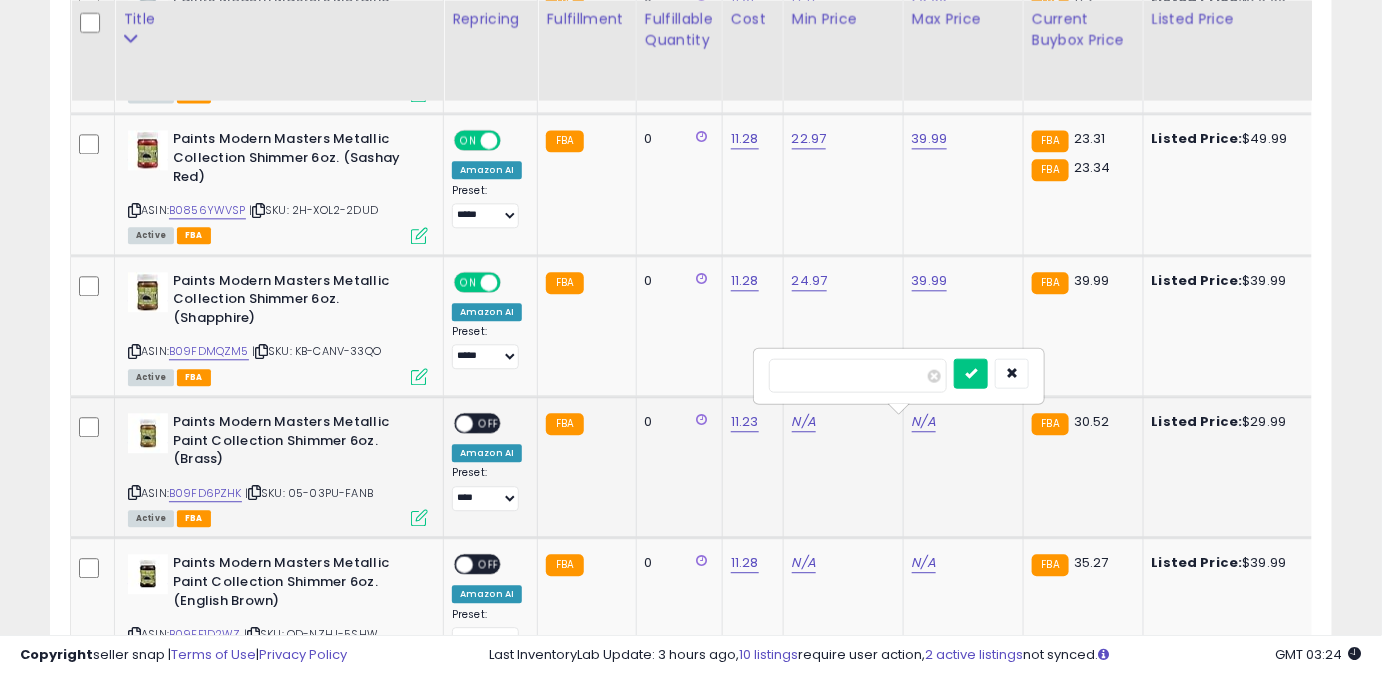 type on "*" 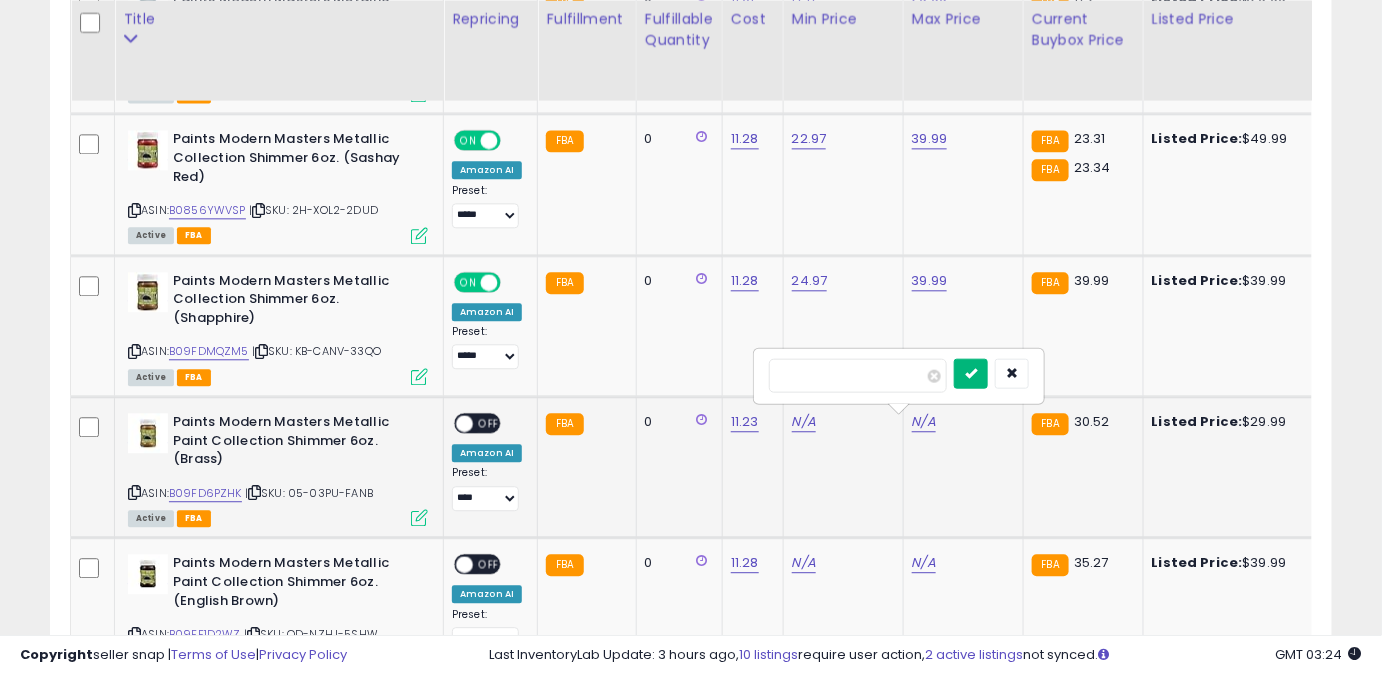 type on "*****" 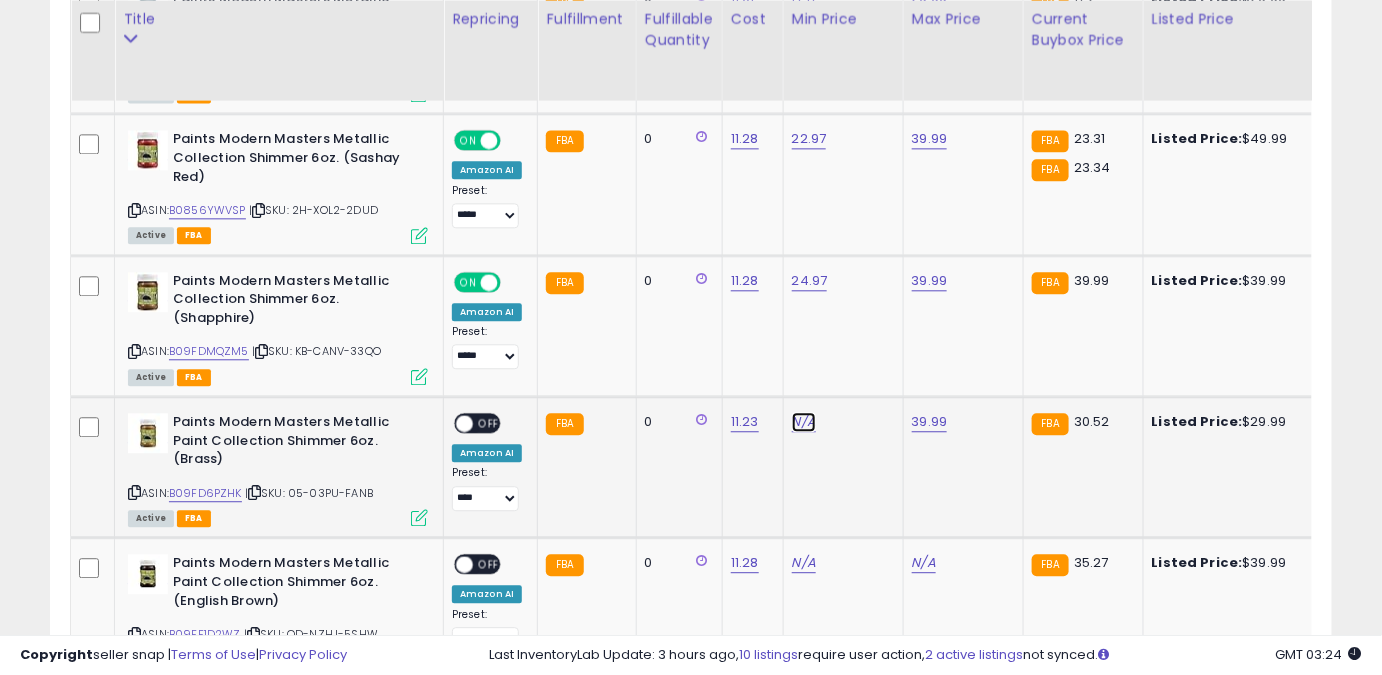 click on "N/A" at bounding box center (804, 422) 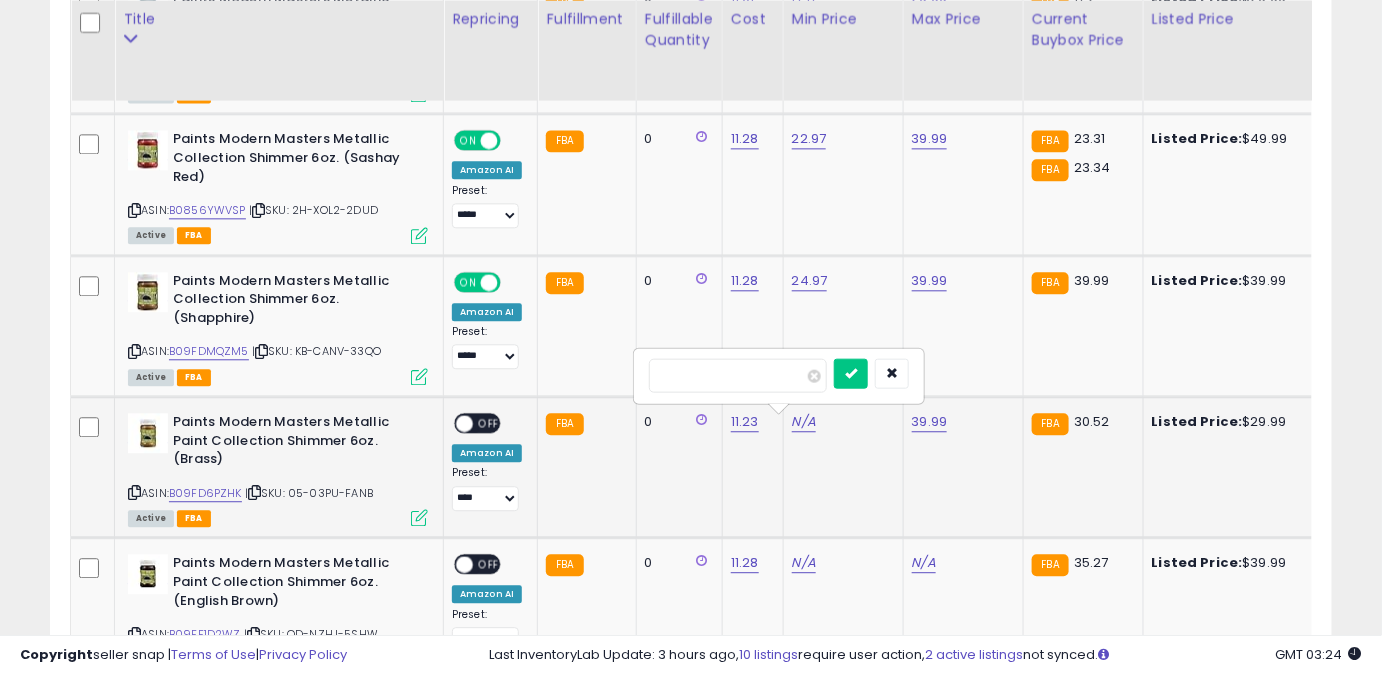 click at bounding box center [738, 375] 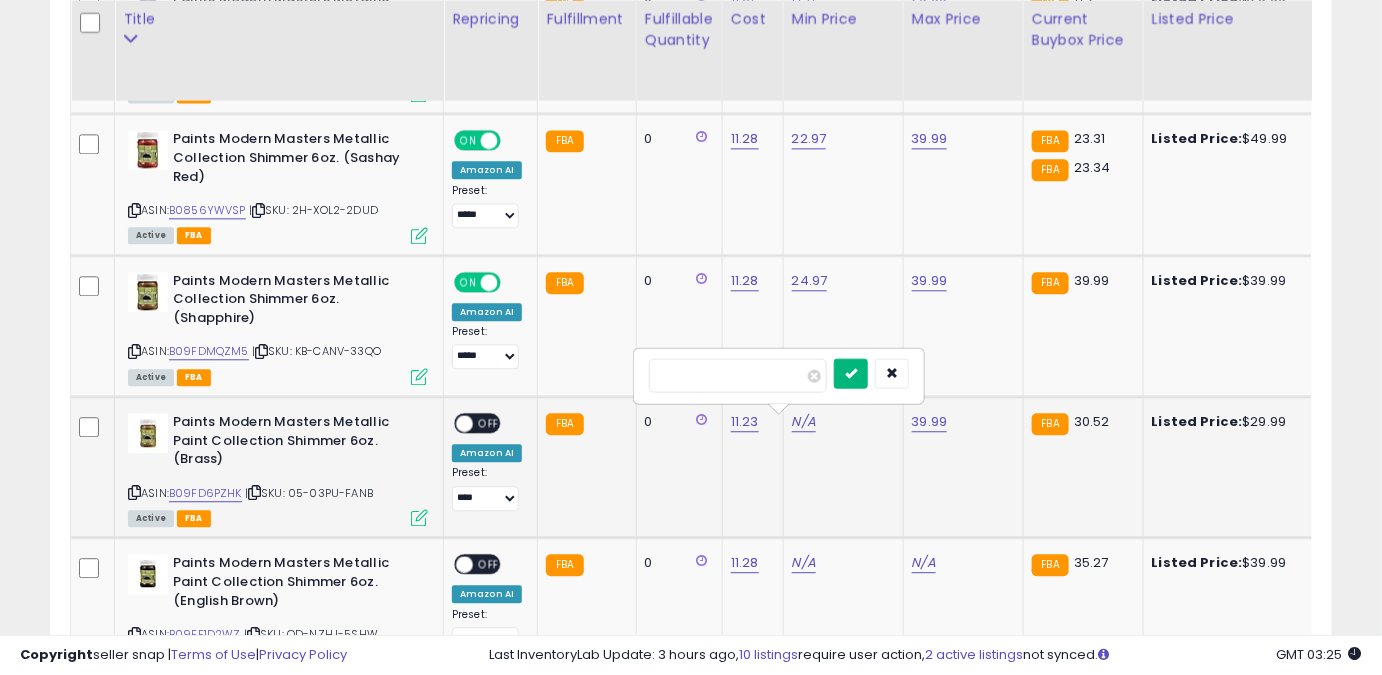 type on "*****" 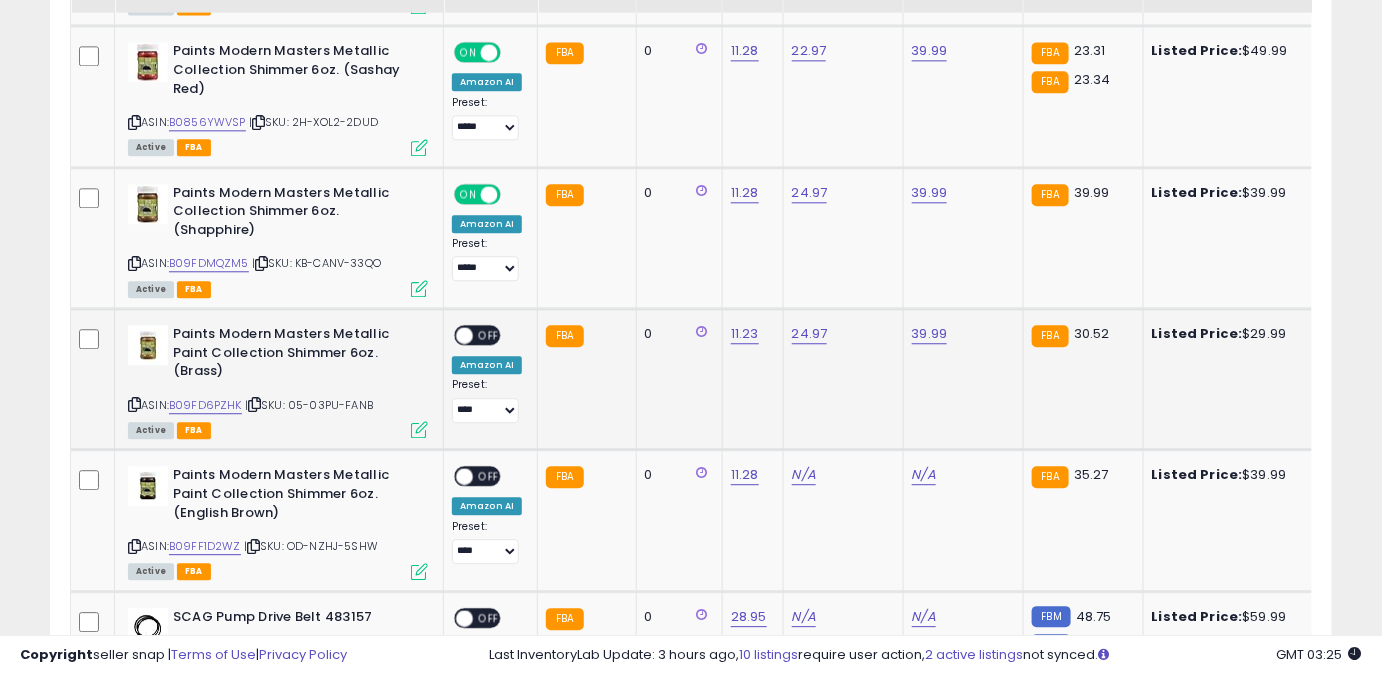 scroll, scrollTop: 1545, scrollLeft: 0, axis: vertical 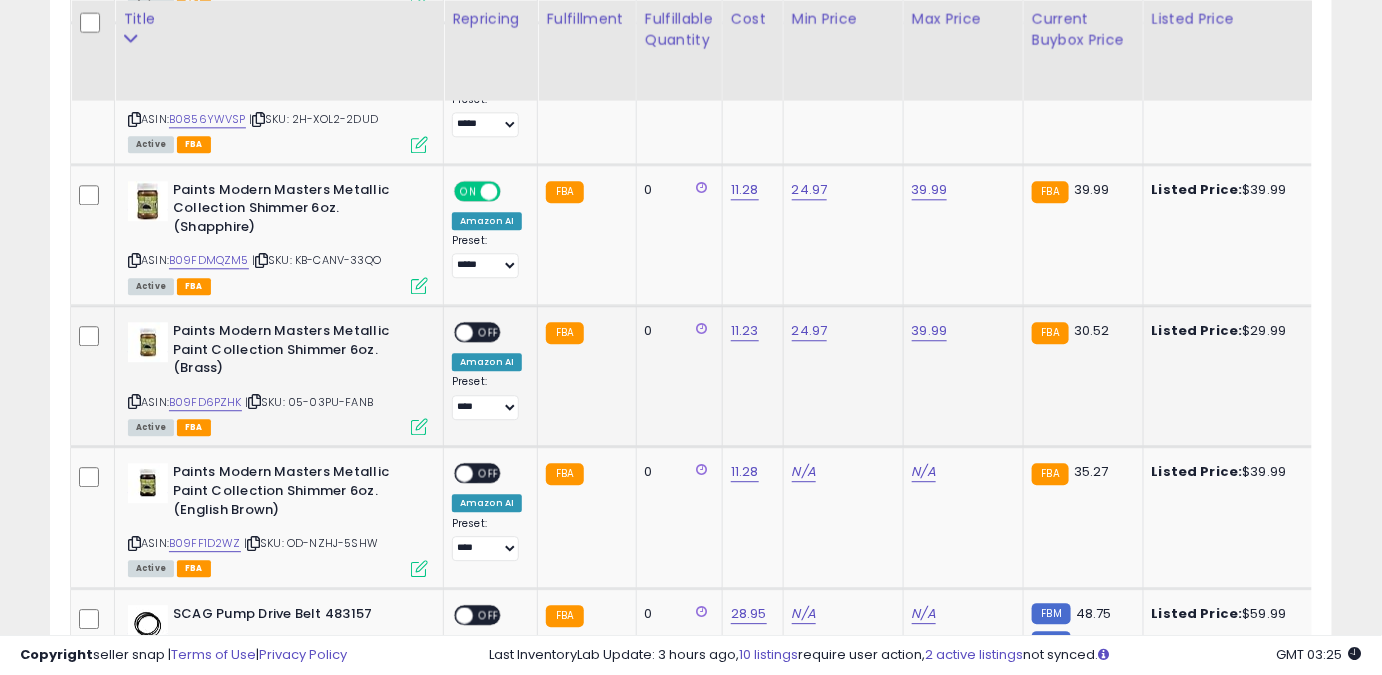 click on "OFF" at bounding box center (489, 332) 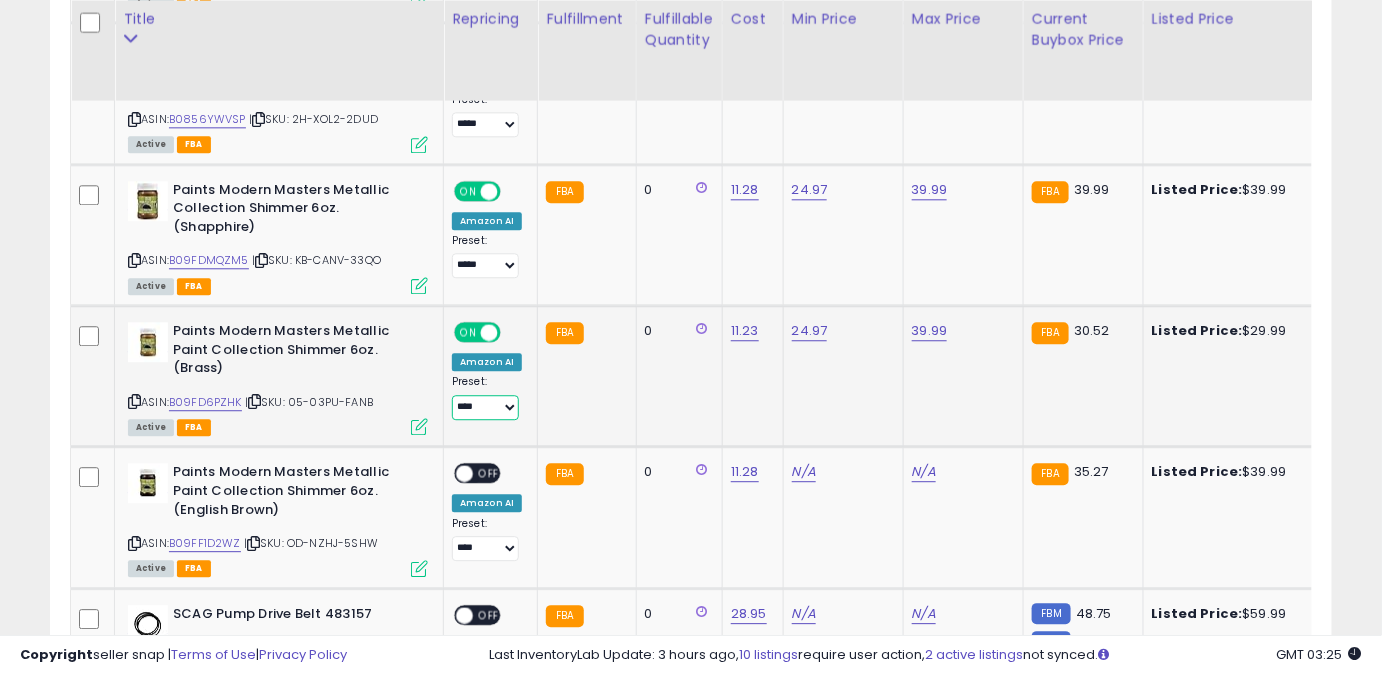 click on "**** ******** *****" at bounding box center [485, 407] 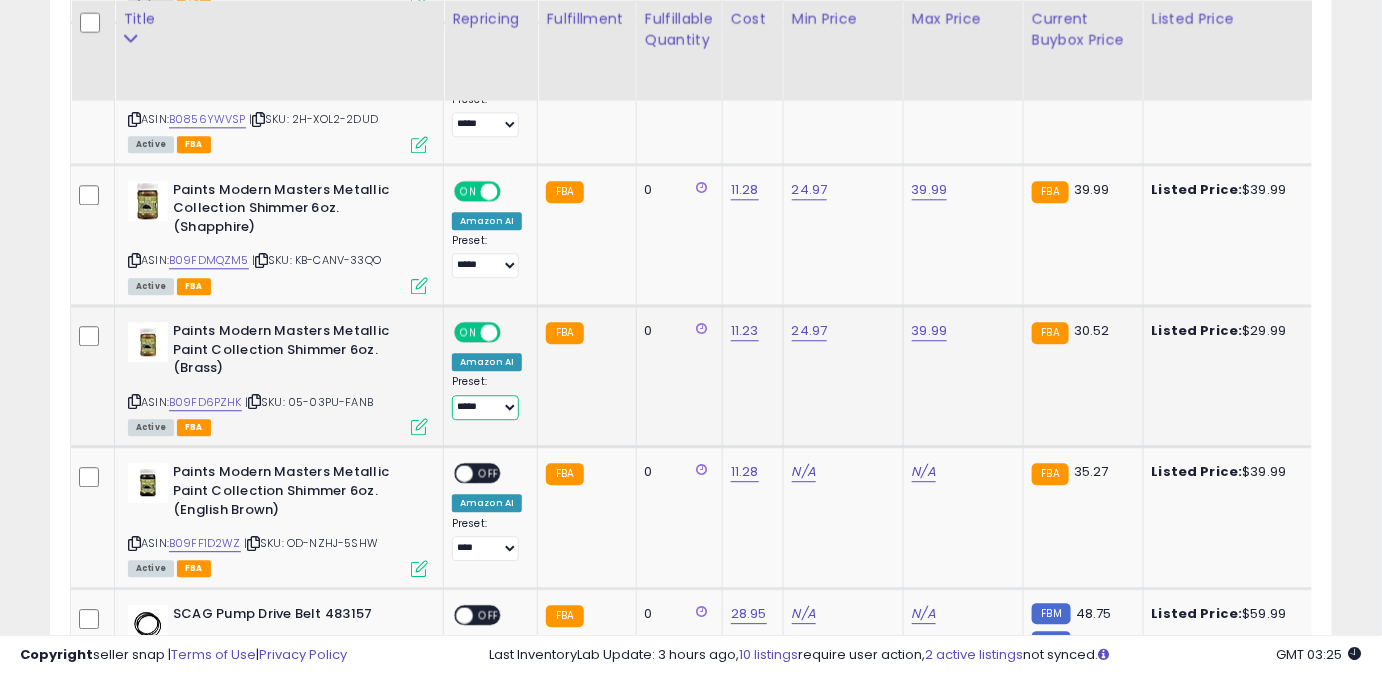 click on "**** ******** *****" at bounding box center (485, 407) 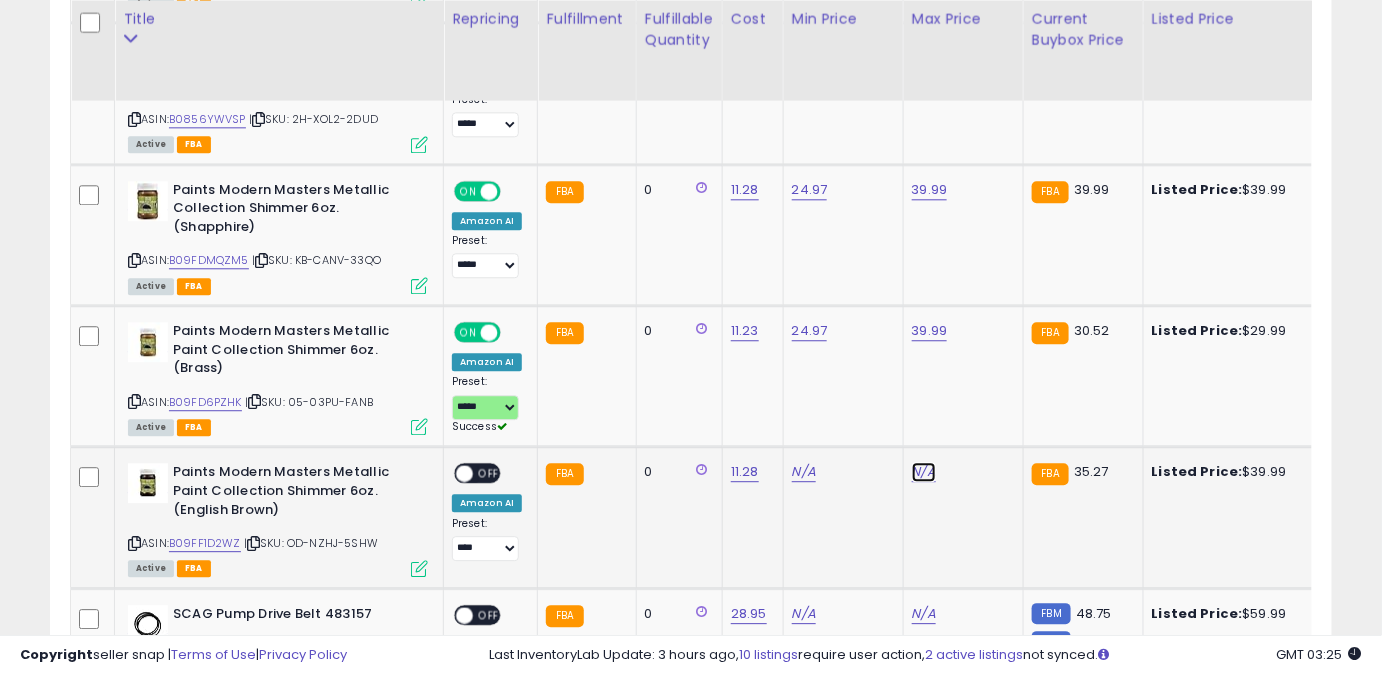 click on "N/A" at bounding box center (924, 472) 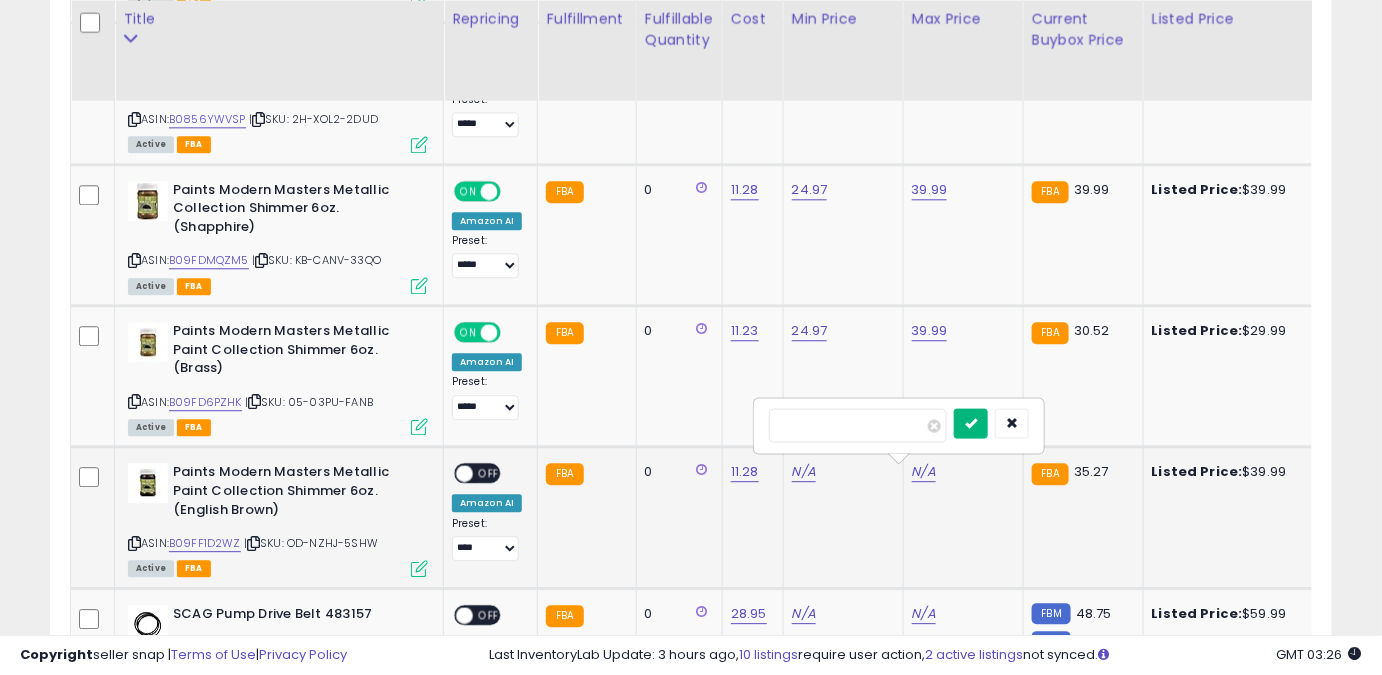 type on "*****" 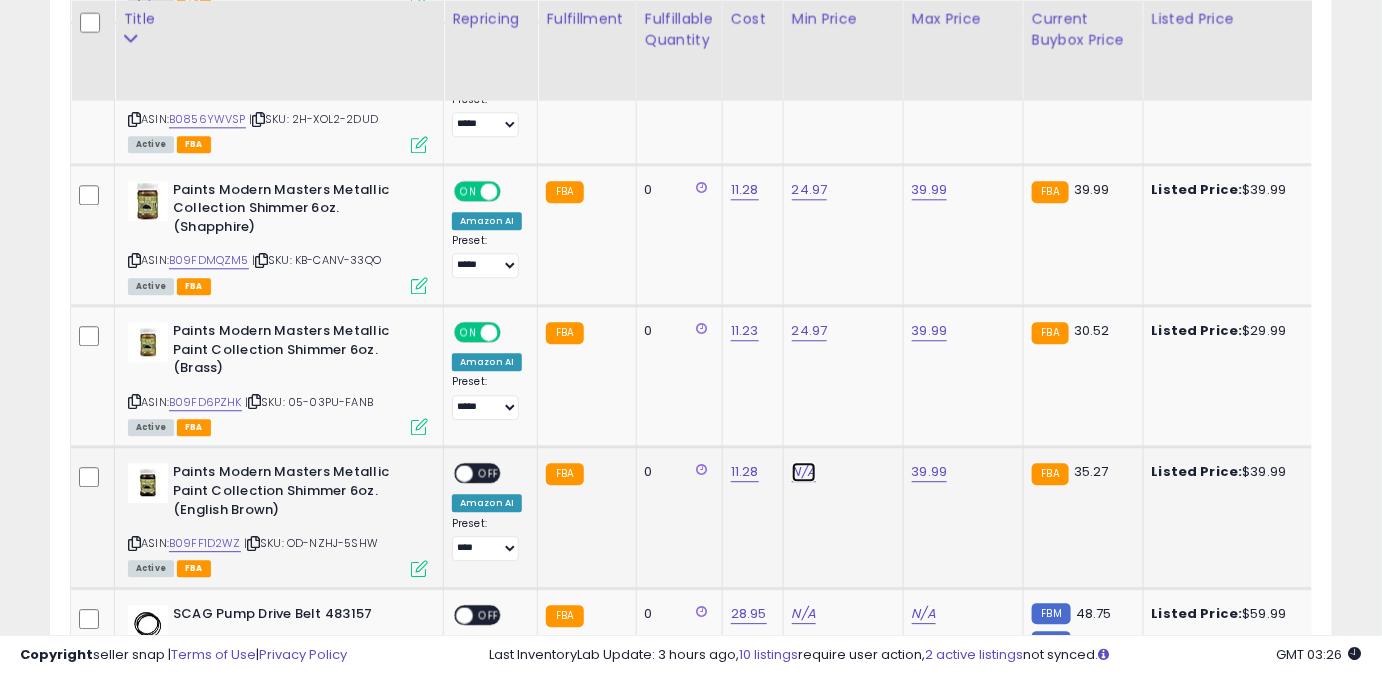 click on "N/A" at bounding box center [804, 472] 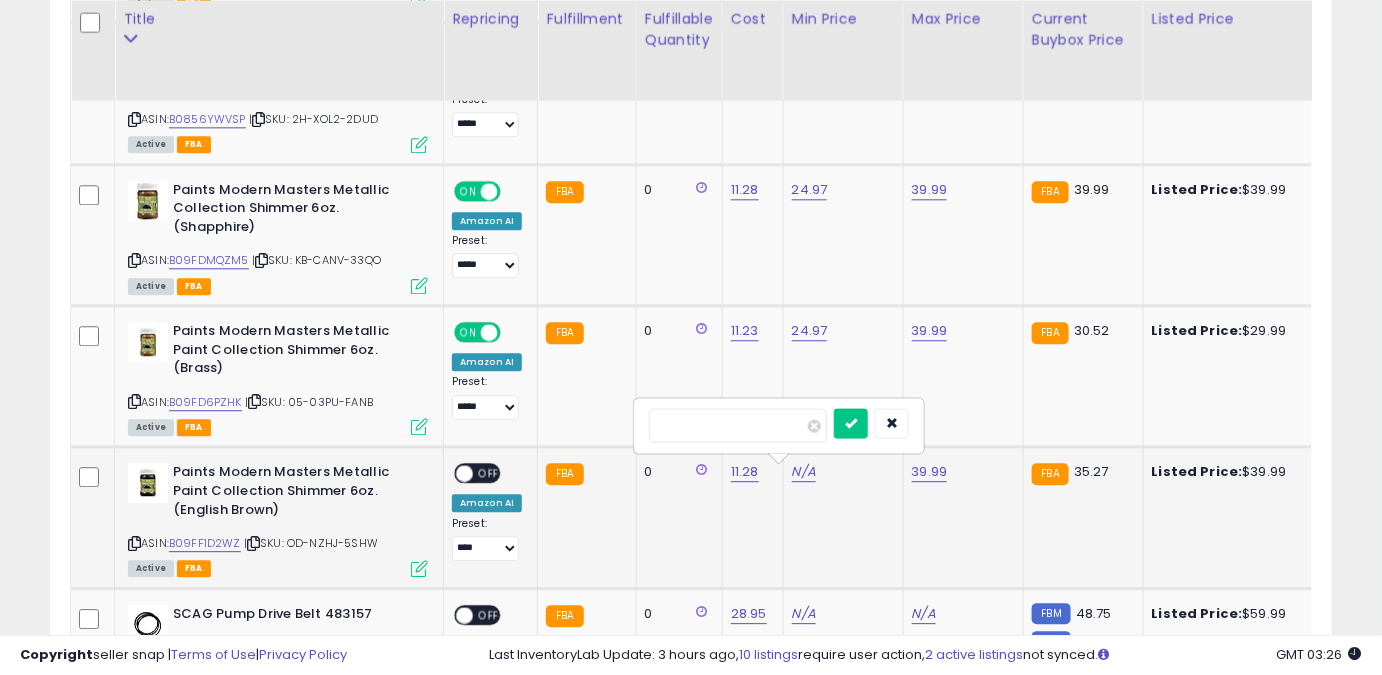 click at bounding box center (738, 425) 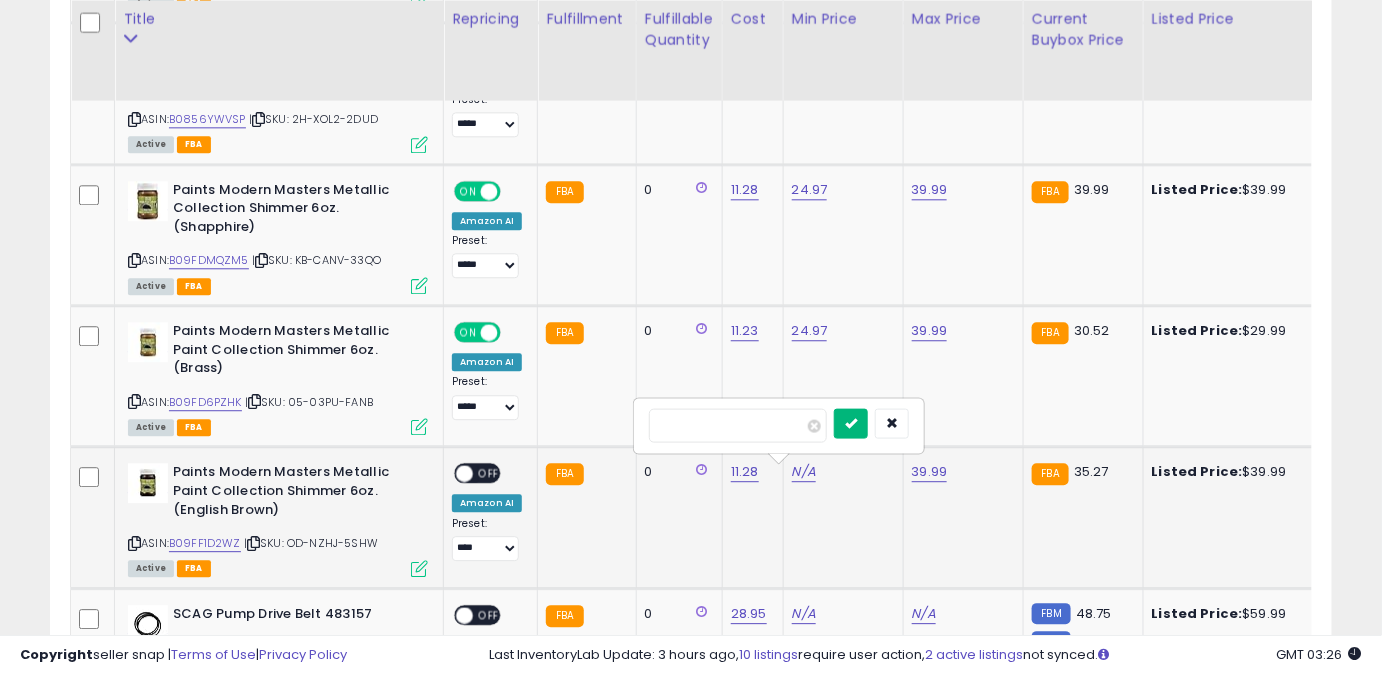 type on "*****" 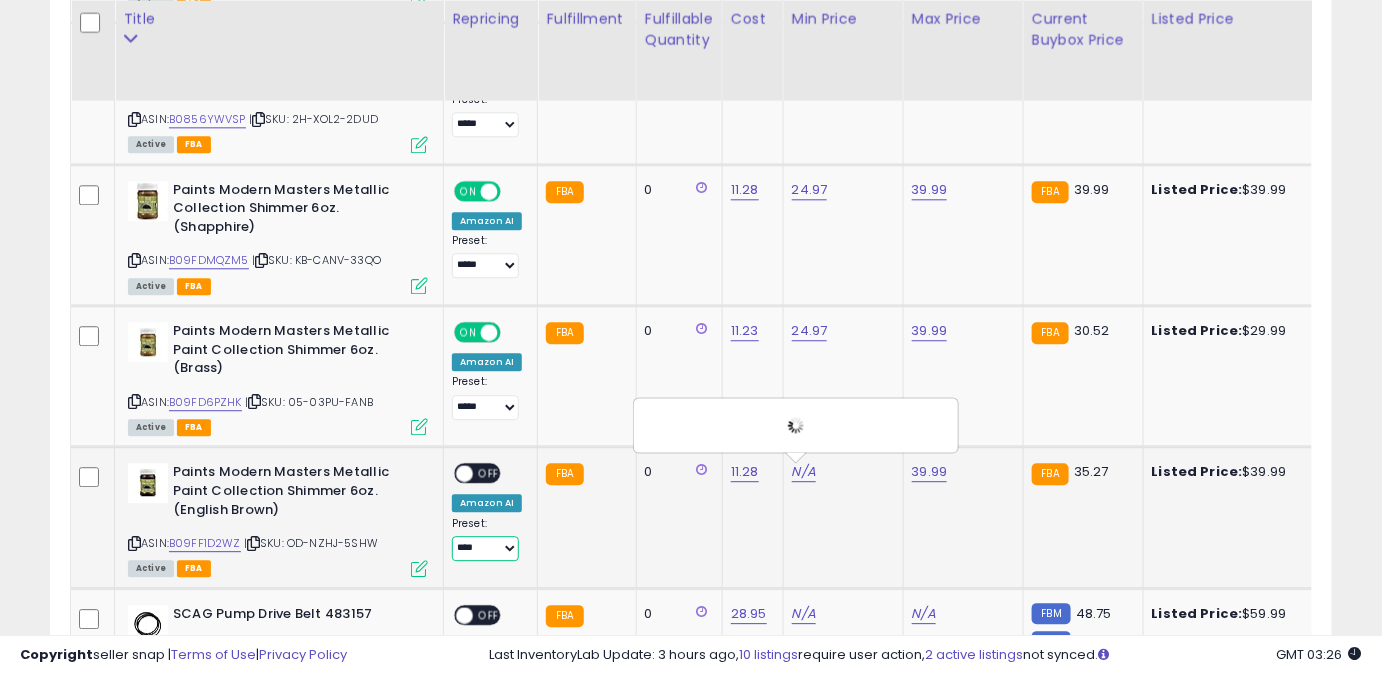 click on "**** ******** *****" at bounding box center (485, 548) 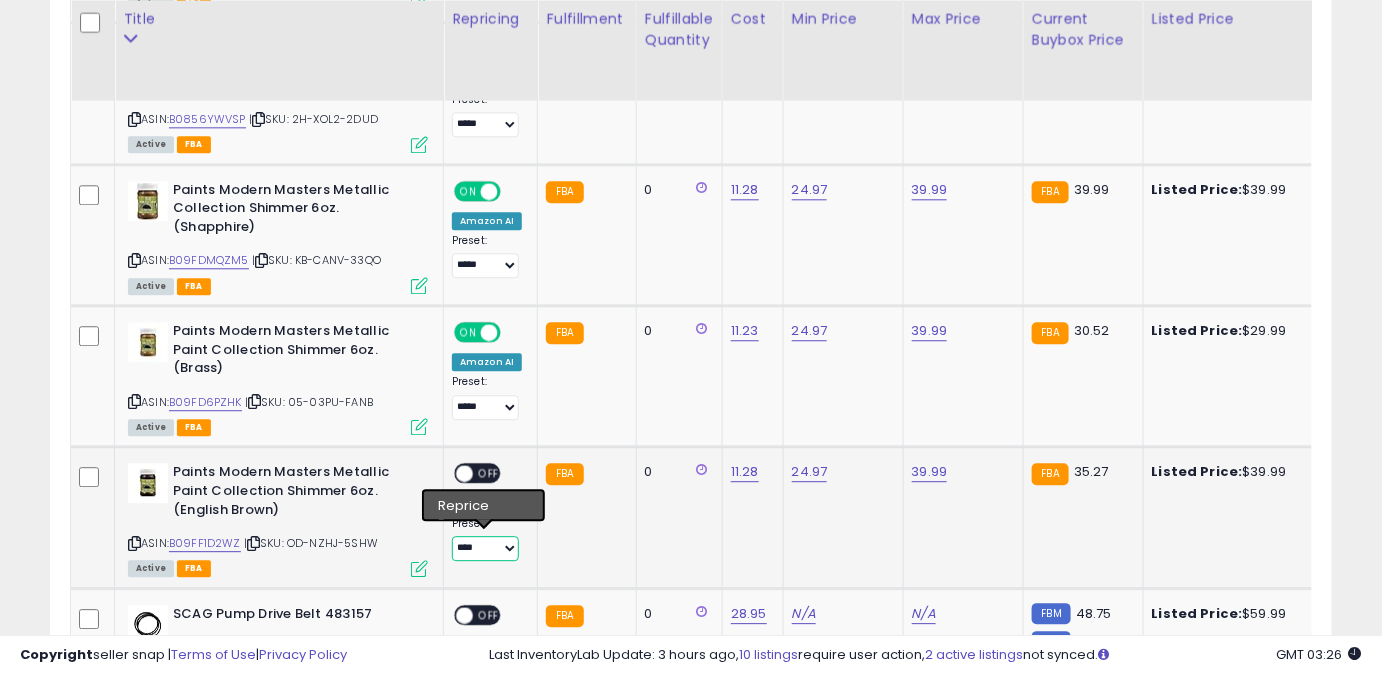 select on "*****" 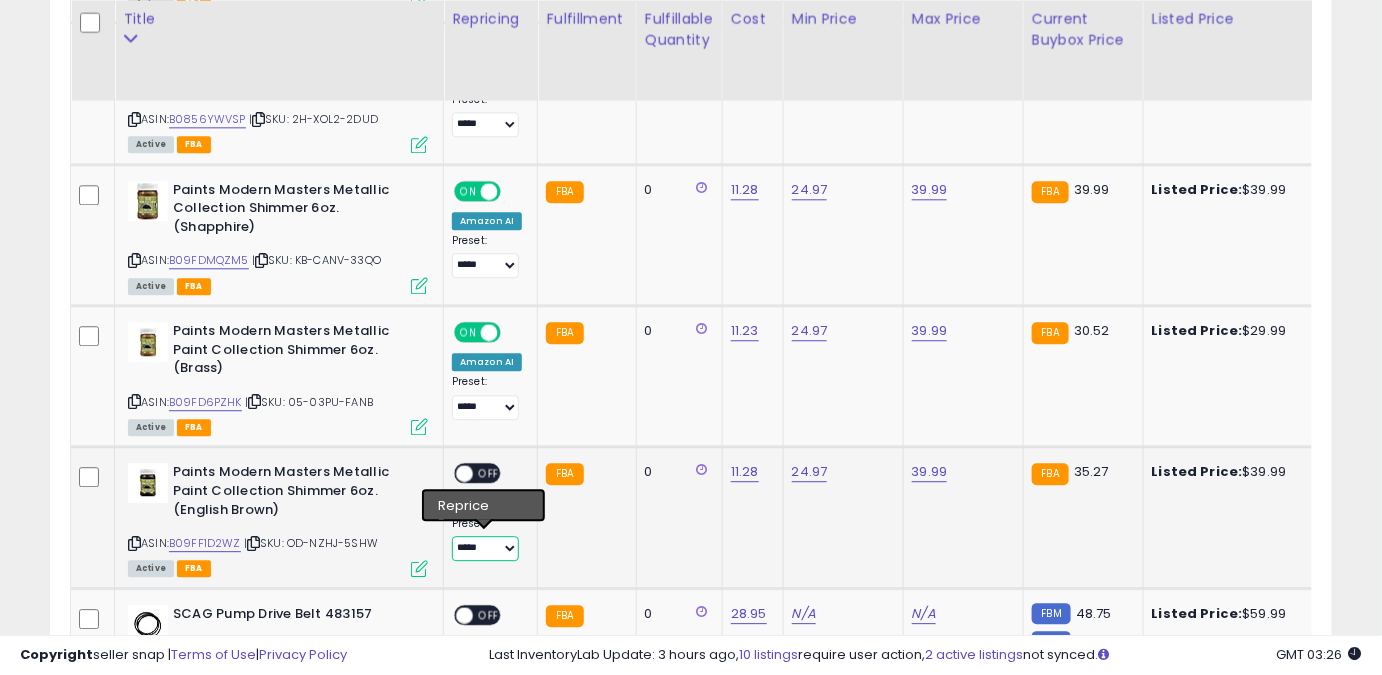 click on "**** ******** *****" at bounding box center (485, 548) 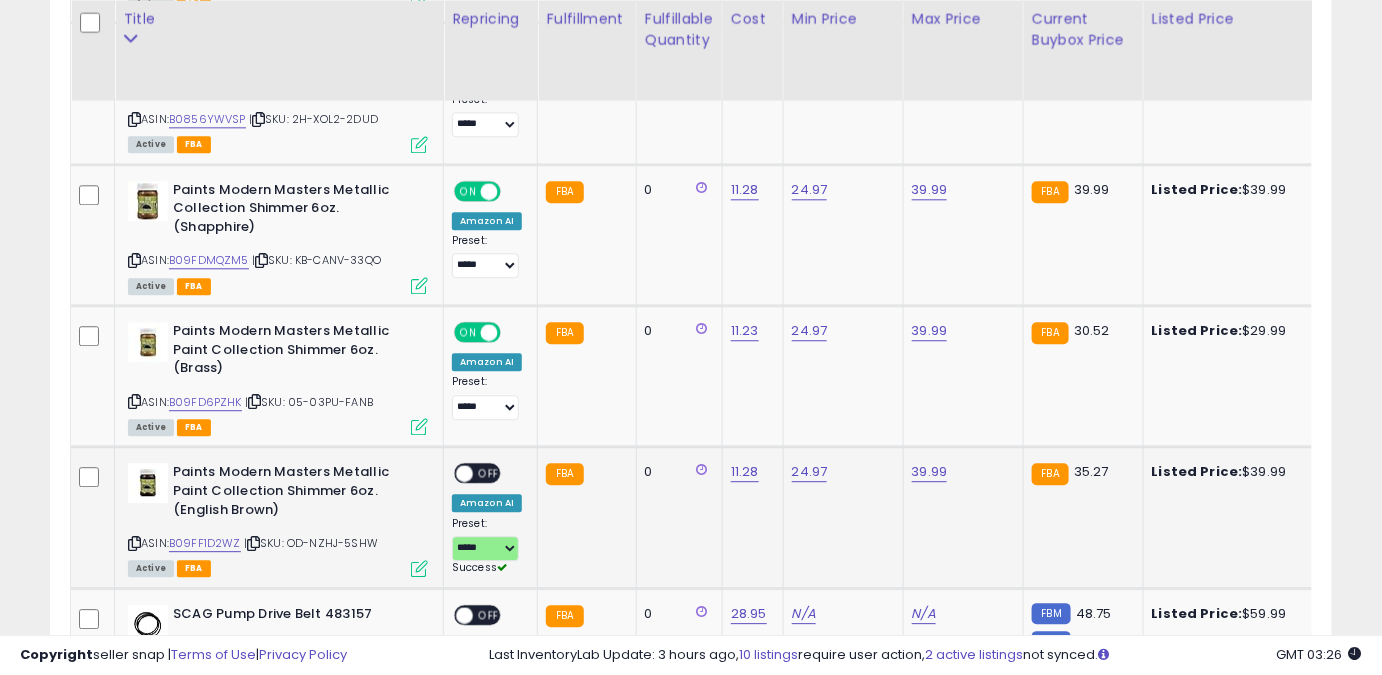 click on "OFF" at bounding box center [489, 473] 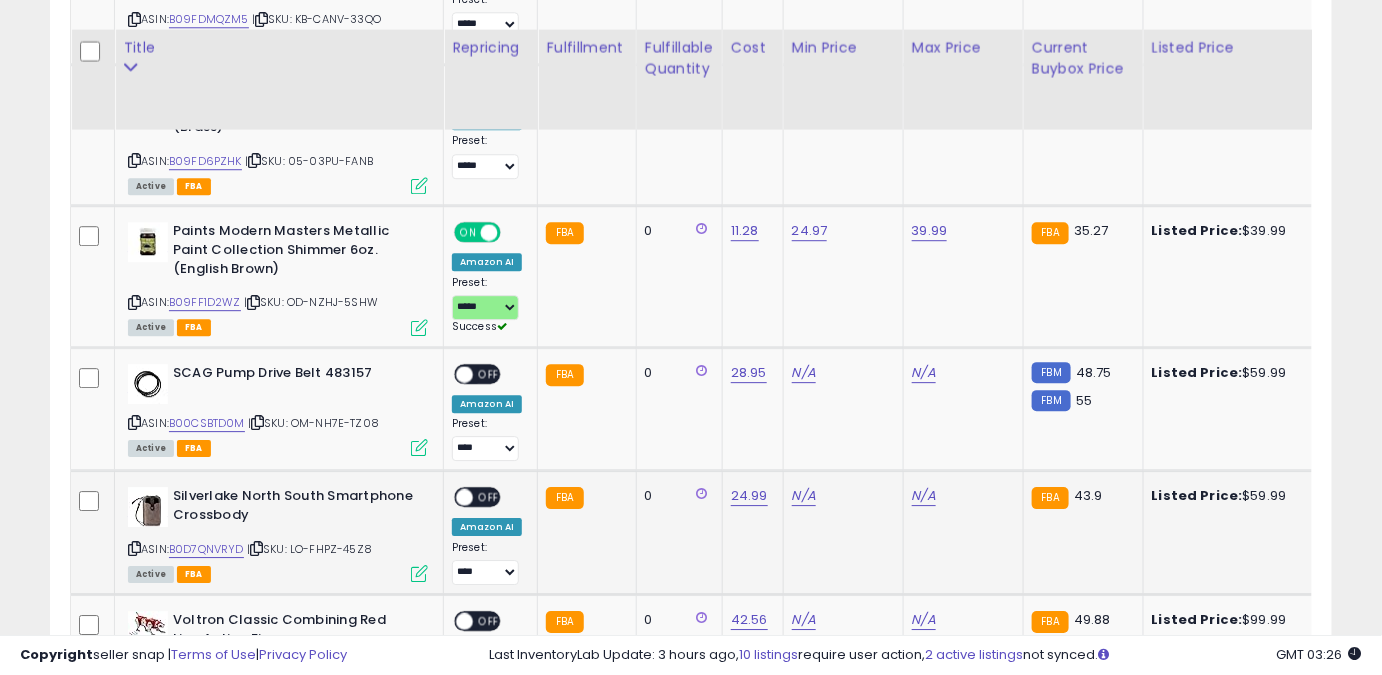 scroll, scrollTop: 1818, scrollLeft: 0, axis: vertical 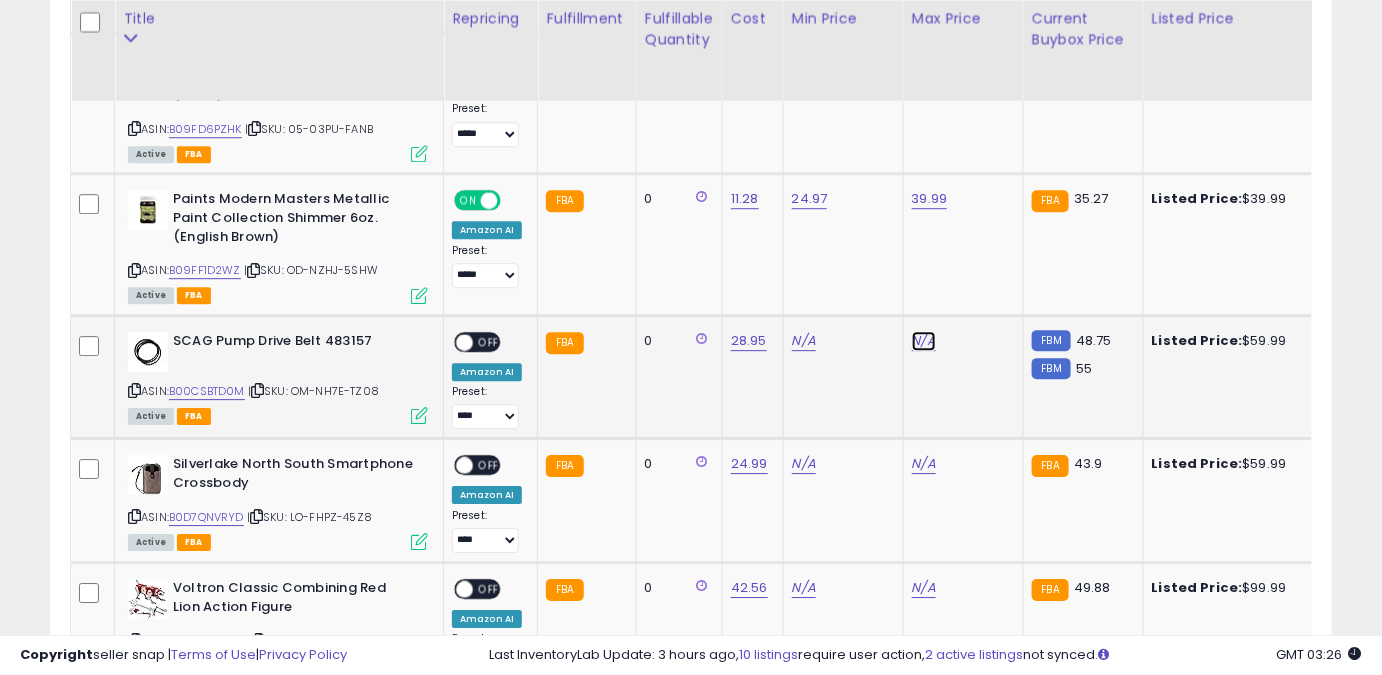 click on "N/A" at bounding box center (924, 341) 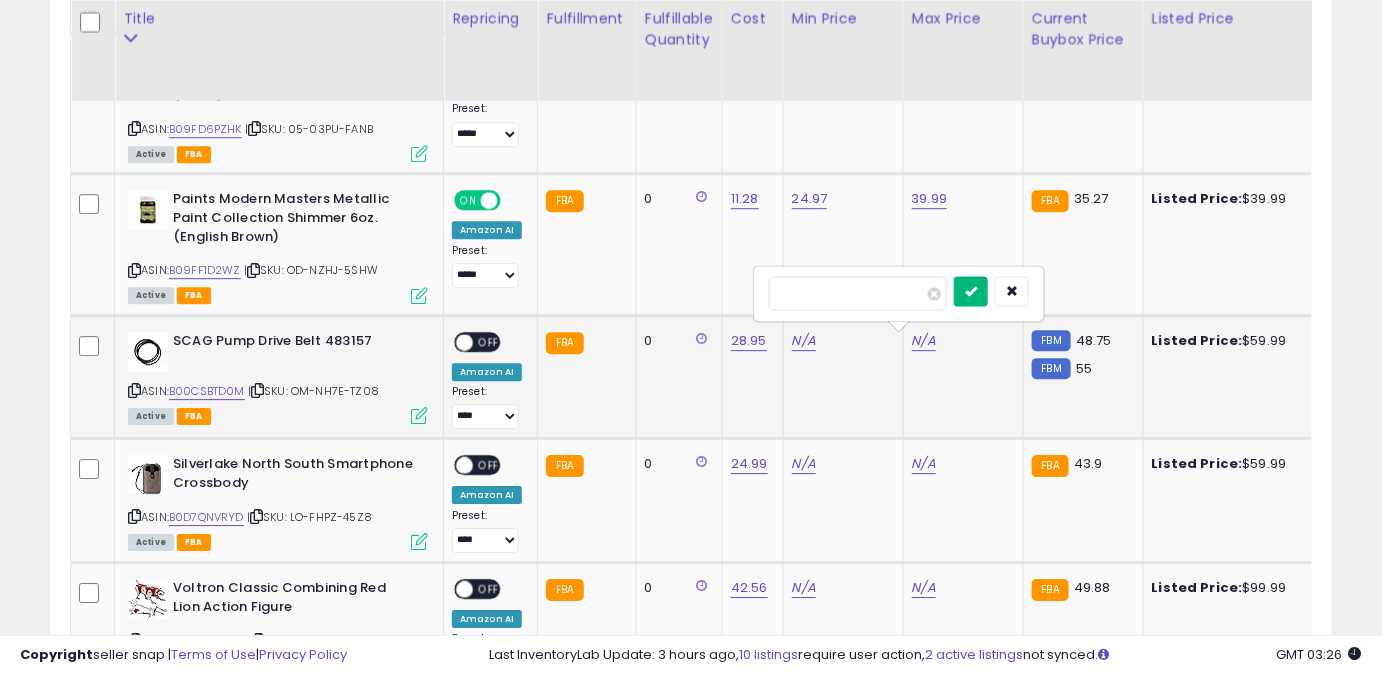 type on "*****" 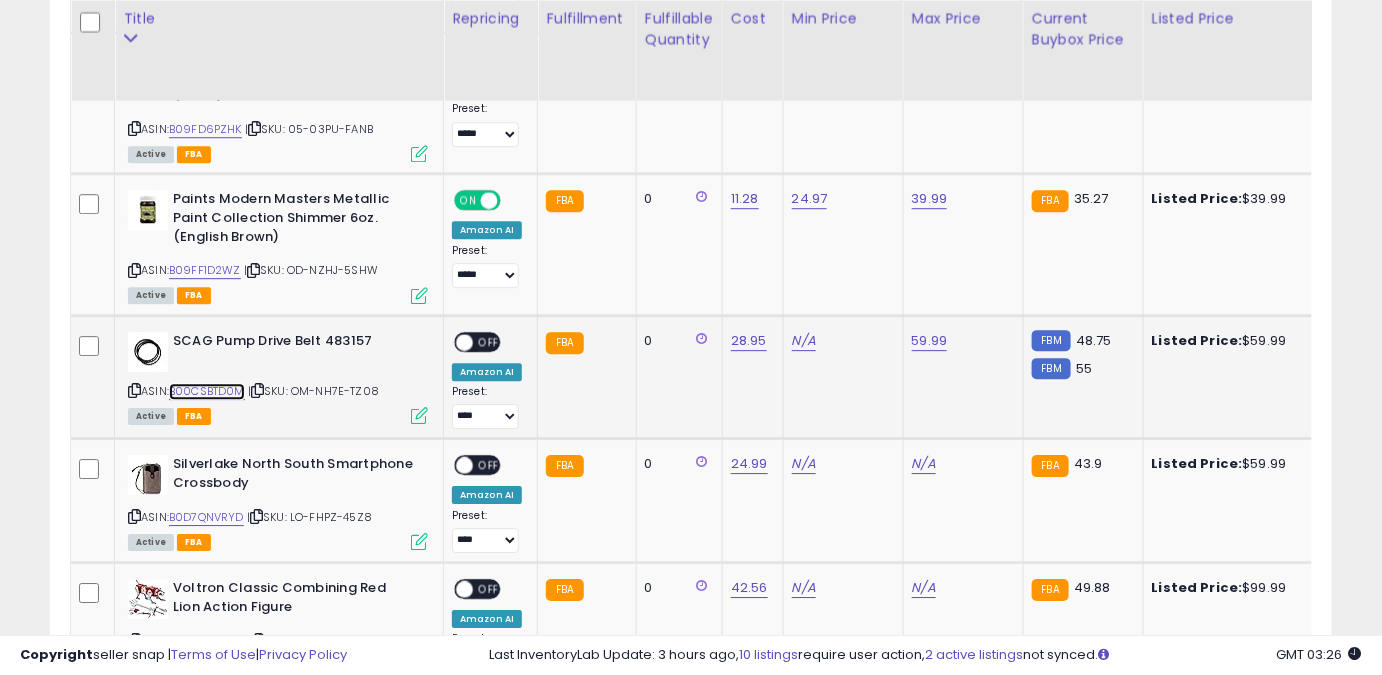 click on "B00CSBTD0M" at bounding box center [207, 391] 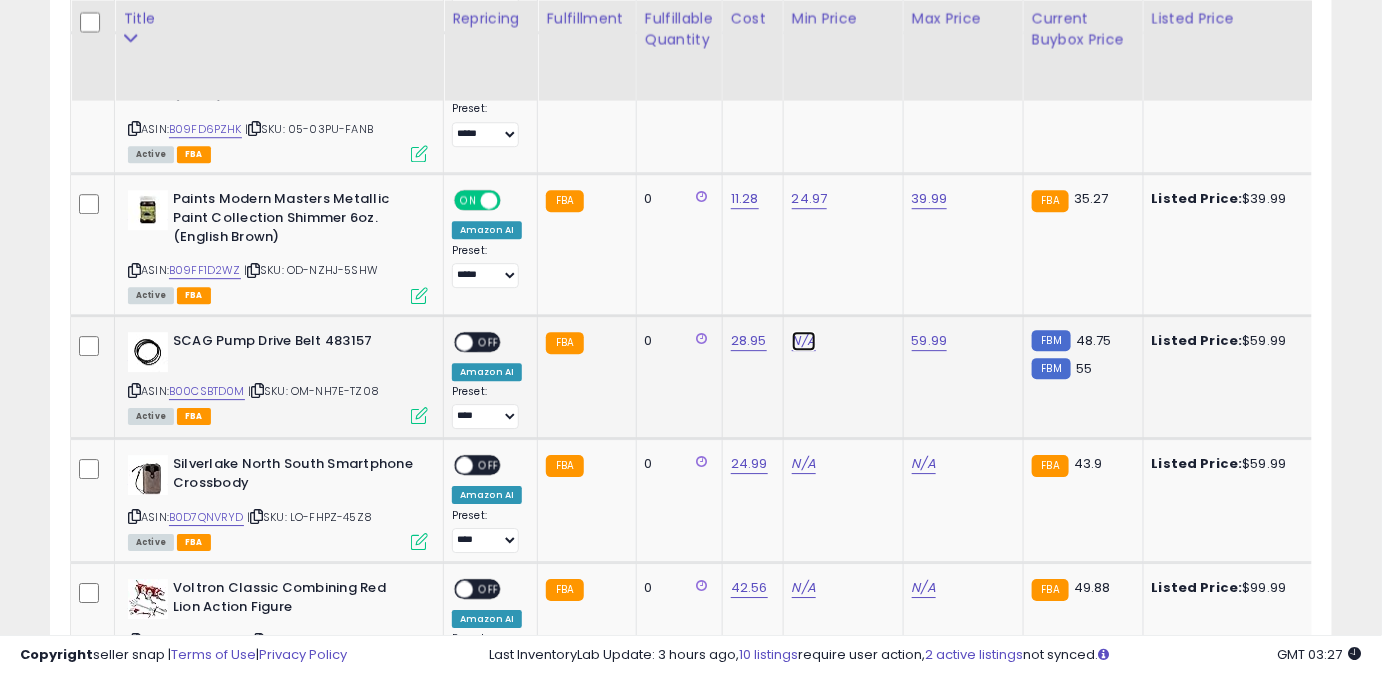 click on "N/A" at bounding box center (804, 341) 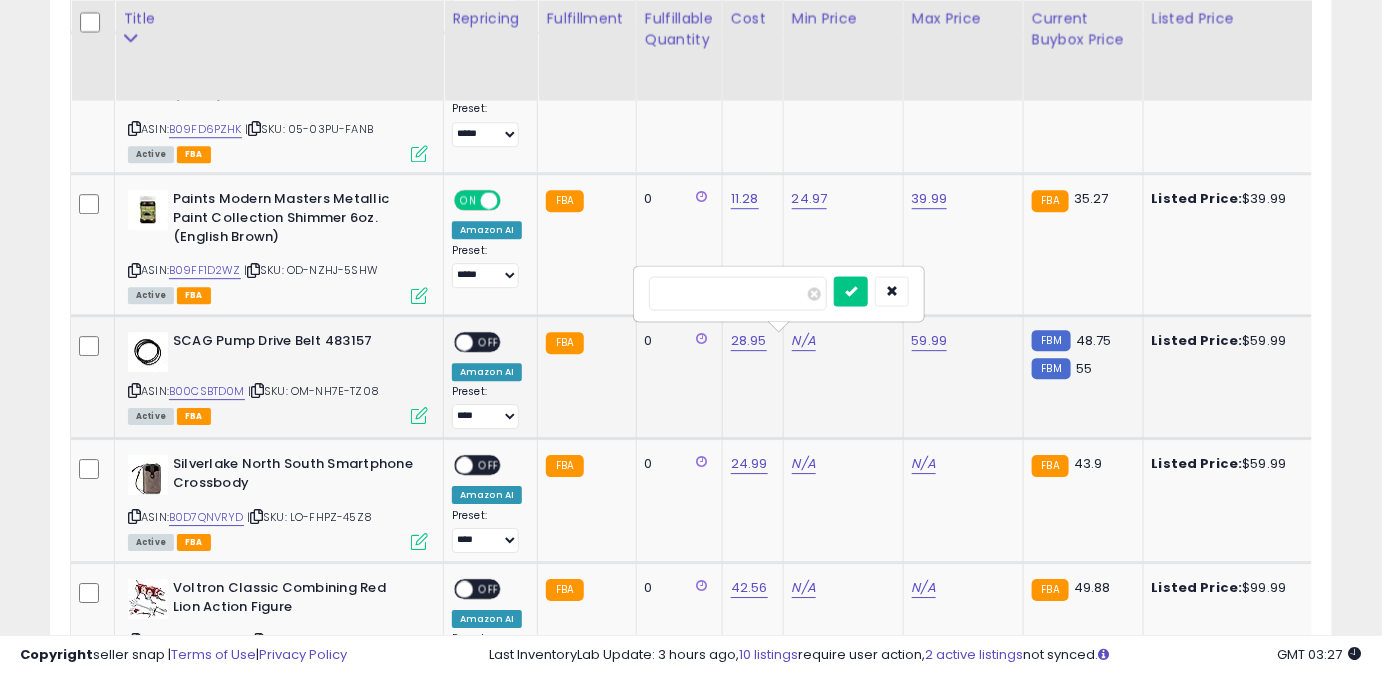 type on "*****" 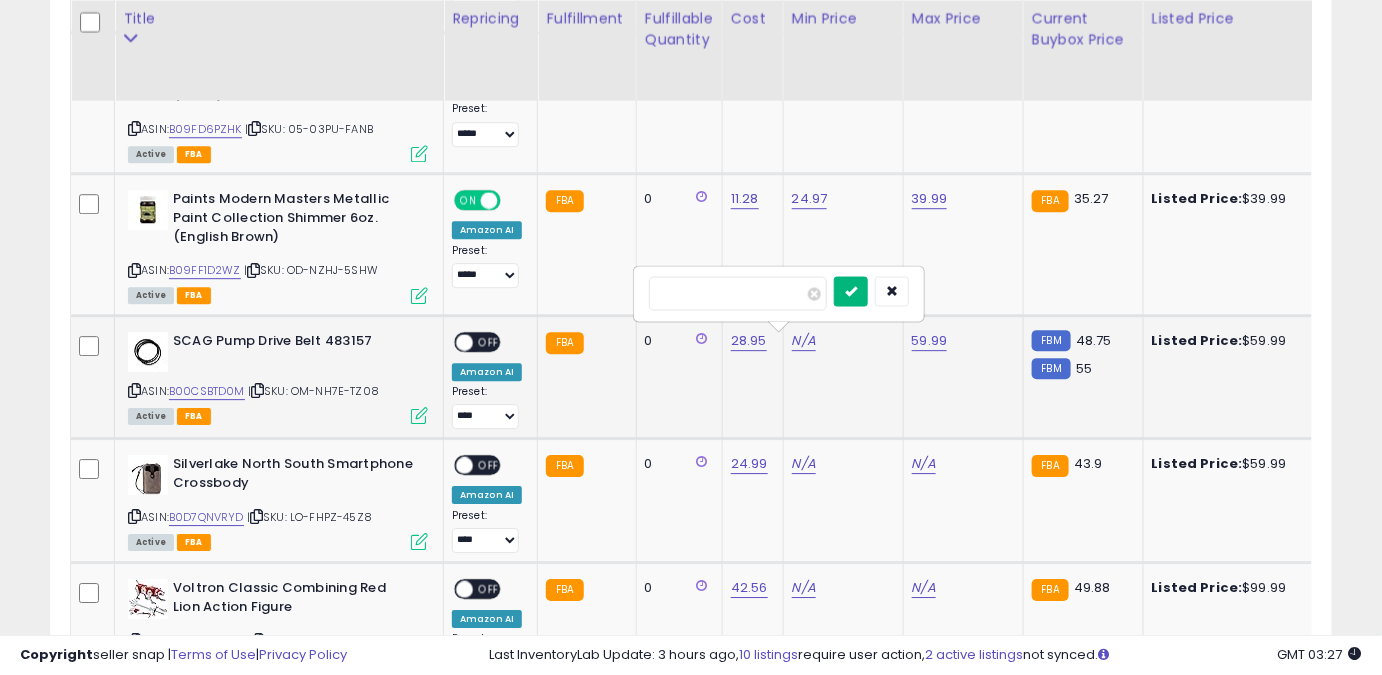 click at bounding box center [851, 290] 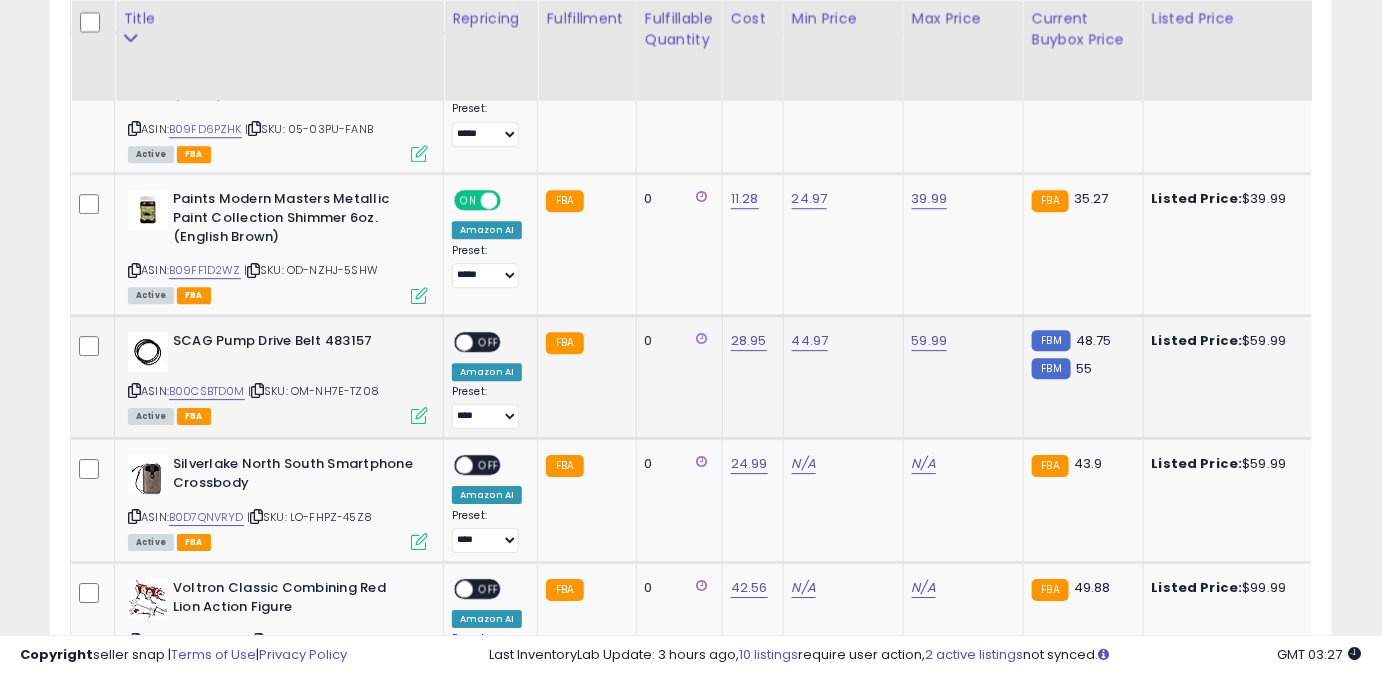 click on "OFF" at bounding box center (489, 341) 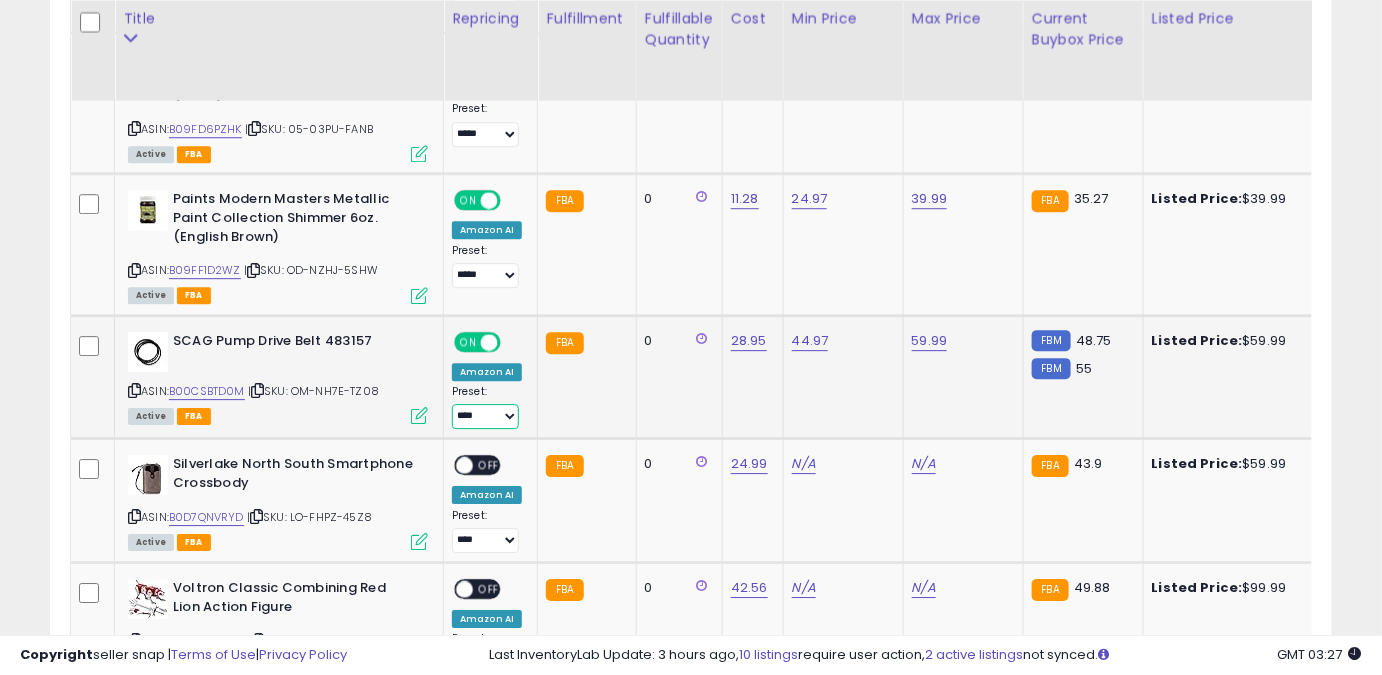 click on "**** ******** *****" at bounding box center [485, 416] 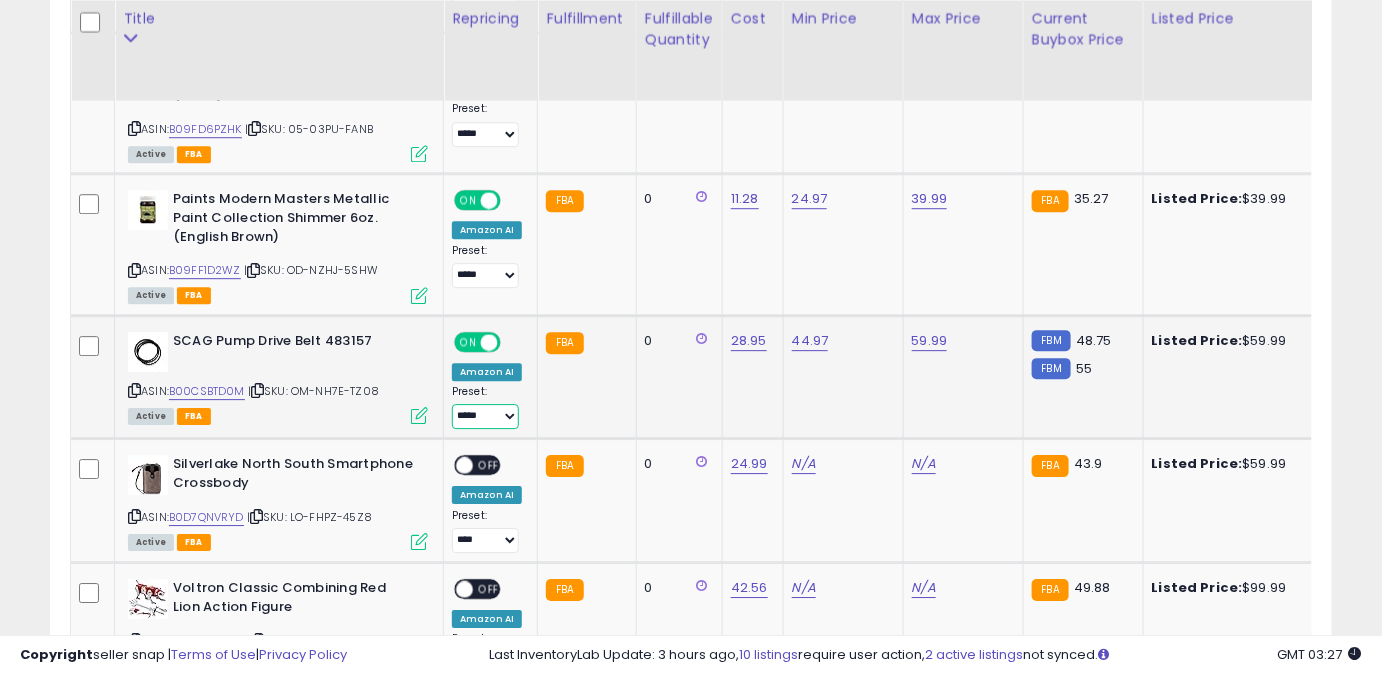 click on "**** ******** *****" at bounding box center [485, 416] 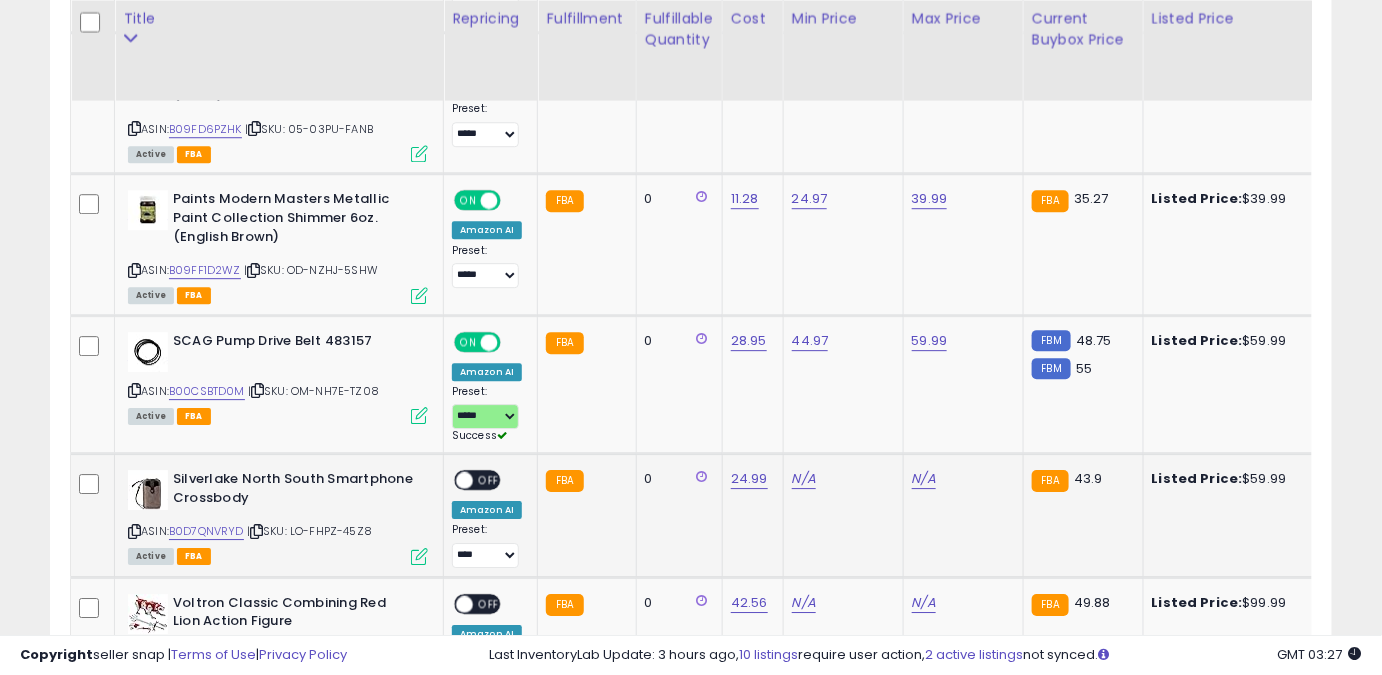 click on "N/A" 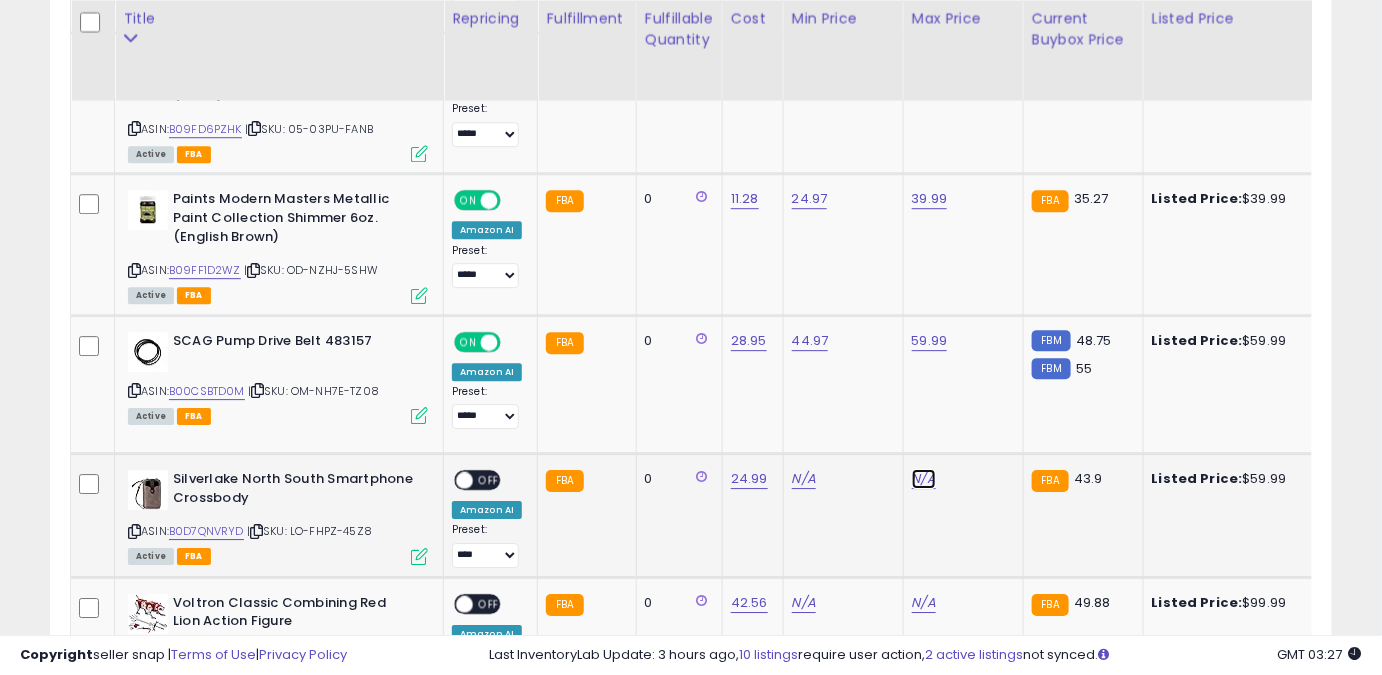 click on "N/A" at bounding box center (924, 479) 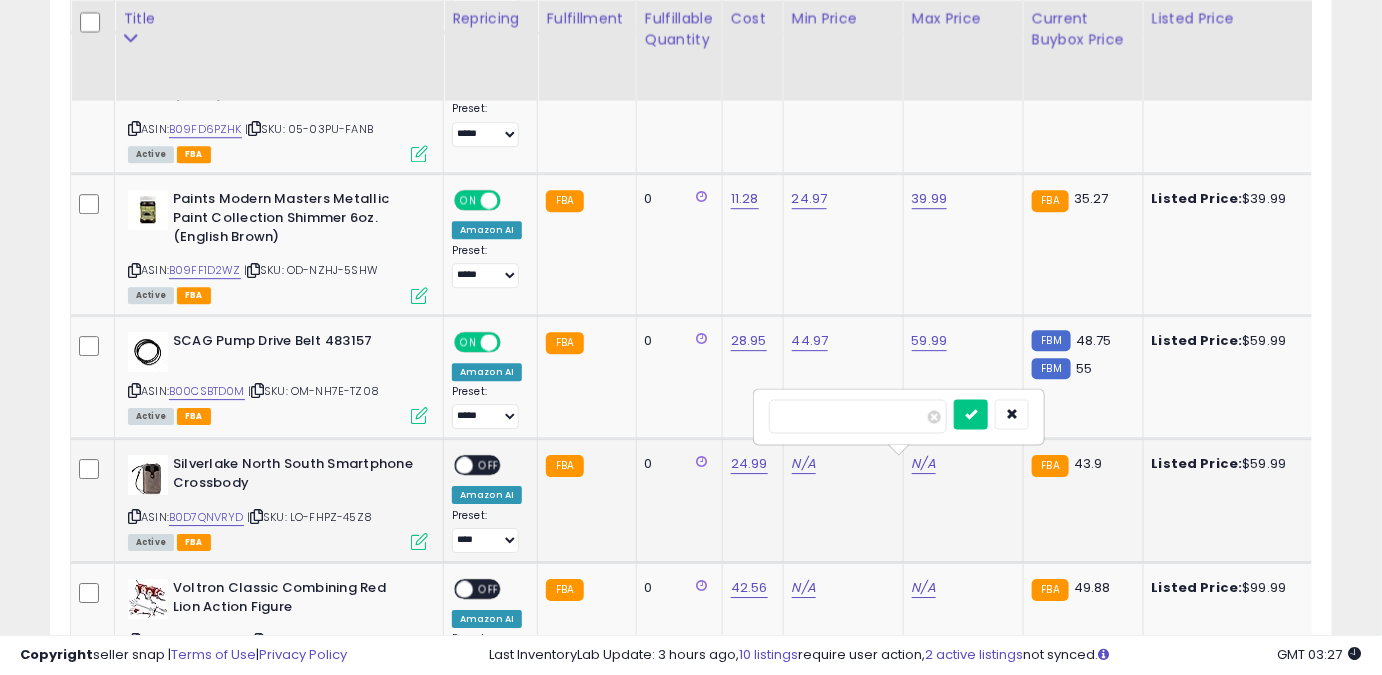 type on "*****" 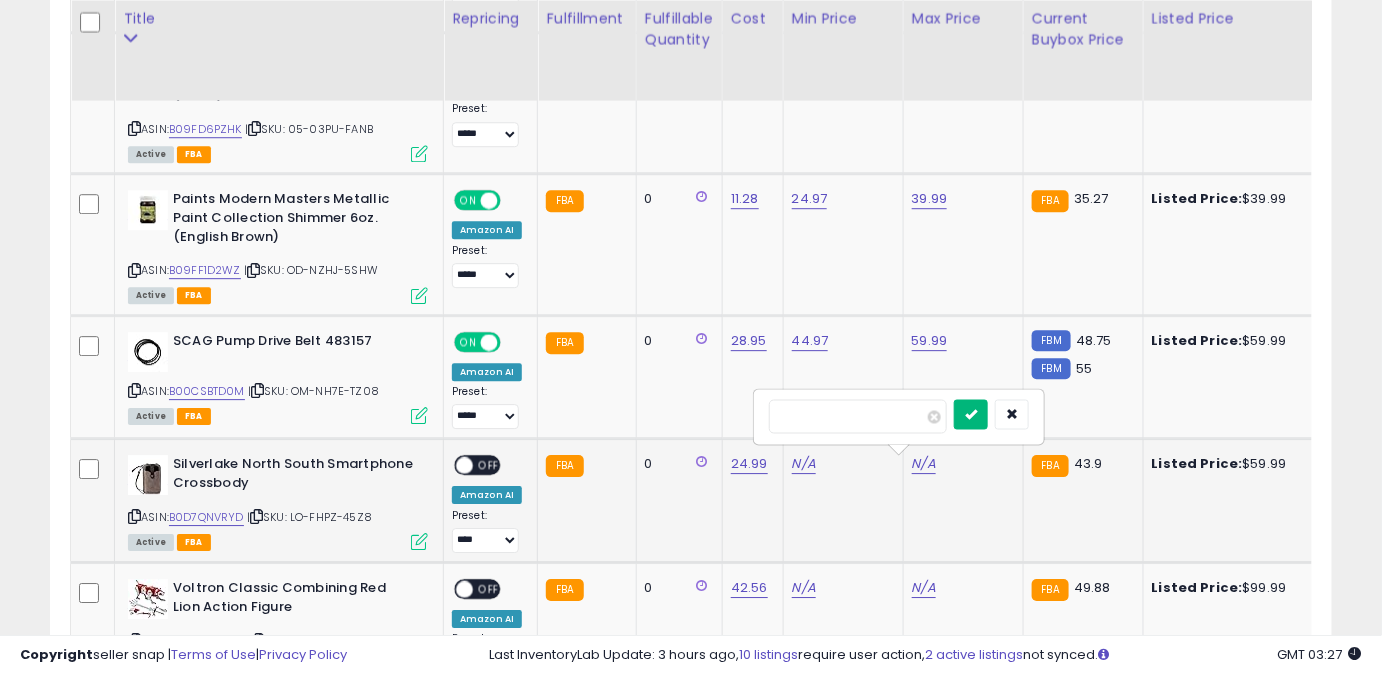 click at bounding box center (971, 413) 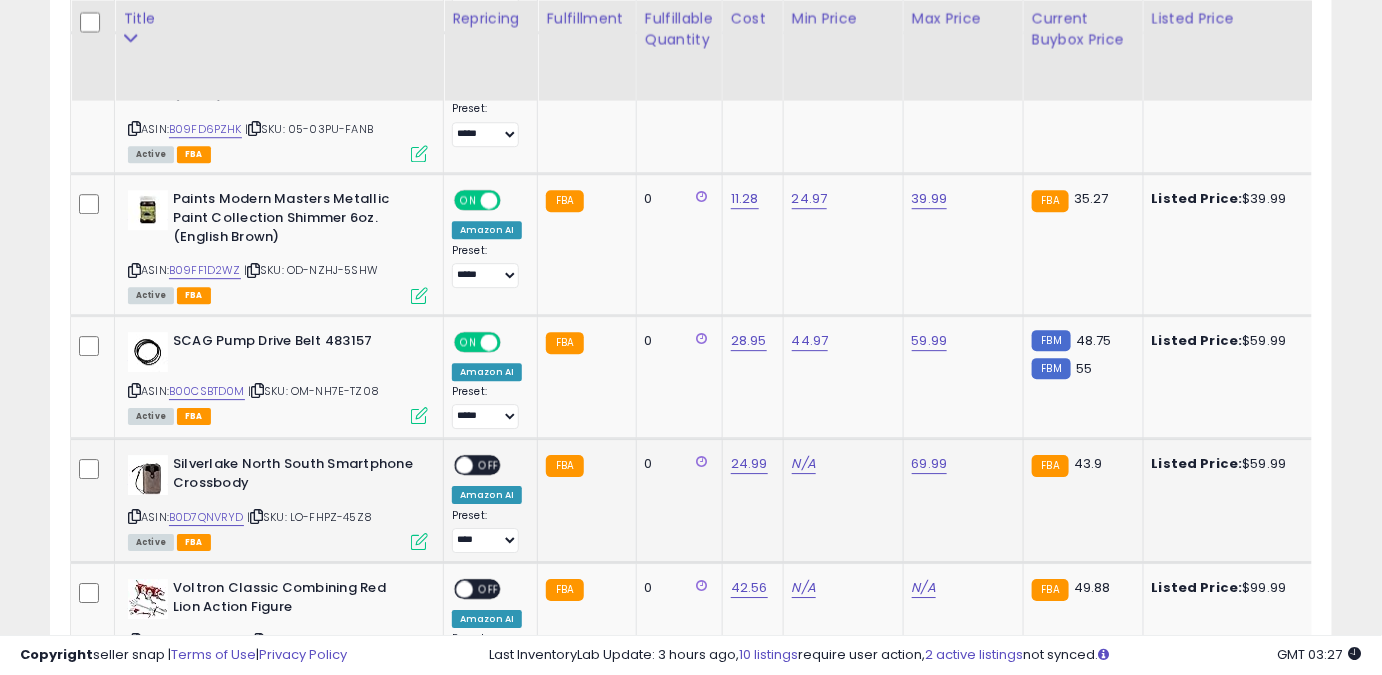 click on "ASIN:  B0D7QNVRYD    |   SKU: LO-FHPZ-45Z8 Active FBA" at bounding box center [278, 501] 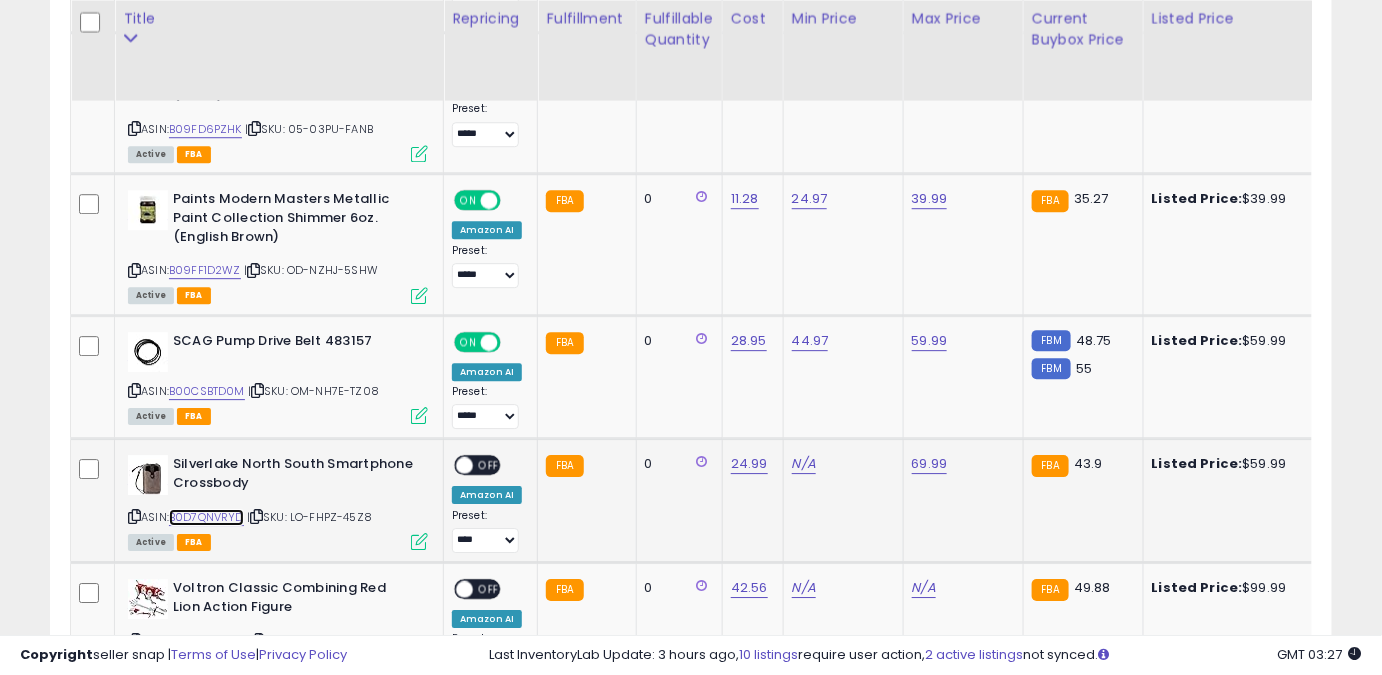 click on "B0D7QNVRYD" at bounding box center [206, 517] 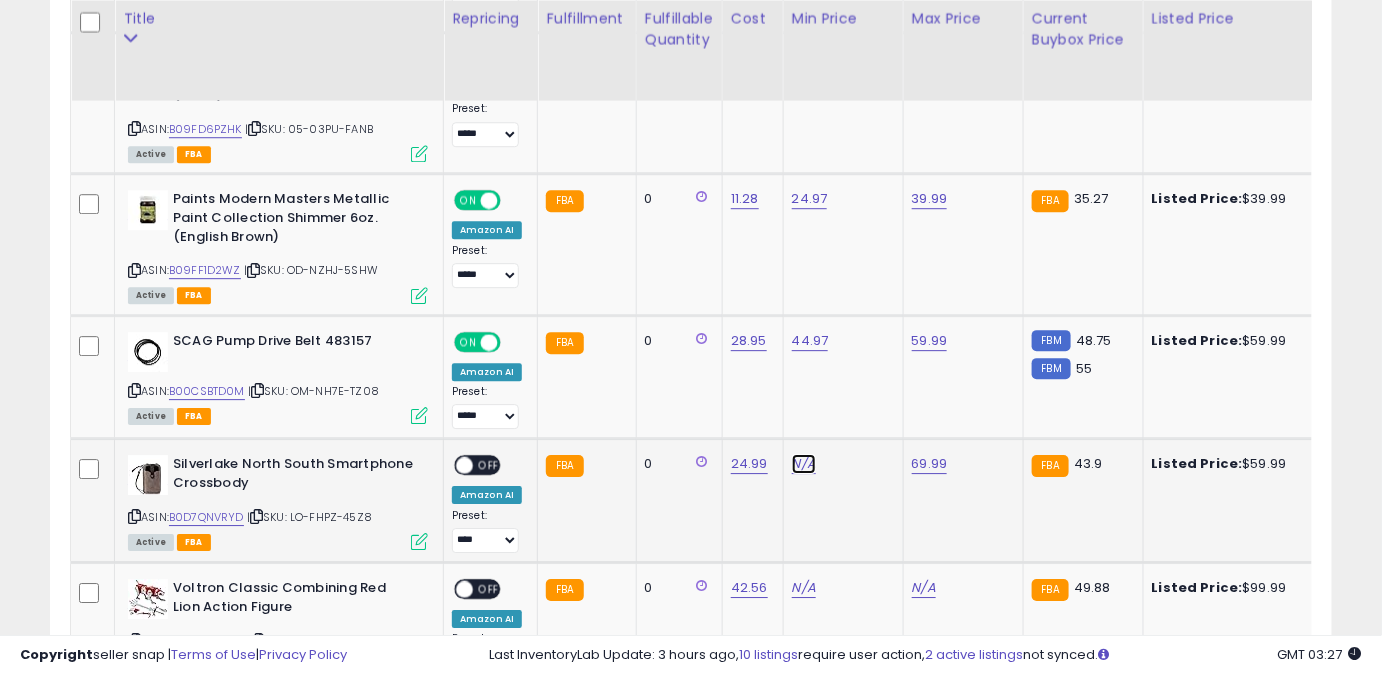 click on "N/A" at bounding box center (804, 464) 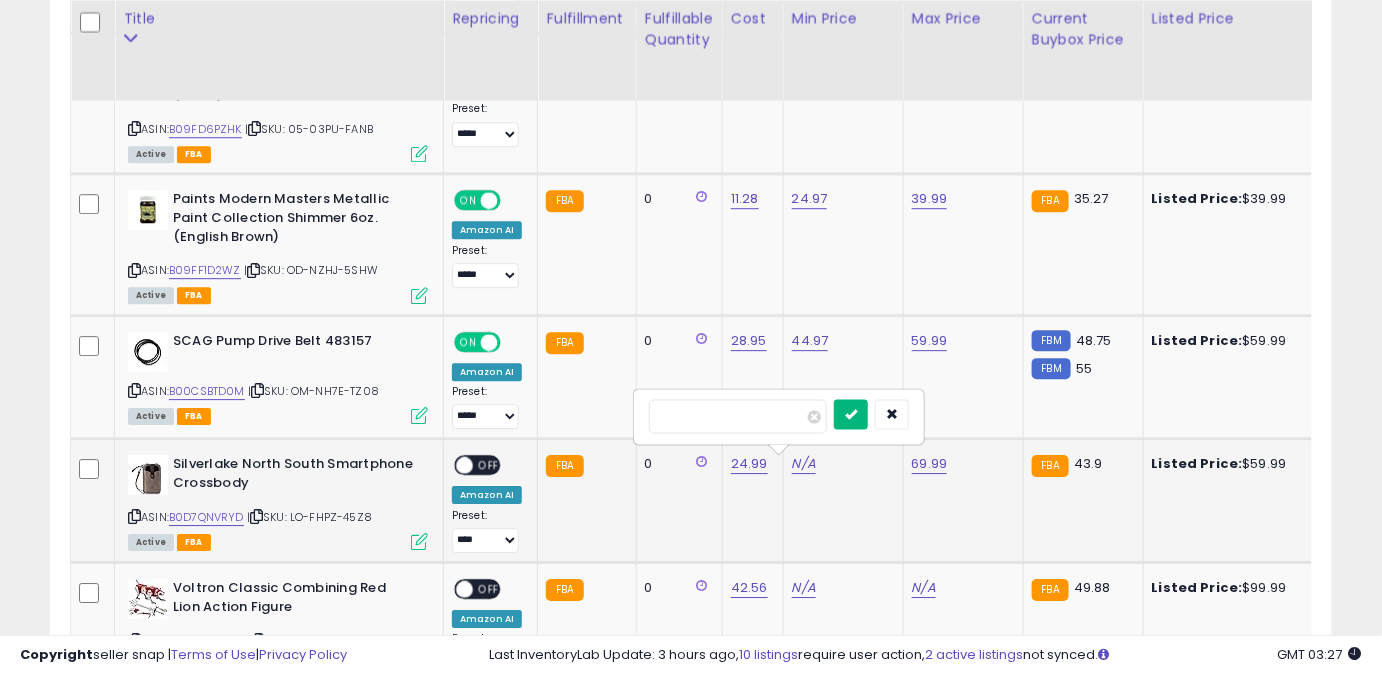 type on "*****" 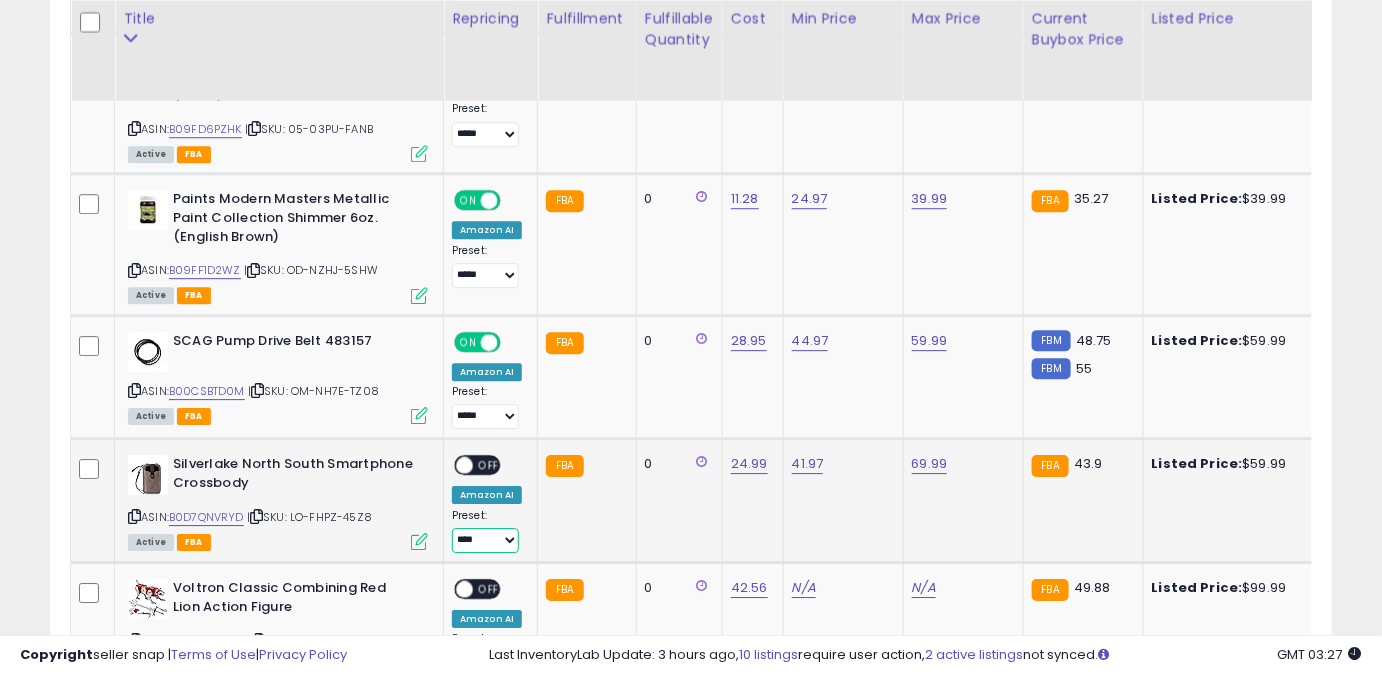 click on "**** ******** *****" at bounding box center (485, 540) 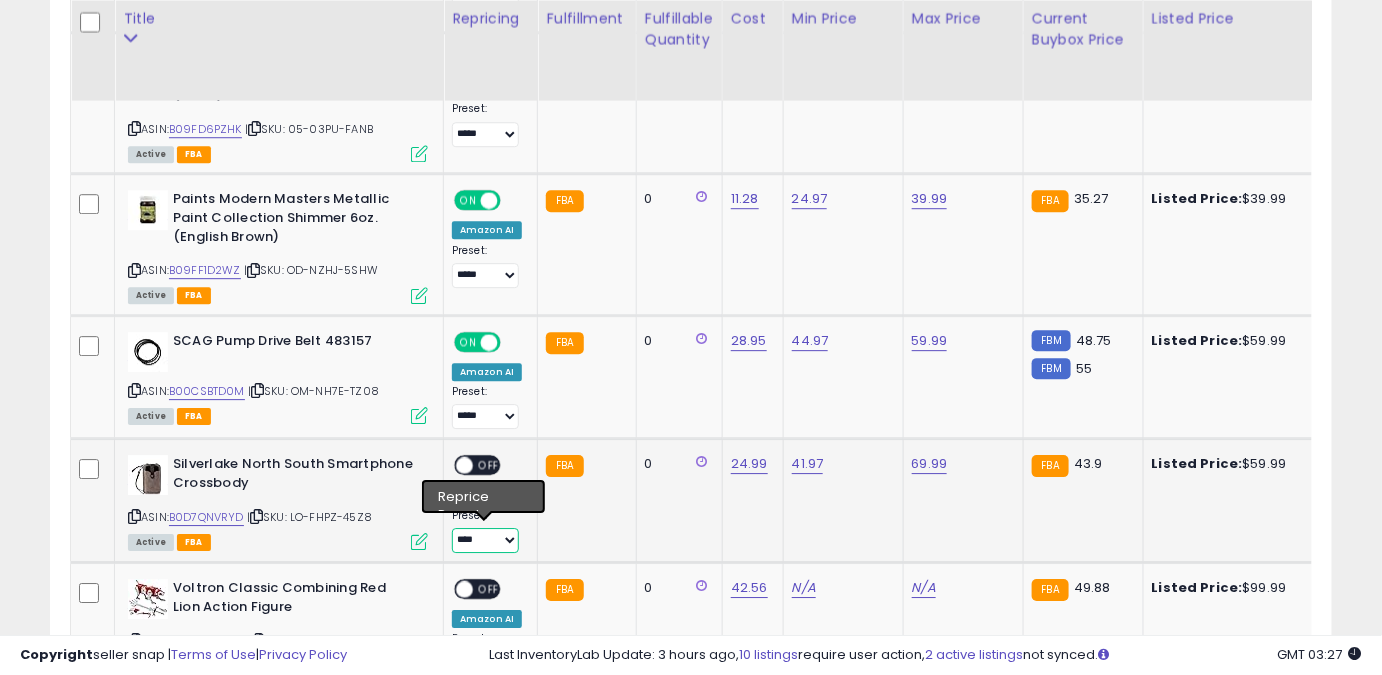 select on "*****" 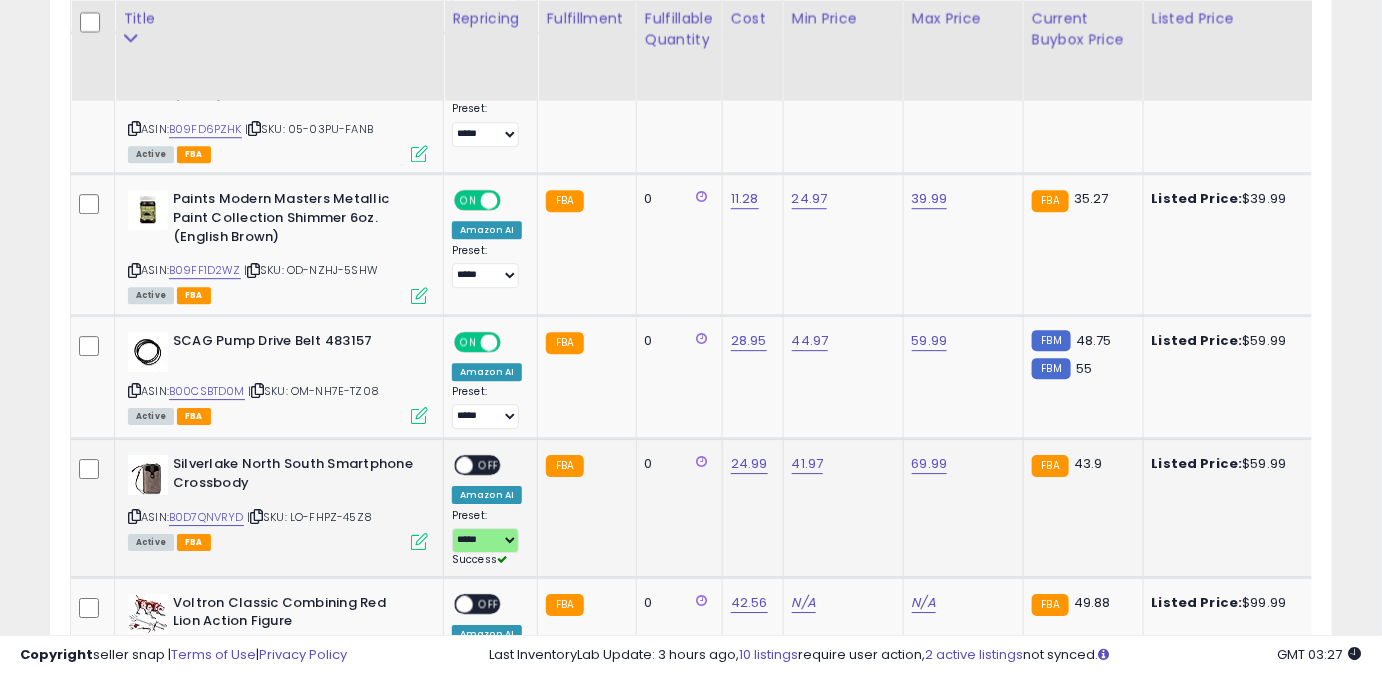 click on "OFF" at bounding box center [489, 465] 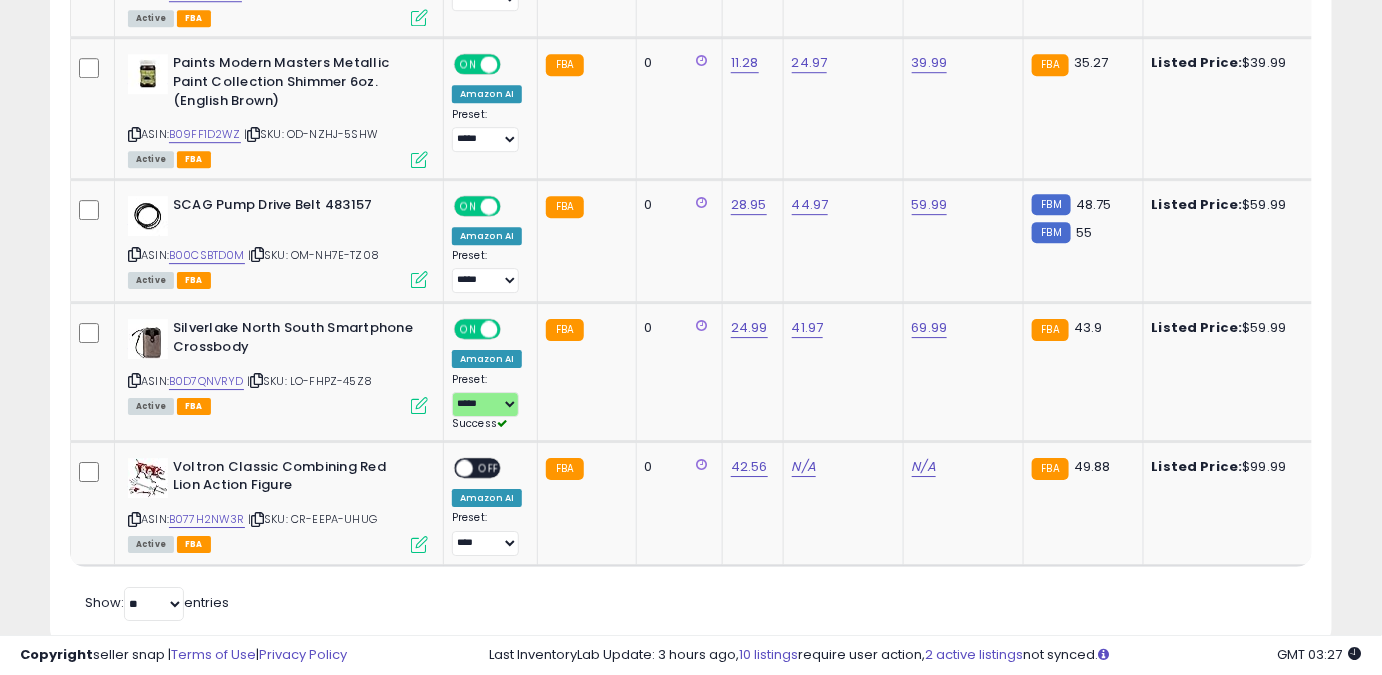 scroll, scrollTop: 2000, scrollLeft: 0, axis: vertical 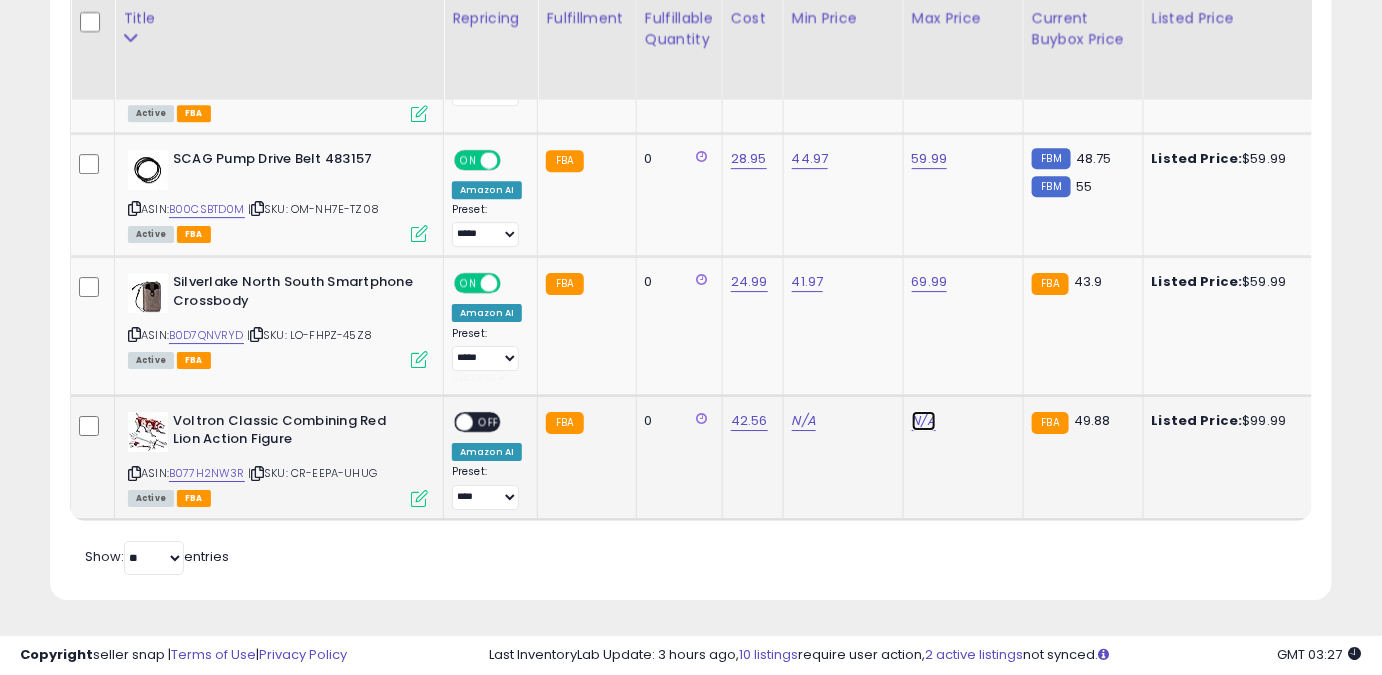 click on "N/A" 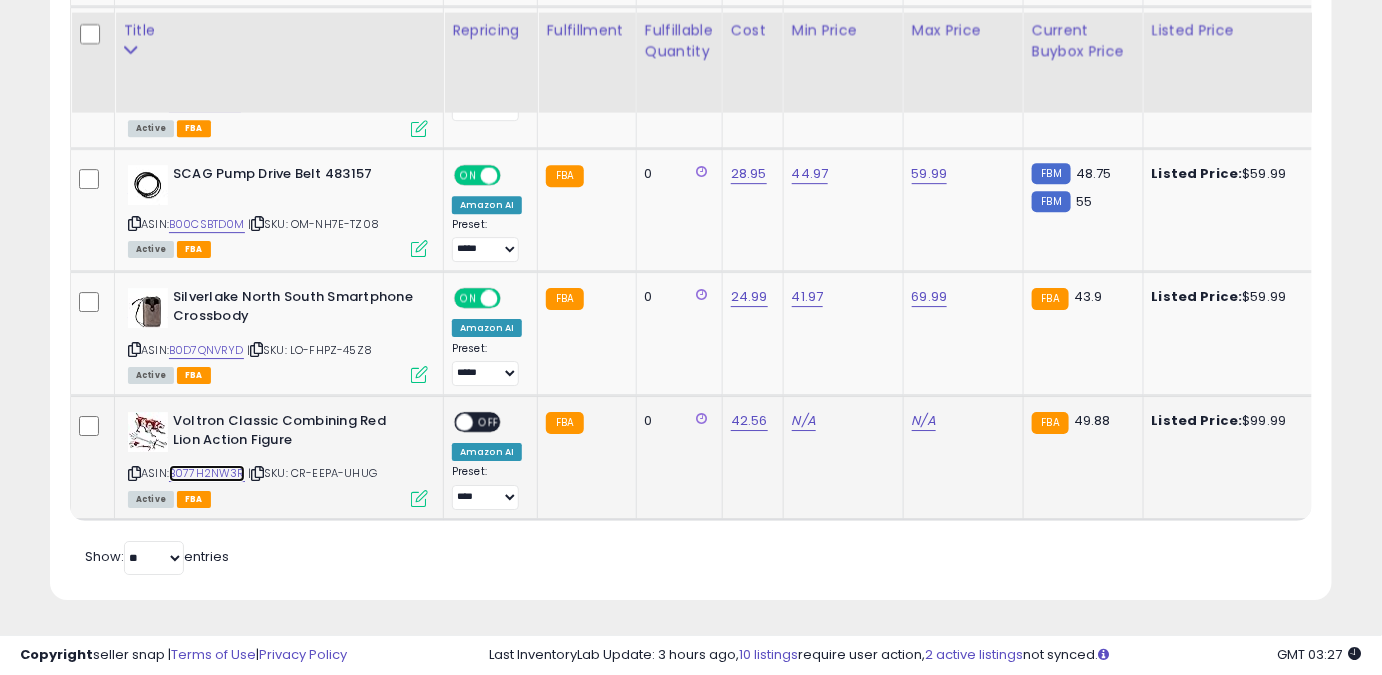 click on "B077H2NW3R" at bounding box center [207, 473] 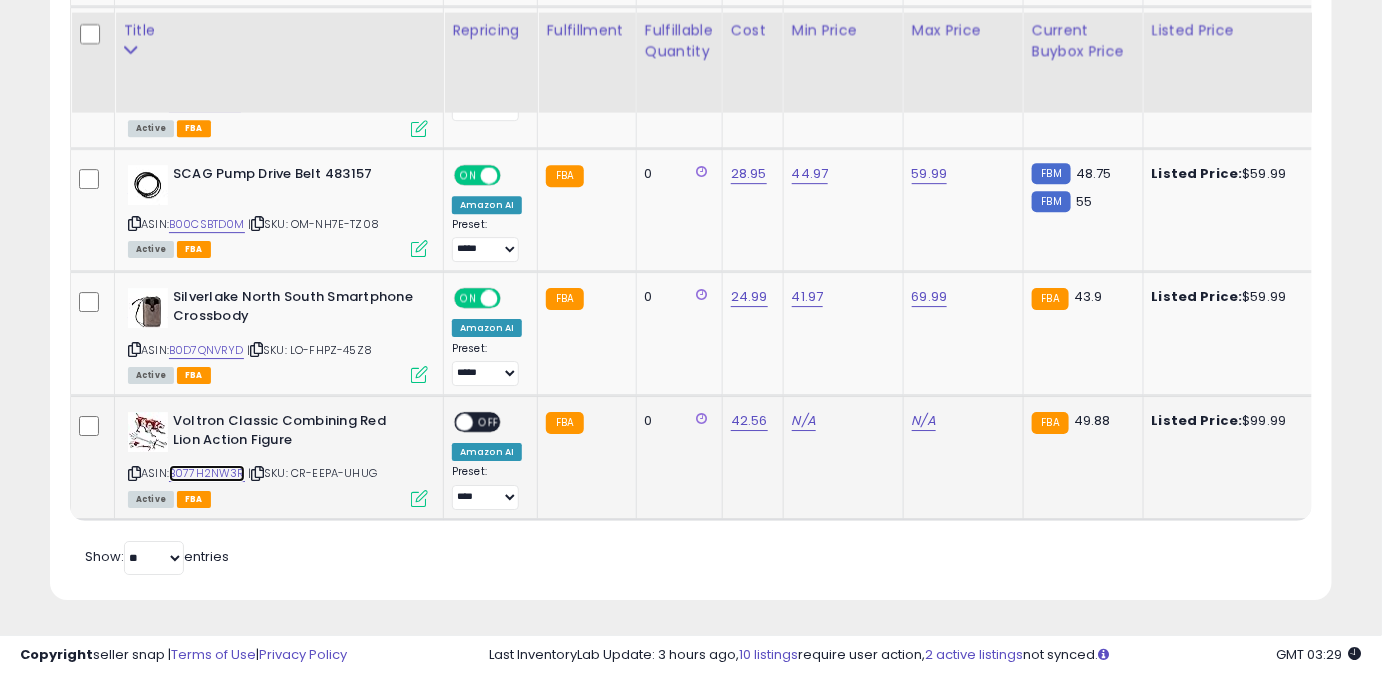 click on "B077H2NW3R" at bounding box center (207, 473) 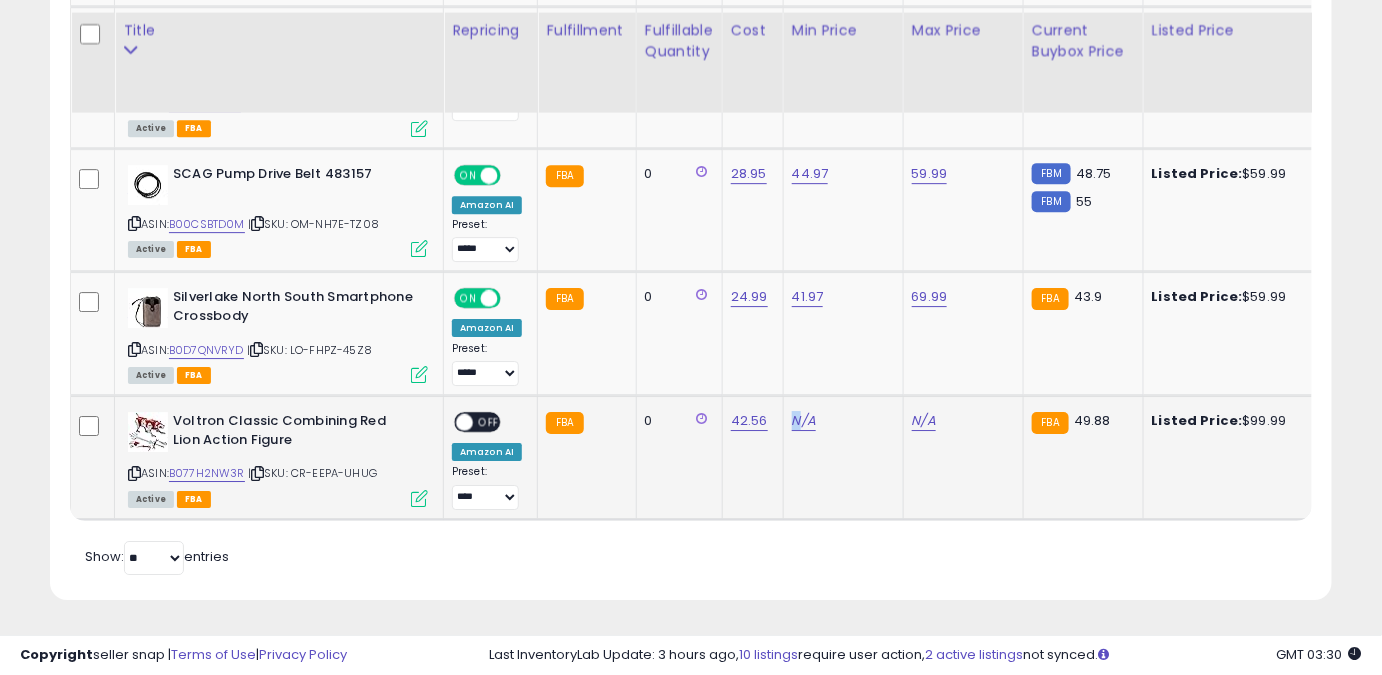 drag, startPoint x: 779, startPoint y: 406, endPoint x: 800, endPoint y: 418, distance: 24.186773 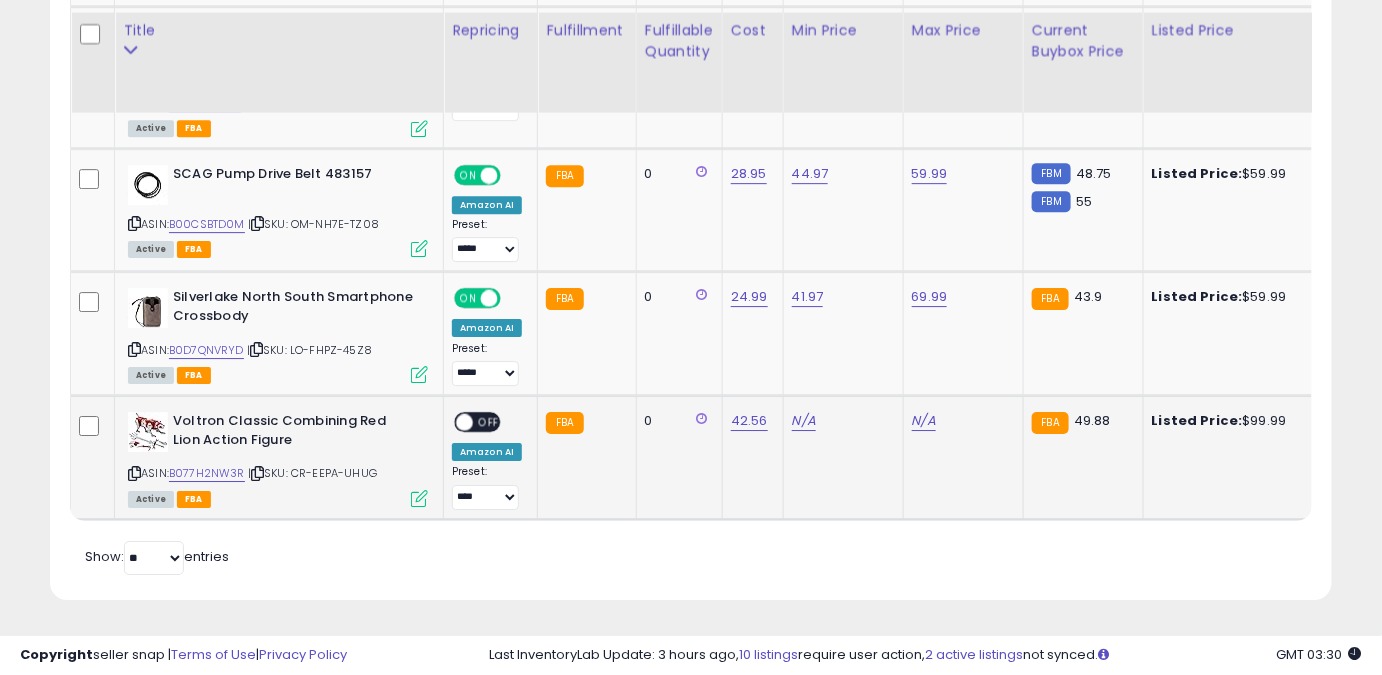 click on "N/A" 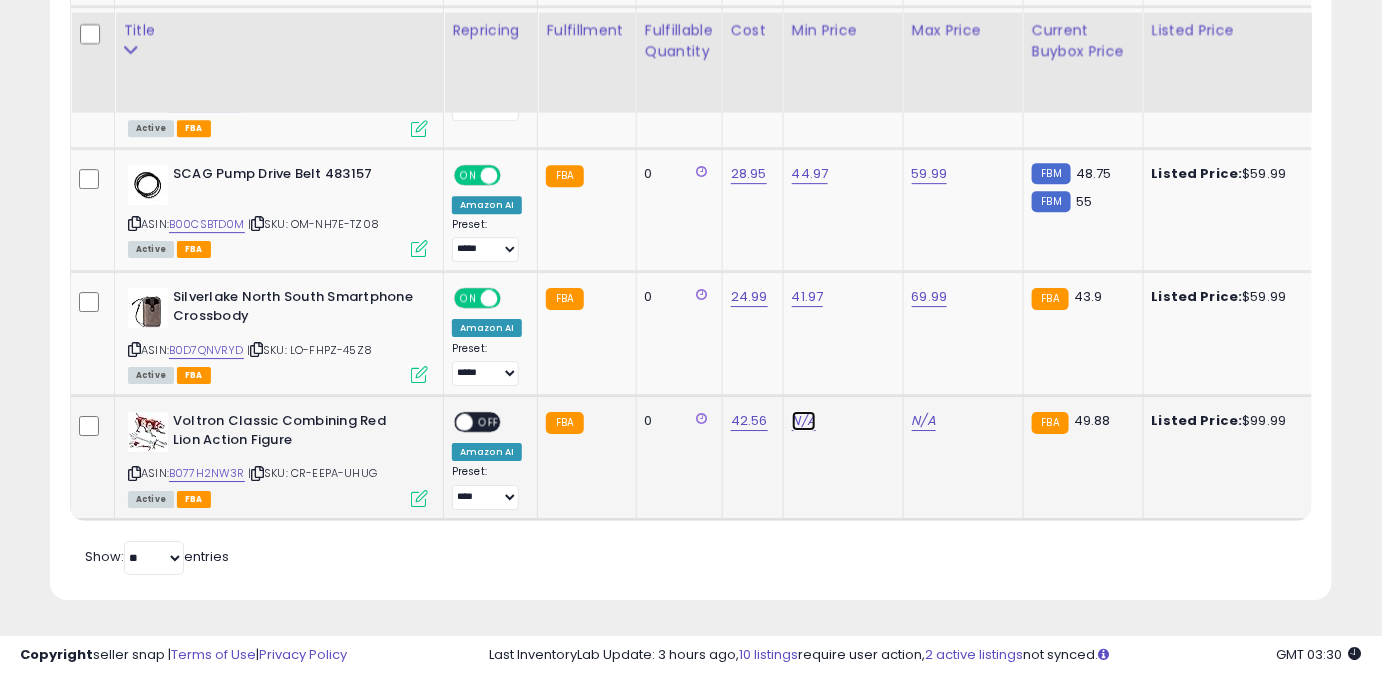 click on "N/A" at bounding box center (804, 421) 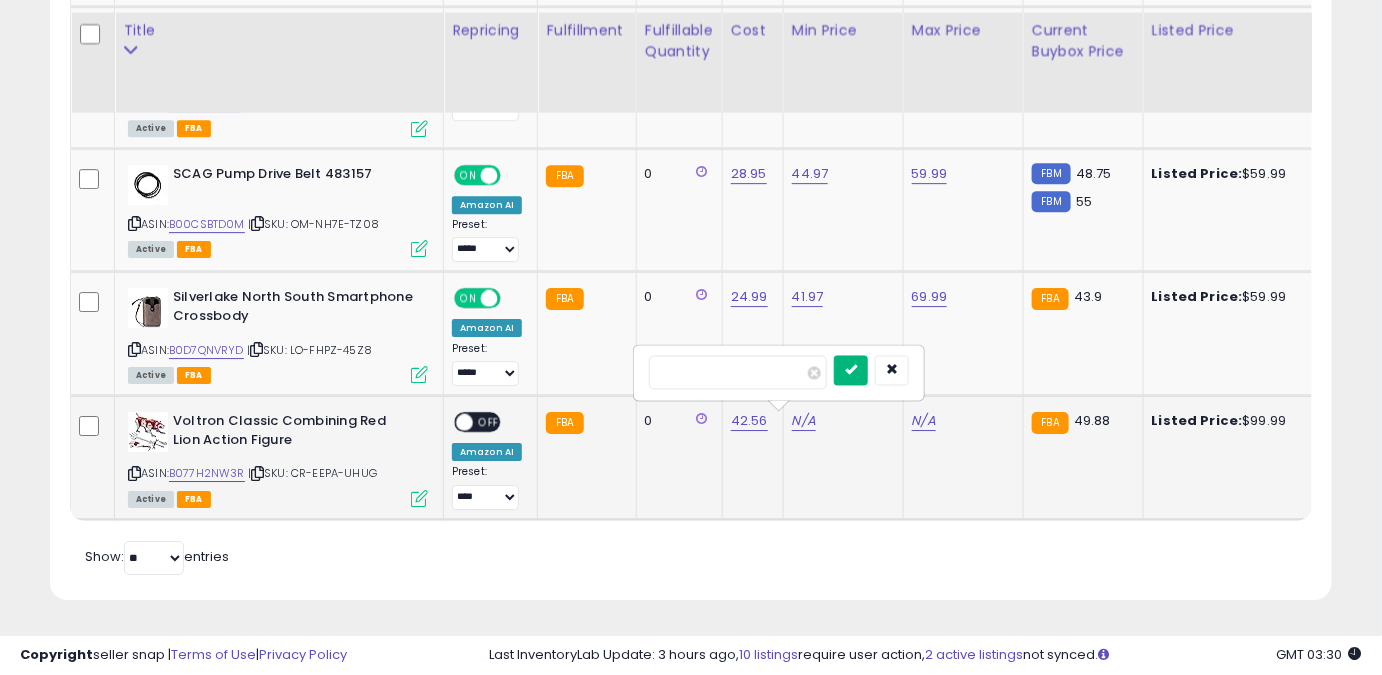type on "*****" 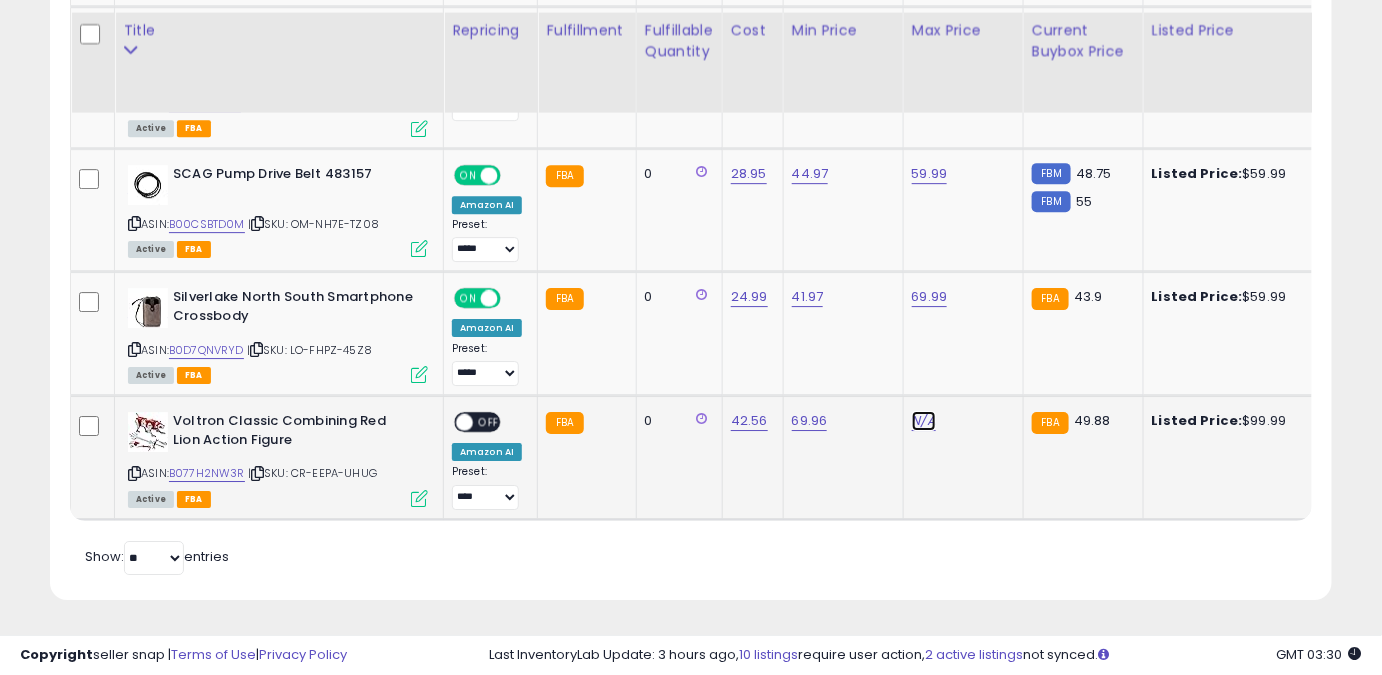 click on "N/A" at bounding box center [924, 421] 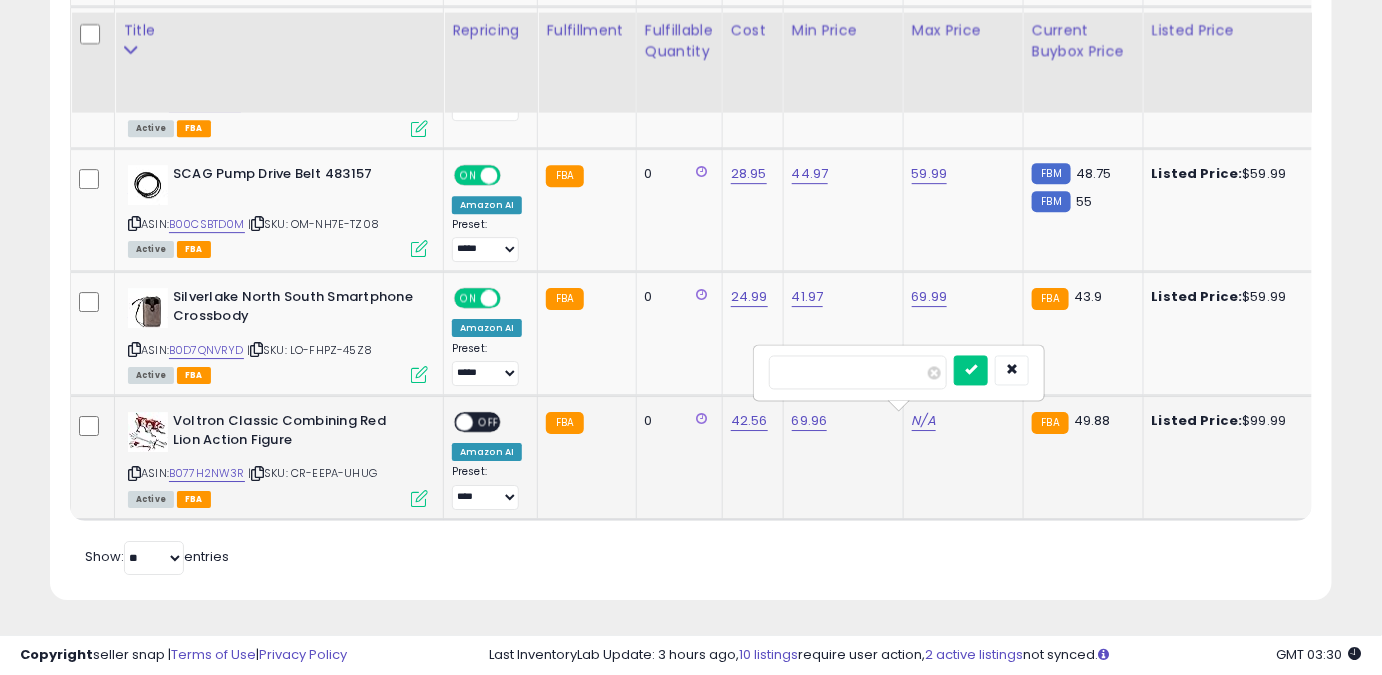 click at bounding box center [858, 372] 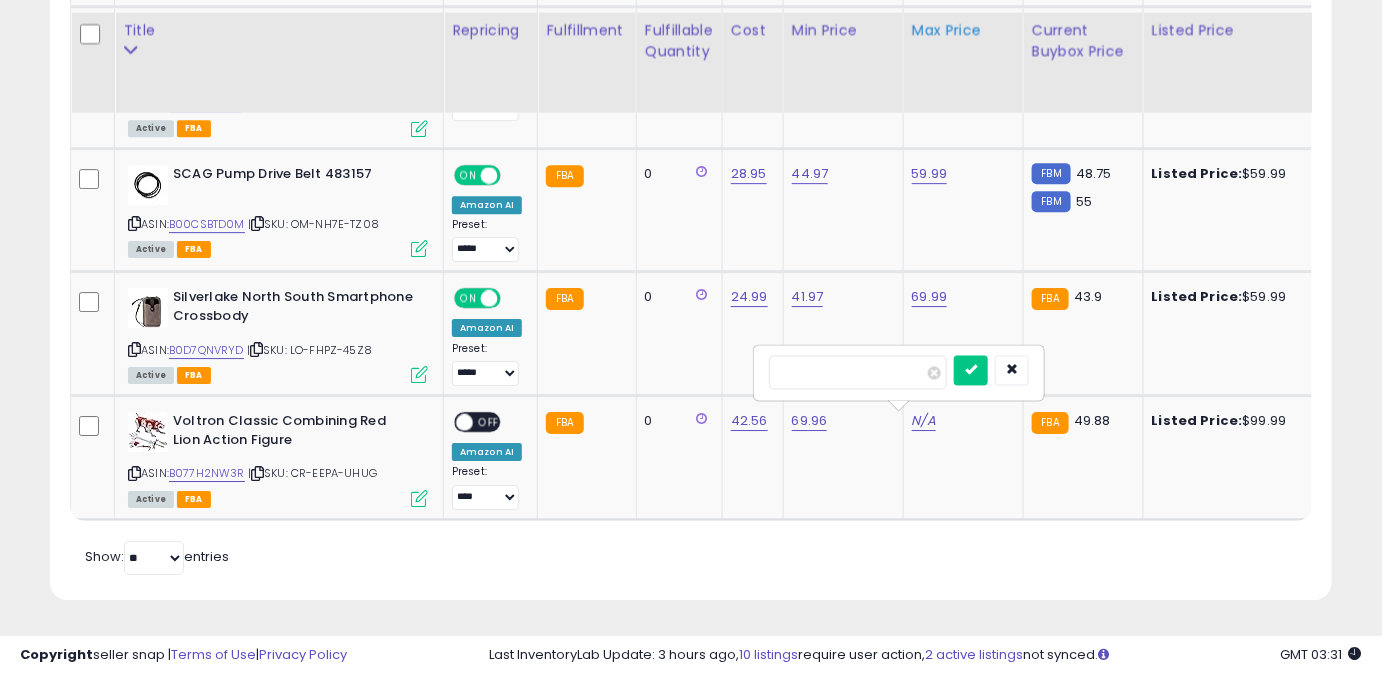type on "*****" 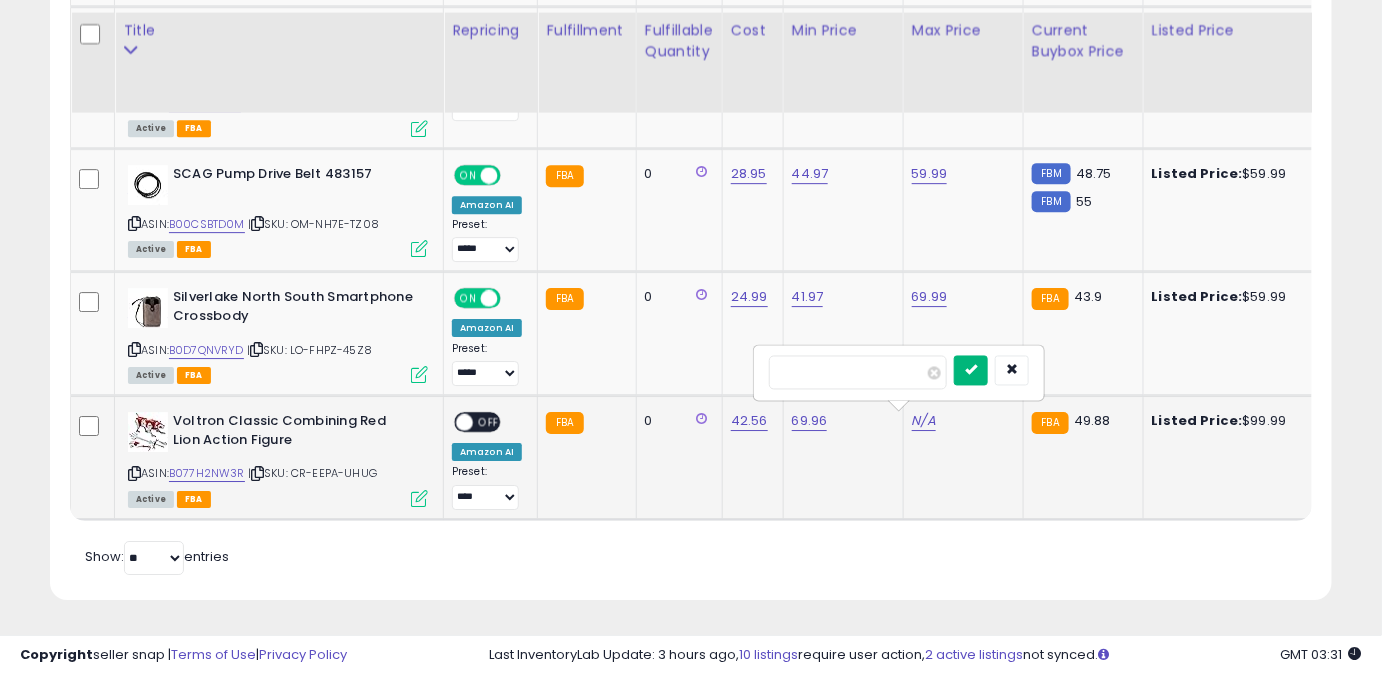 click at bounding box center [971, 370] 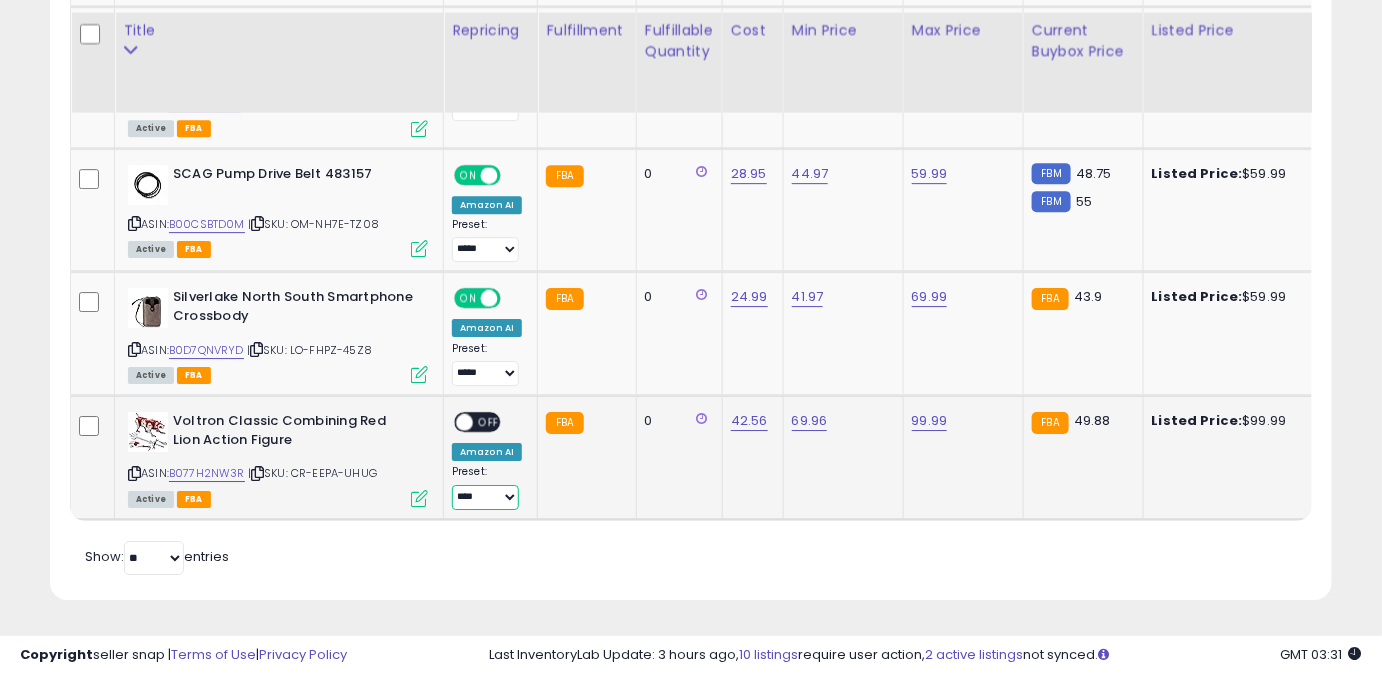 click on "**** ******** *****" at bounding box center [485, 497] 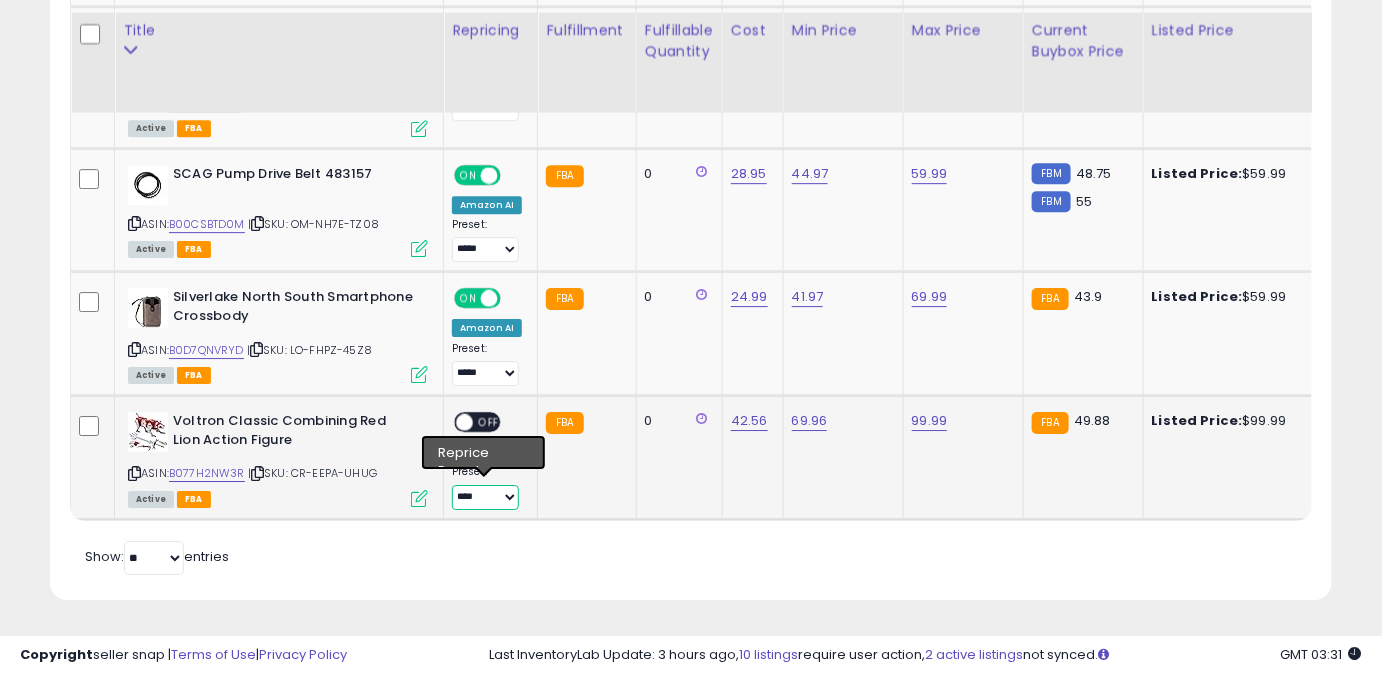 select on "*****" 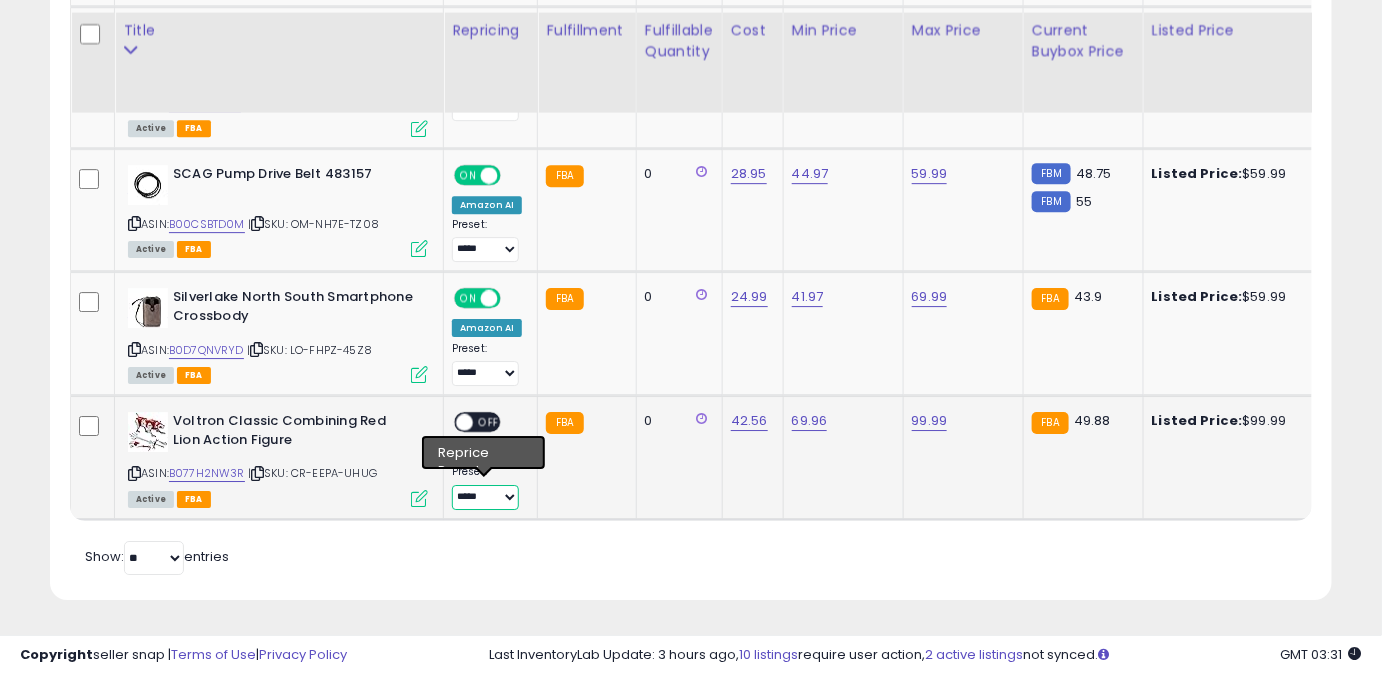 click on "**** ******** *****" at bounding box center [485, 497] 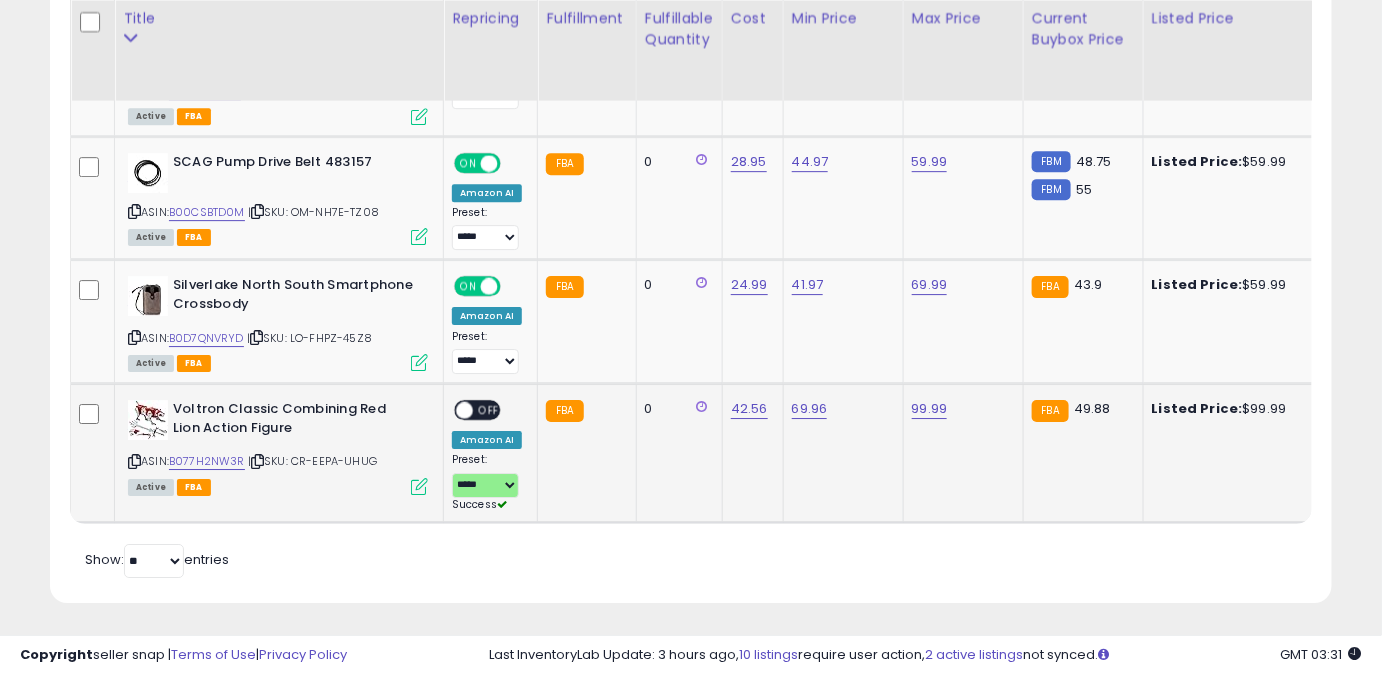 click on "OFF" at bounding box center [489, 410] 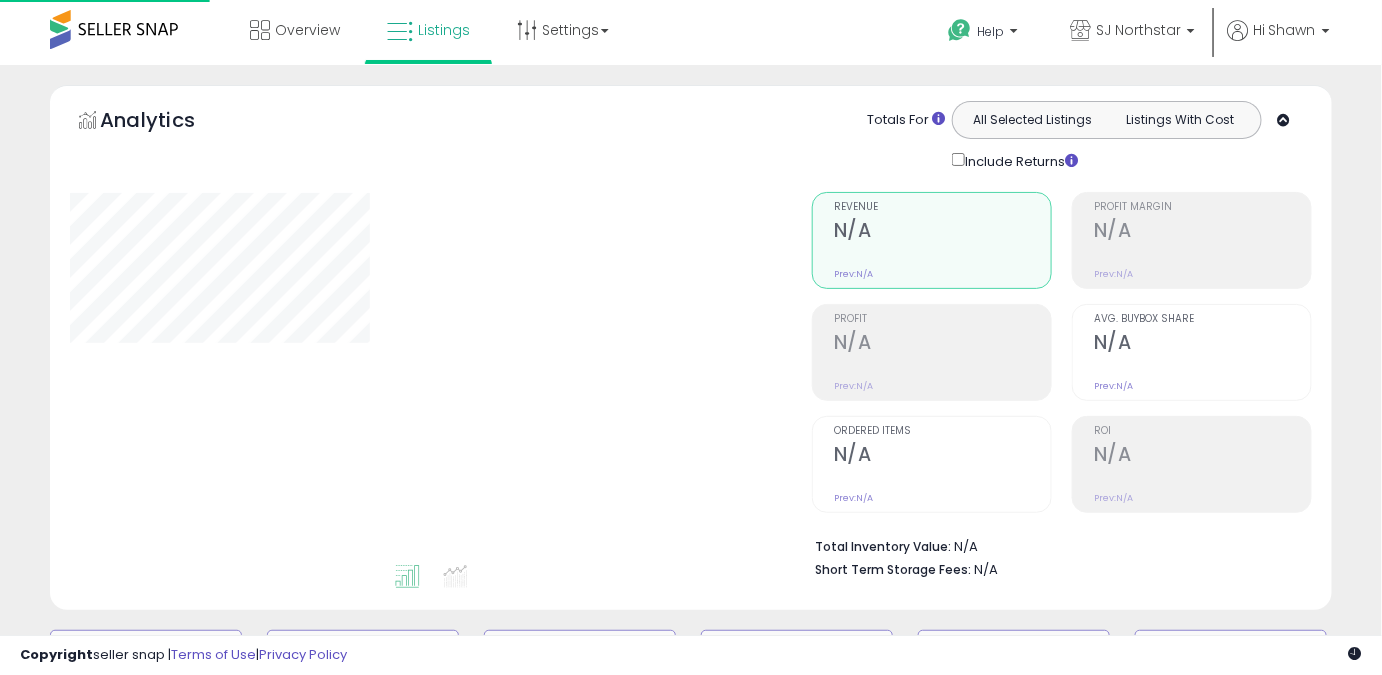 scroll, scrollTop: 565, scrollLeft: 0, axis: vertical 